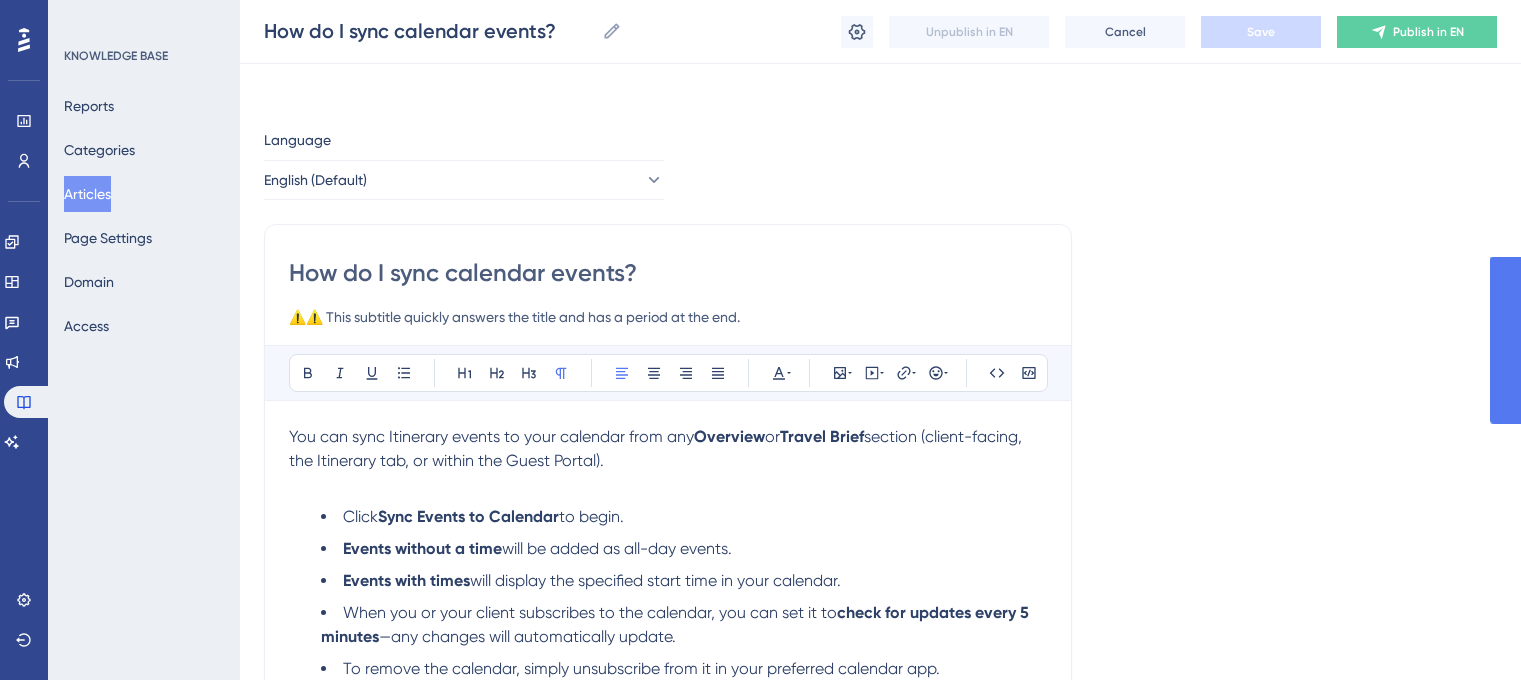 scroll, scrollTop: 100, scrollLeft: 0, axis: vertical 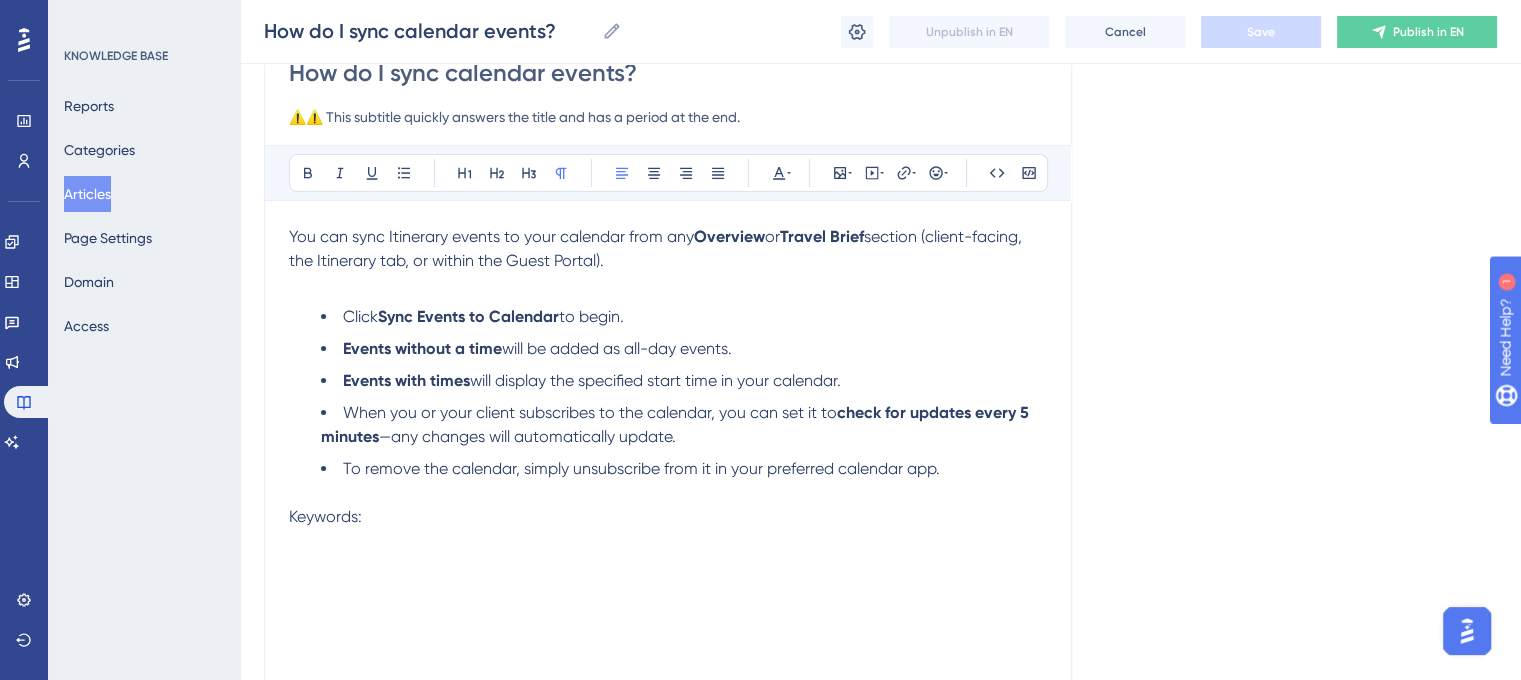 click on "You can sync Itinerary events to your calendar from any  Overview  or  Travel Brief  section (client-facing, the Itinerary tab, or within the Guest Portal)." at bounding box center (668, 249) 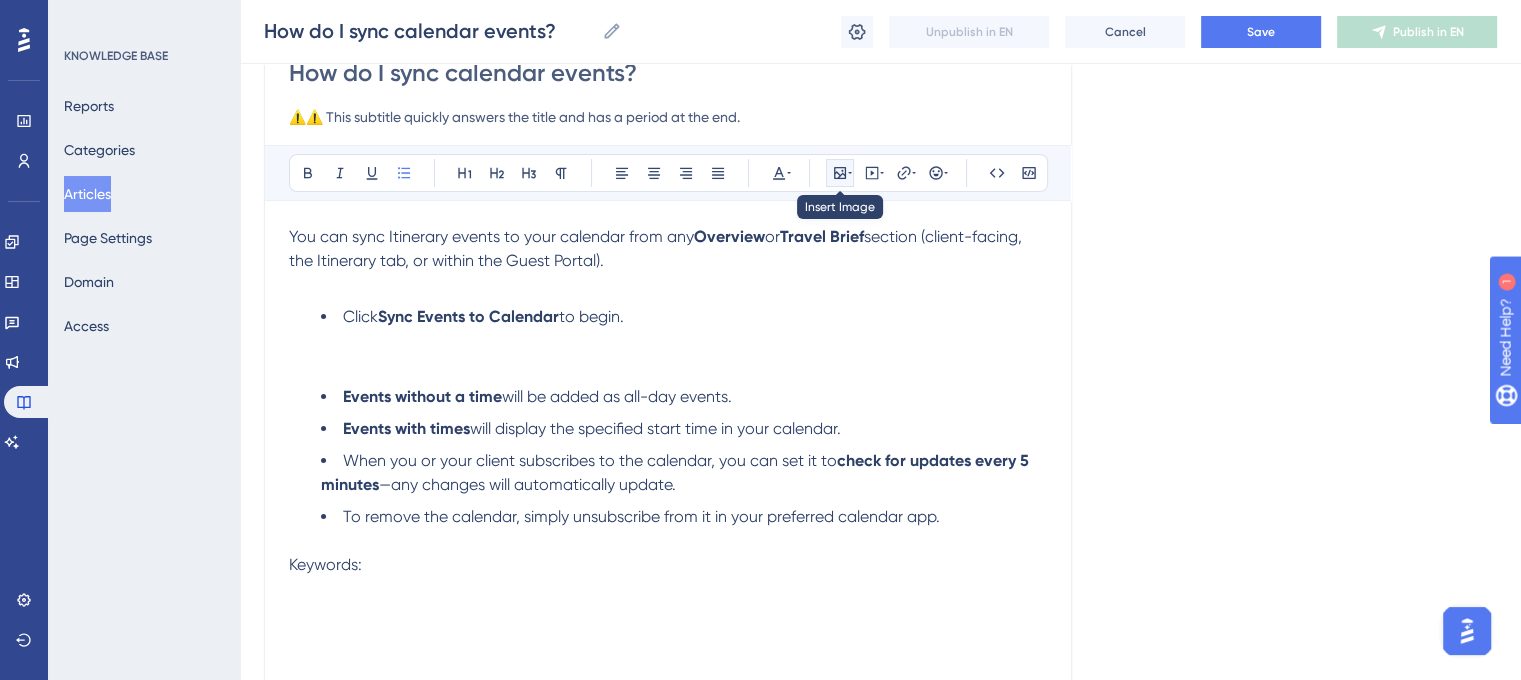 click 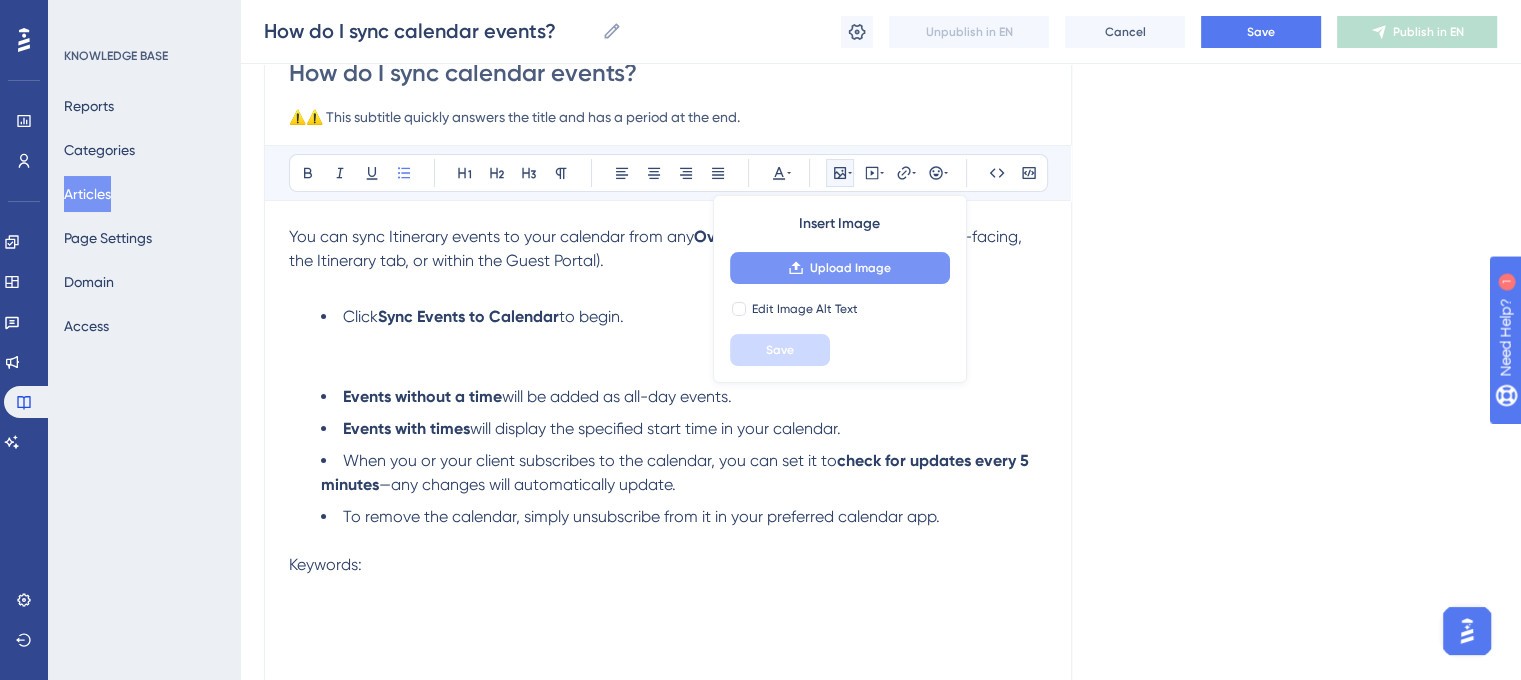 click on "Upload Image" at bounding box center [850, 268] 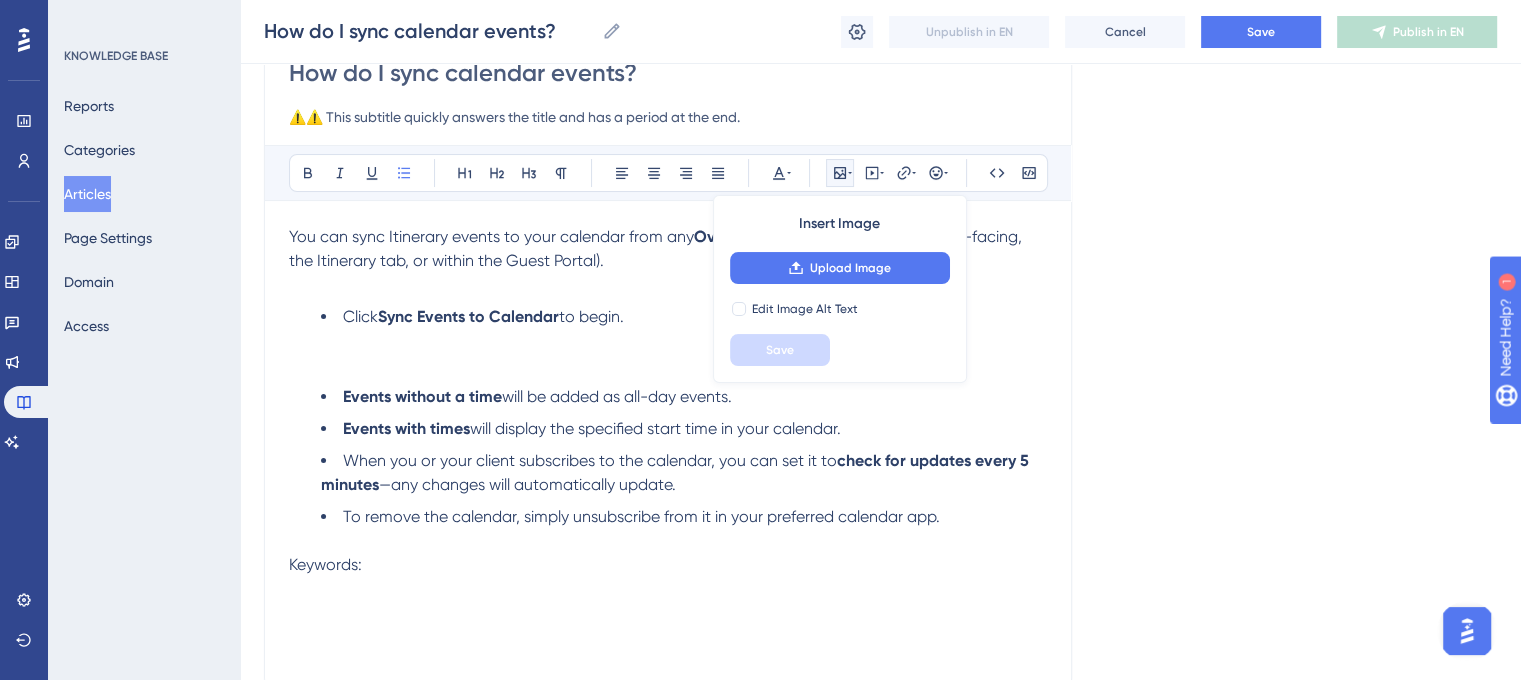 click on "Click  Sync Events to Calendar  to begin." at bounding box center (684, 341) 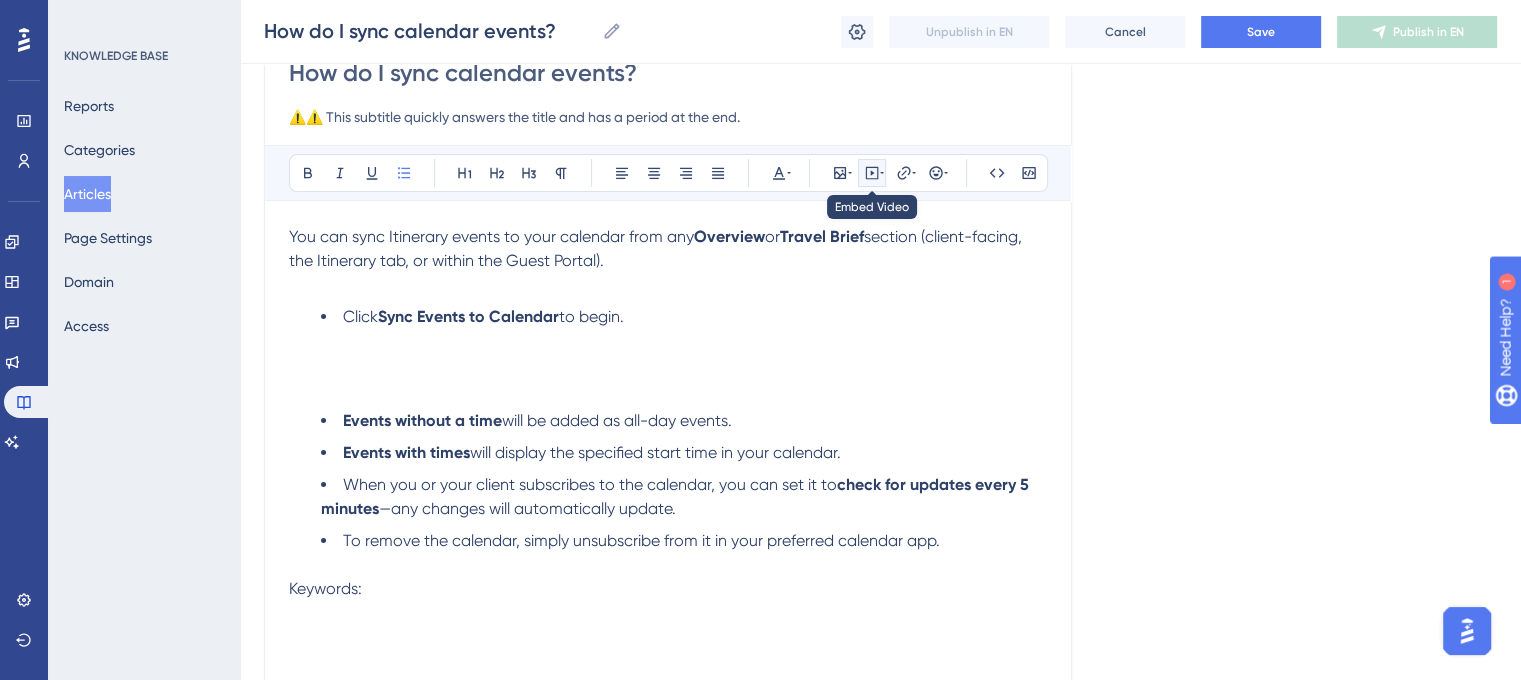 click 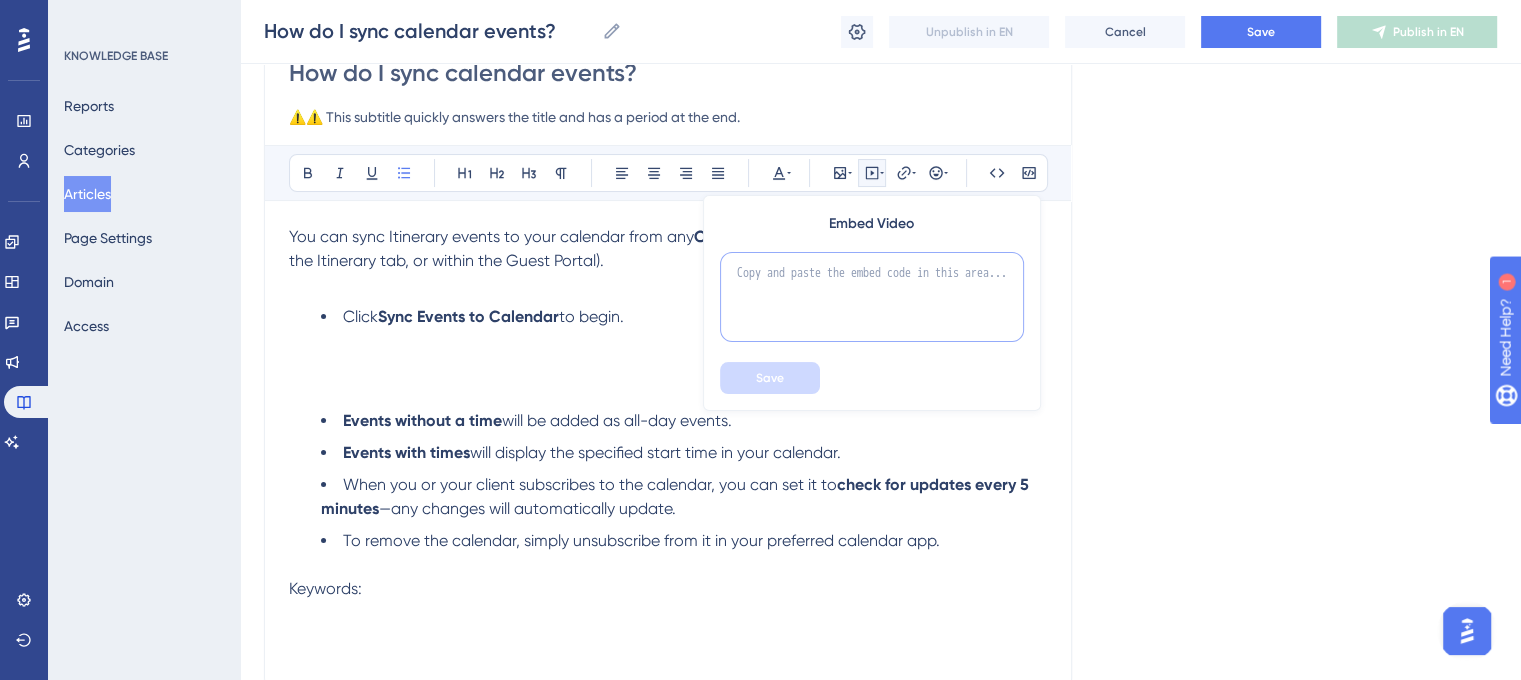 click at bounding box center [872, 297] 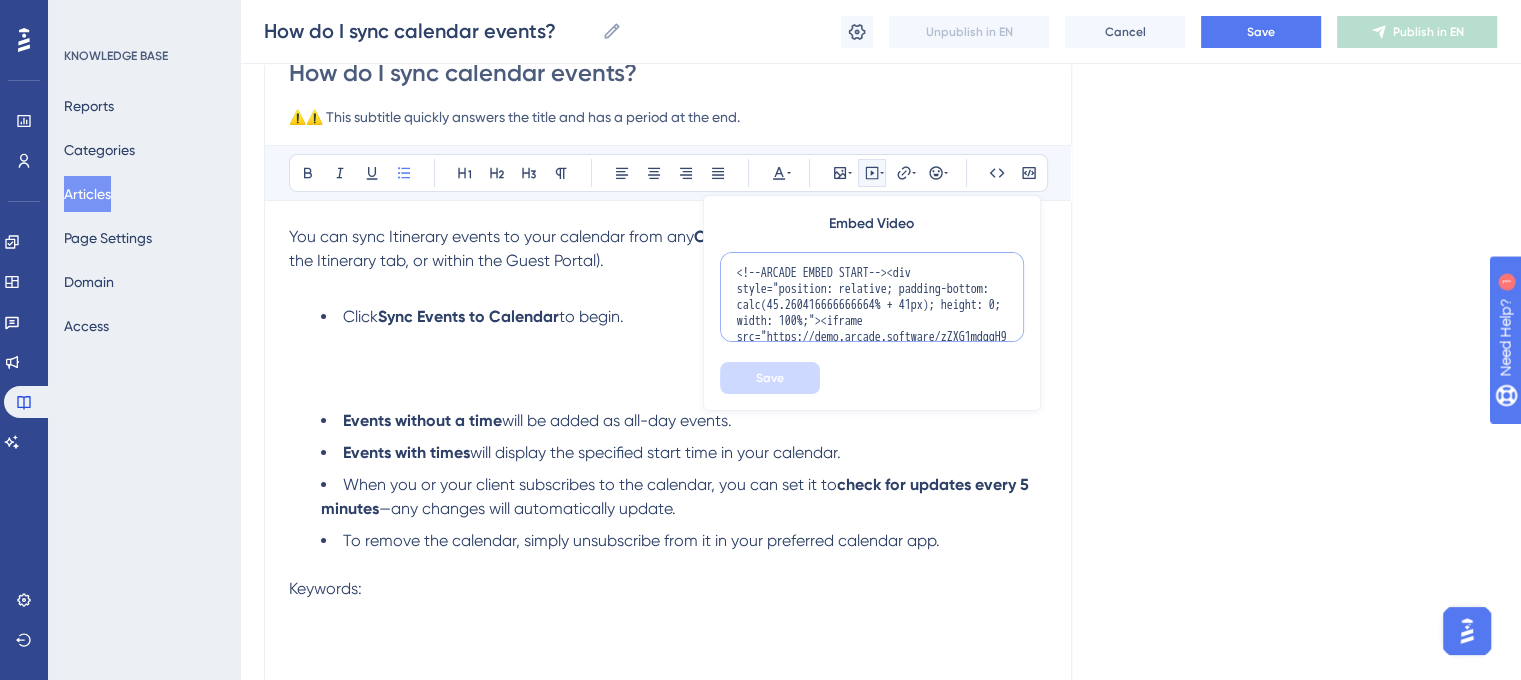 scroll, scrollTop: 211, scrollLeft: 0, axis: vertical 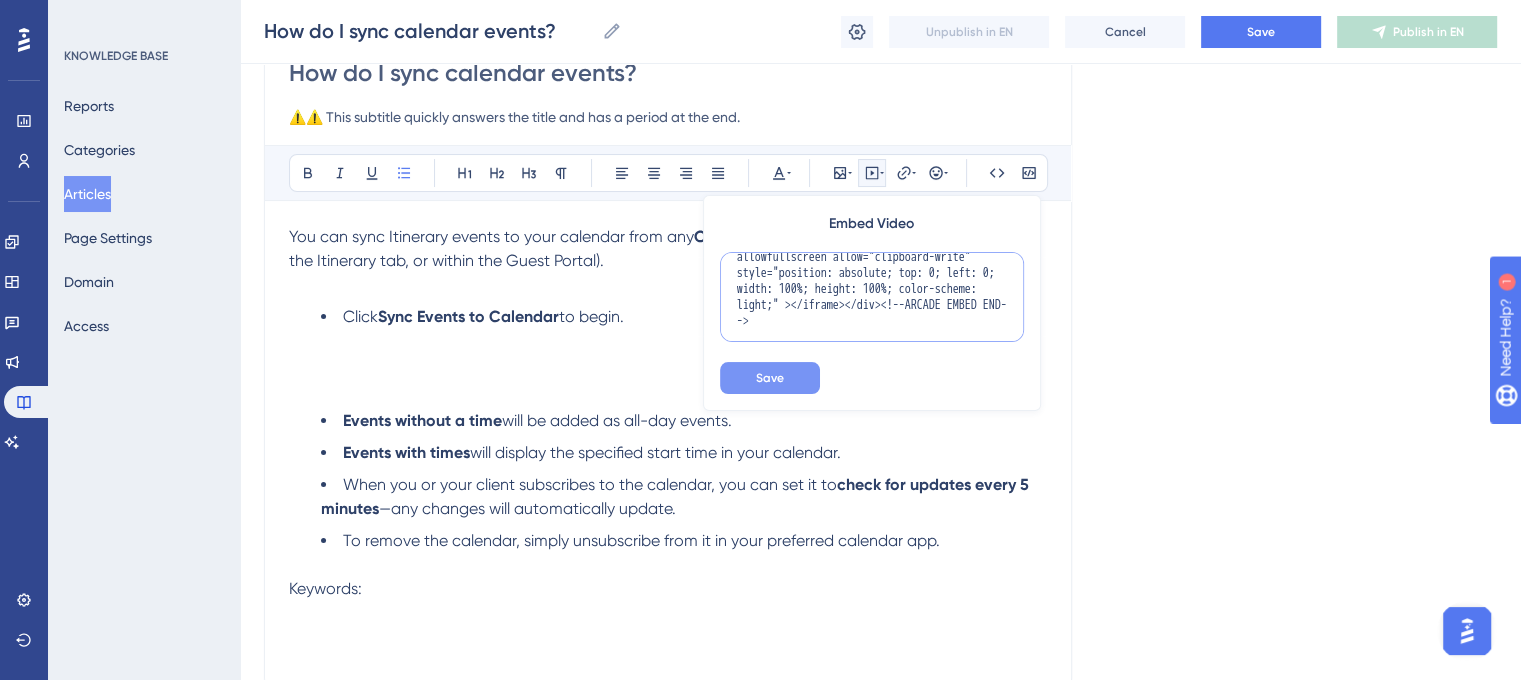 type on "<!--ARCADE EMBED START--><div style="position: relative; padding-bottom: calc(45.260416666666664% + 41px); height: 0; width: 100%;"><iframe src="https://demo.arcade.software/zZXG1mdgqH9ePVljaNmK?embed&embed_mobile=inline&embed_desktop=inline&show_copy_link=true" title="Berlin Takeover" frameborder="0" loading="lazy" webkitallowfullscreen mozallowfullscreen allowfullscreen allow="clipboard-write" style="position: absolute; top: 0; left: 0; width: 100%; height: 100%; color-scheme: light;" ></iframe></div><!--ARCADE EMBED END-->" 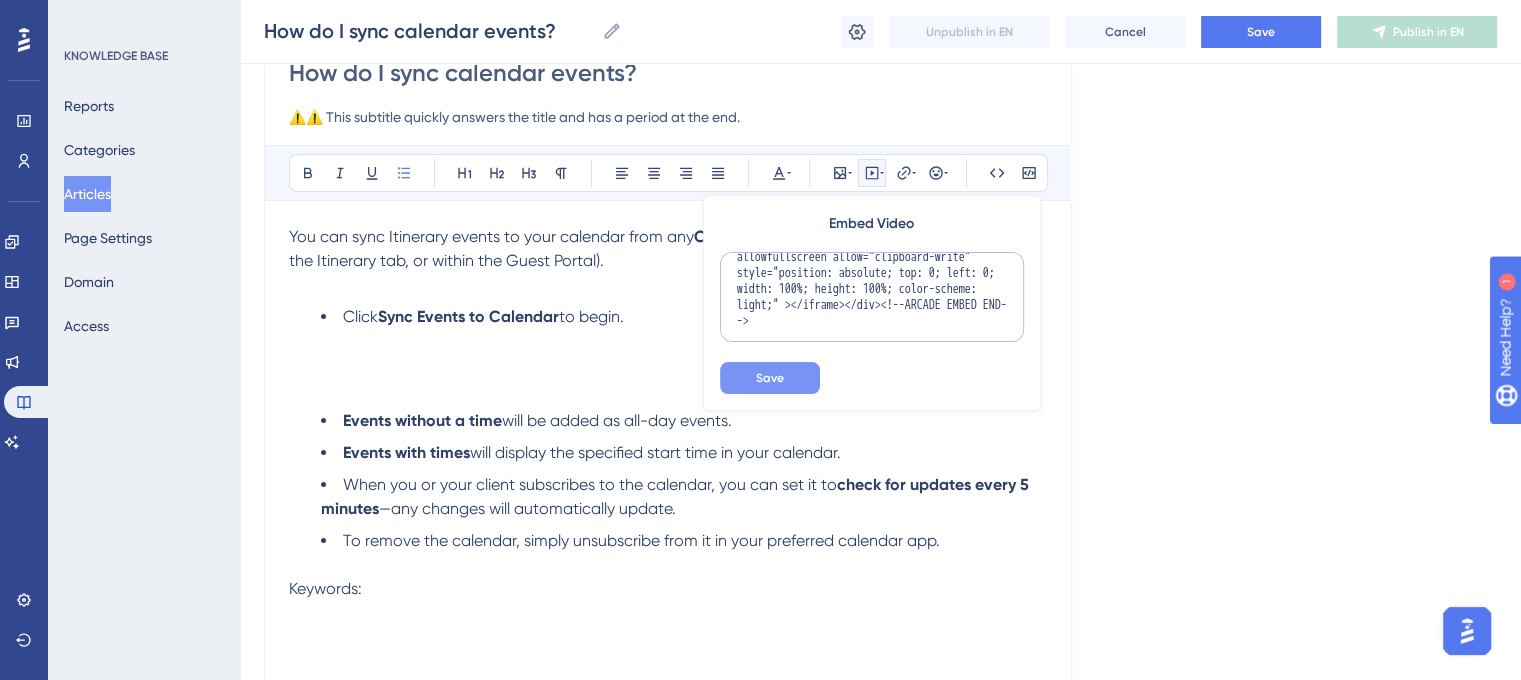 click on "Save" at bounding box center [770, 378] 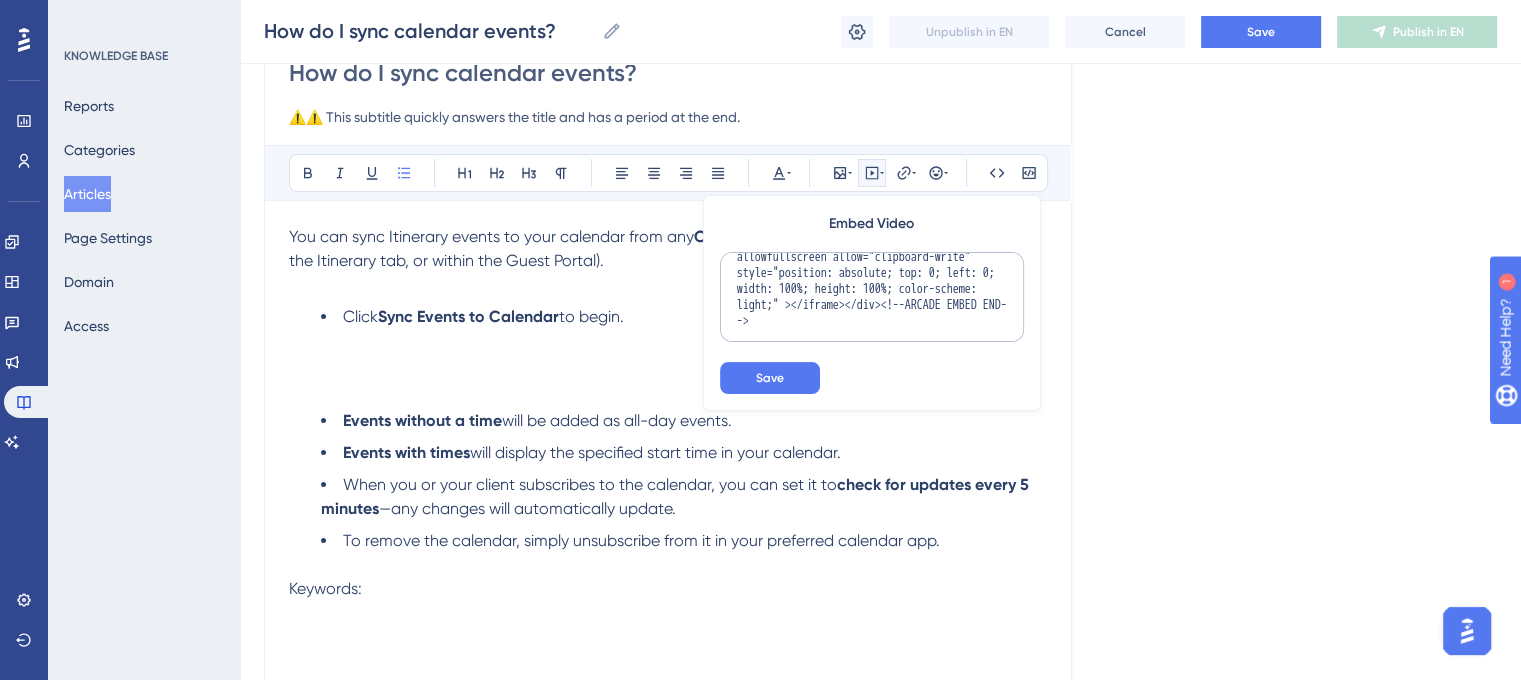 scroll, scrollTop: 296, scrollLeft: 0, axis: vertical 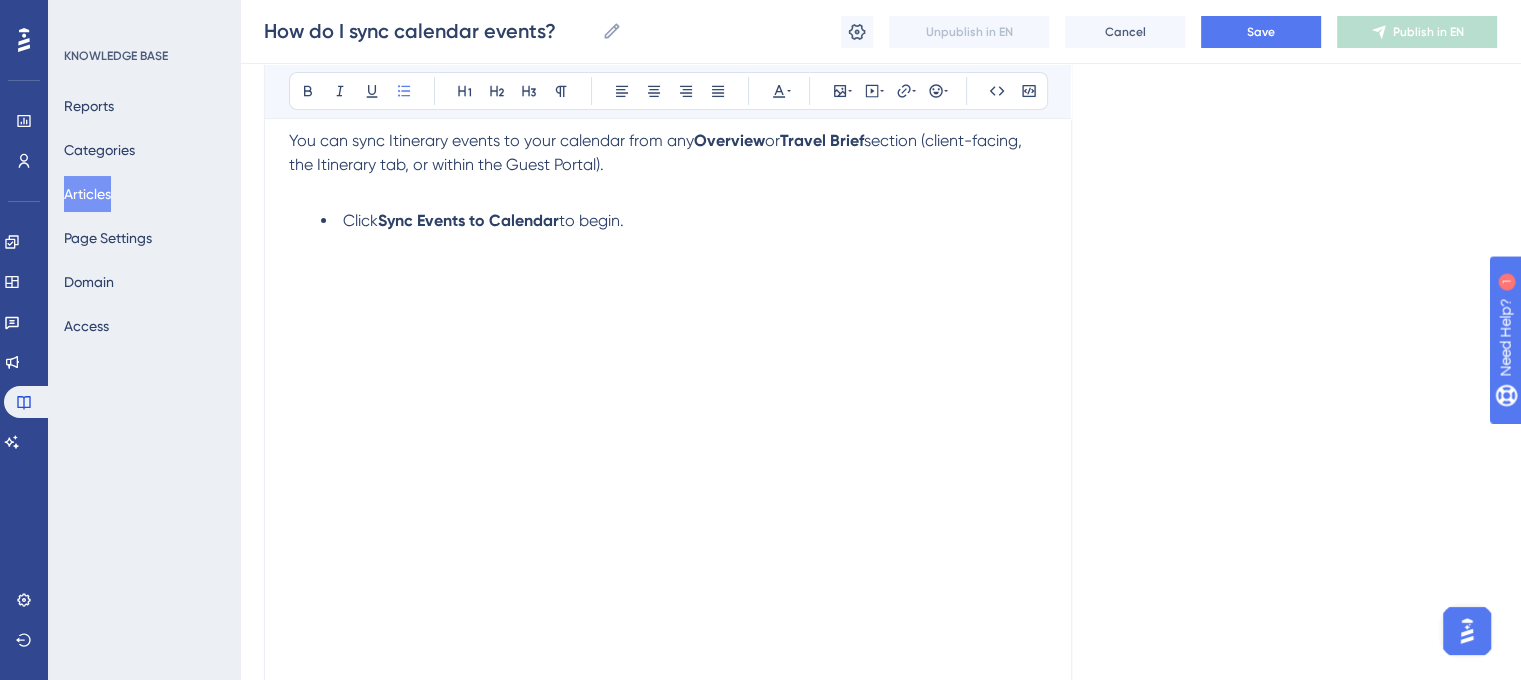 click on "Click  Sync Events to Calendar  to begin." at bounding box center (684, 245) 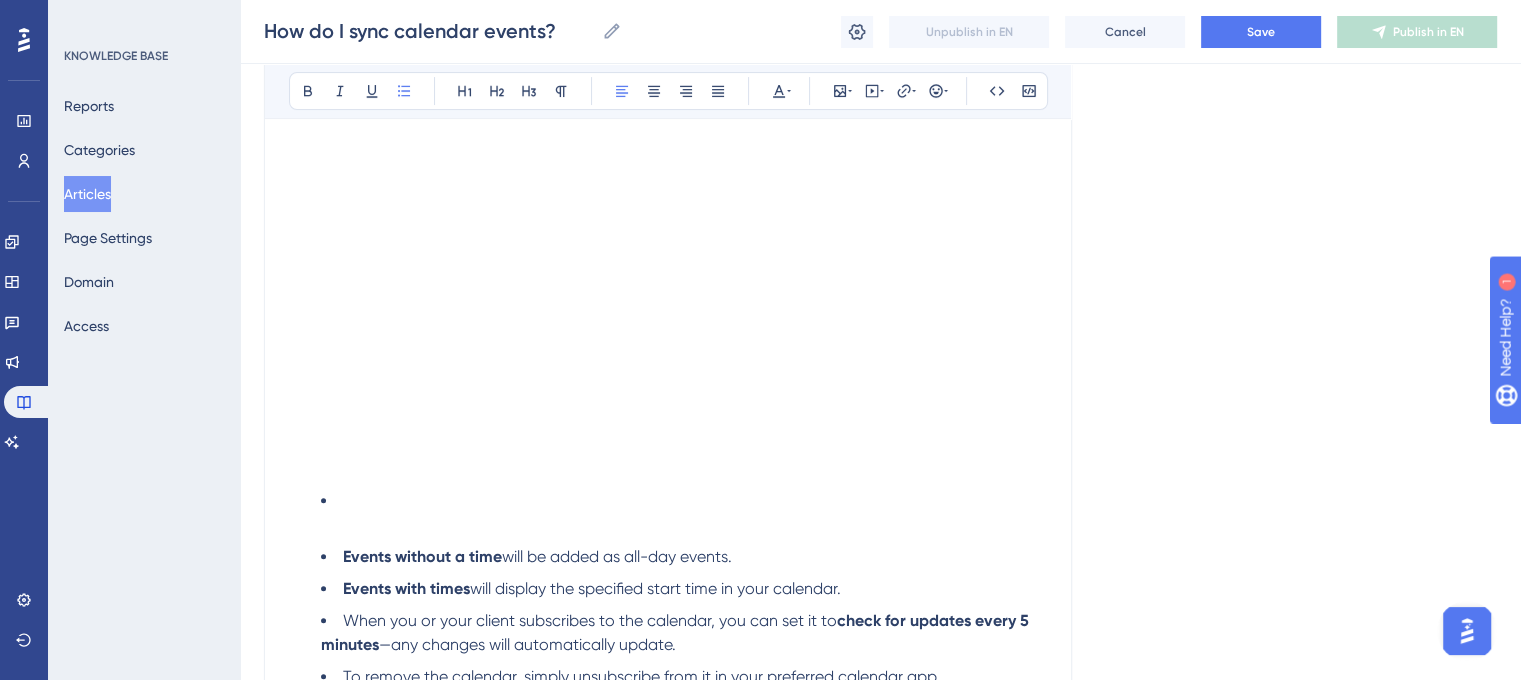 scroll, scrollTop: 596, scrollLeft: 0, axis: vertical 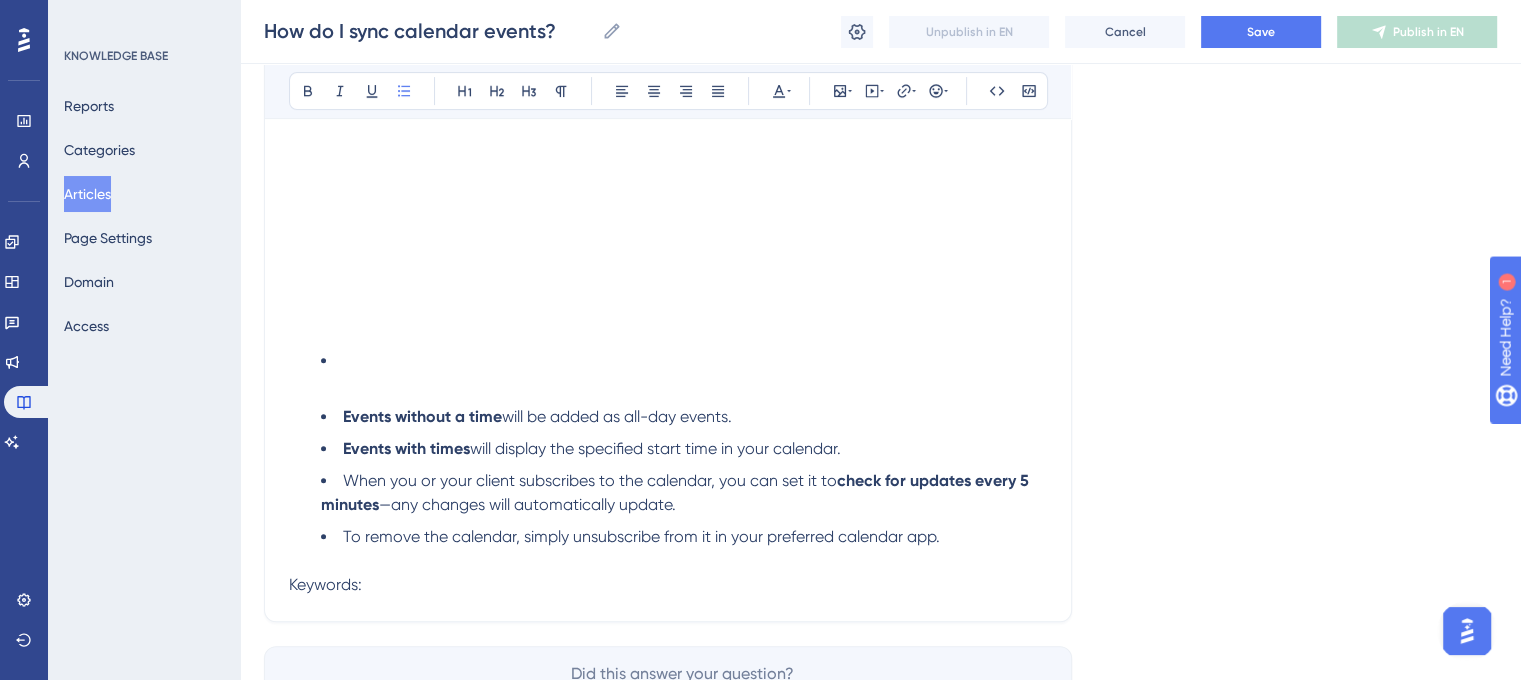 click at bounding box center [684, 373] 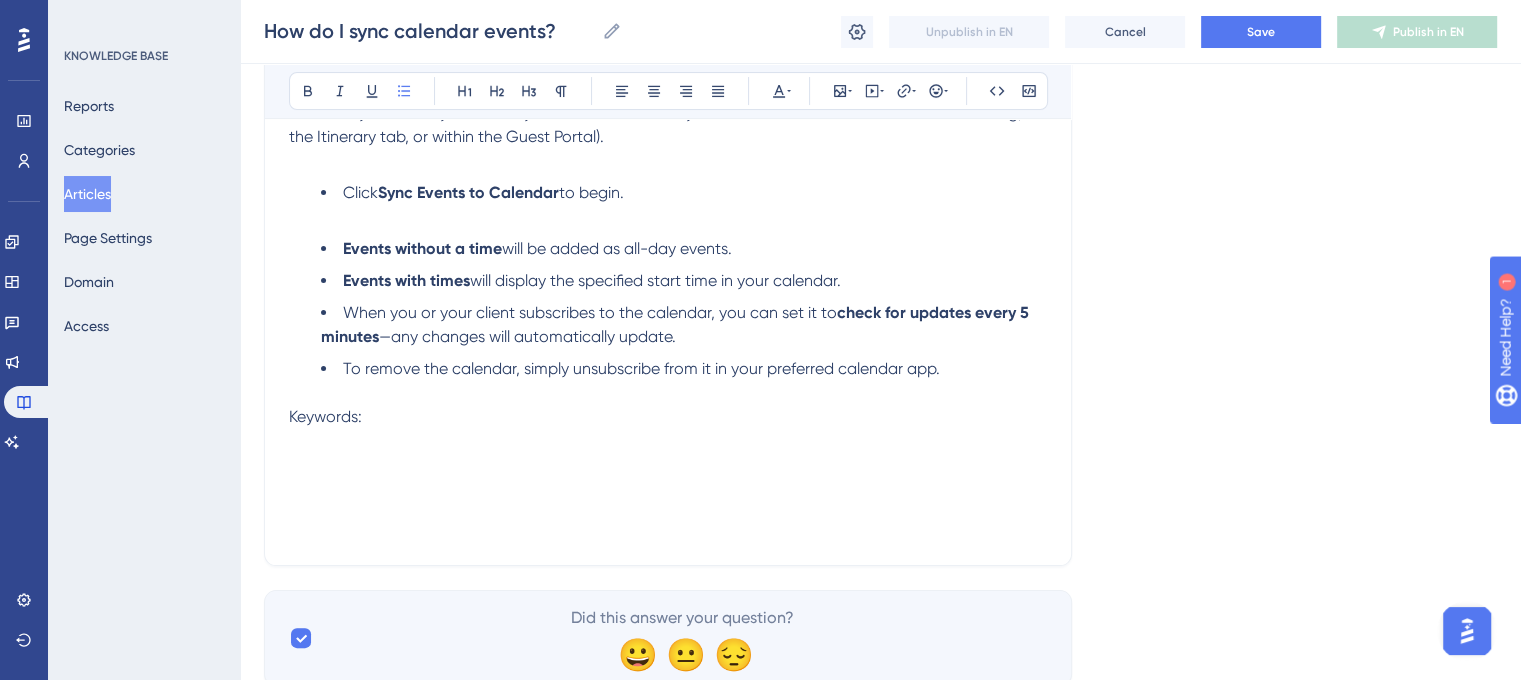 scroll, scrollTop: 292, scrollLeft: 0, axis: vertical 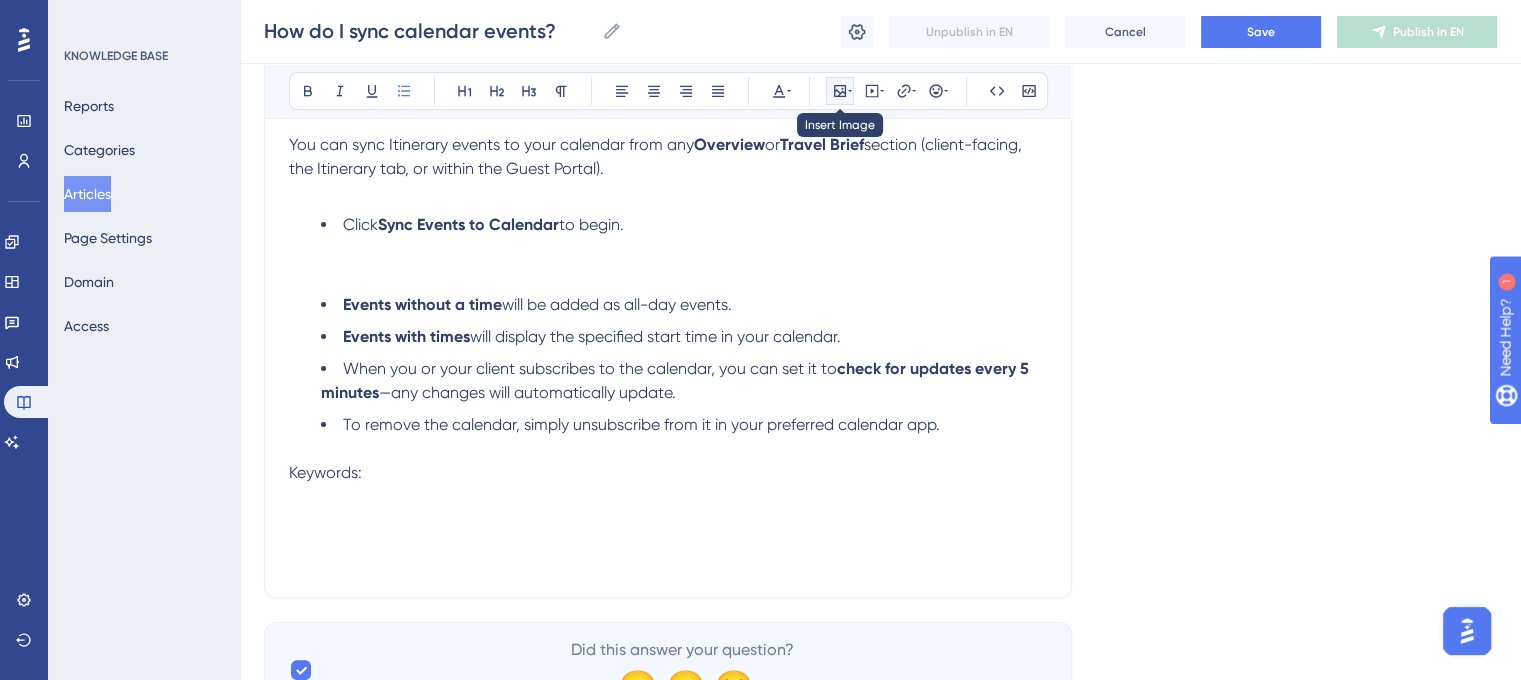 click 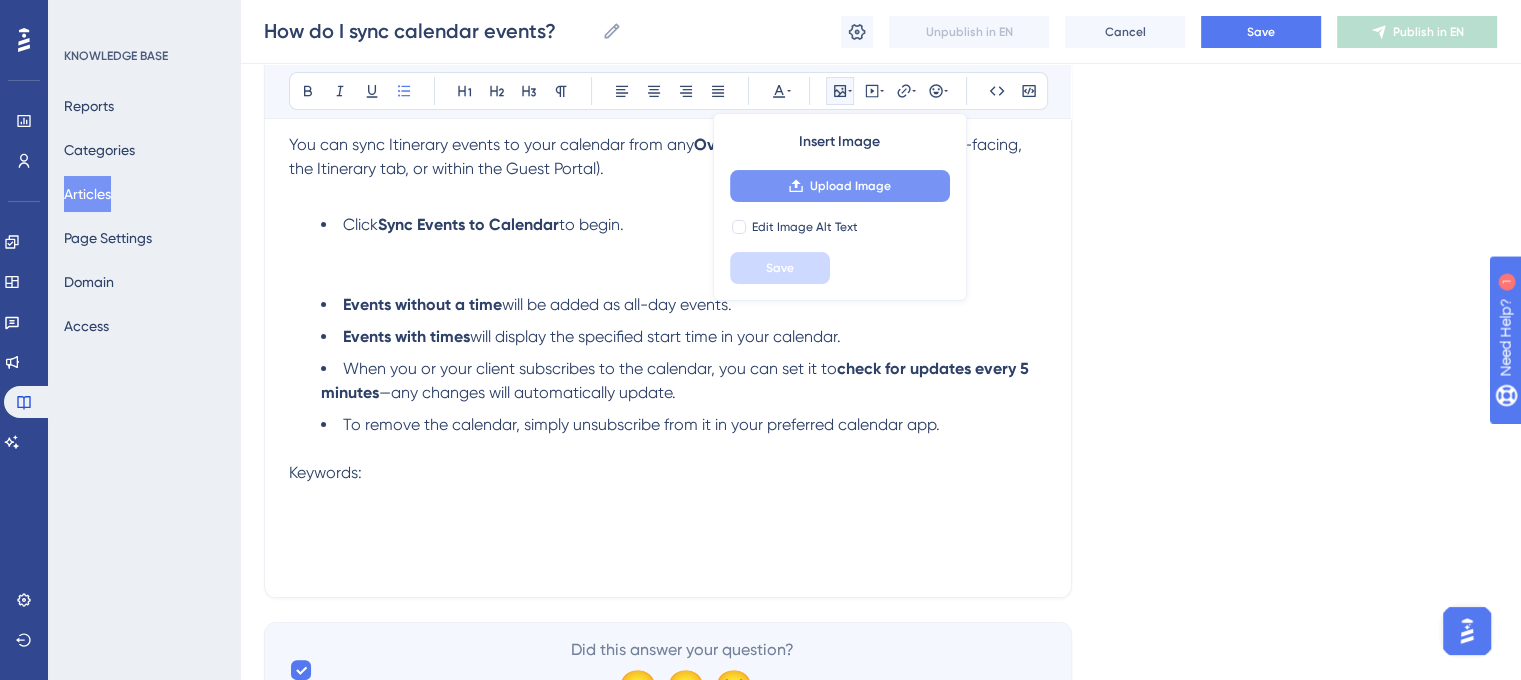 click on "Upload Image" at bounding box center (850, 186) 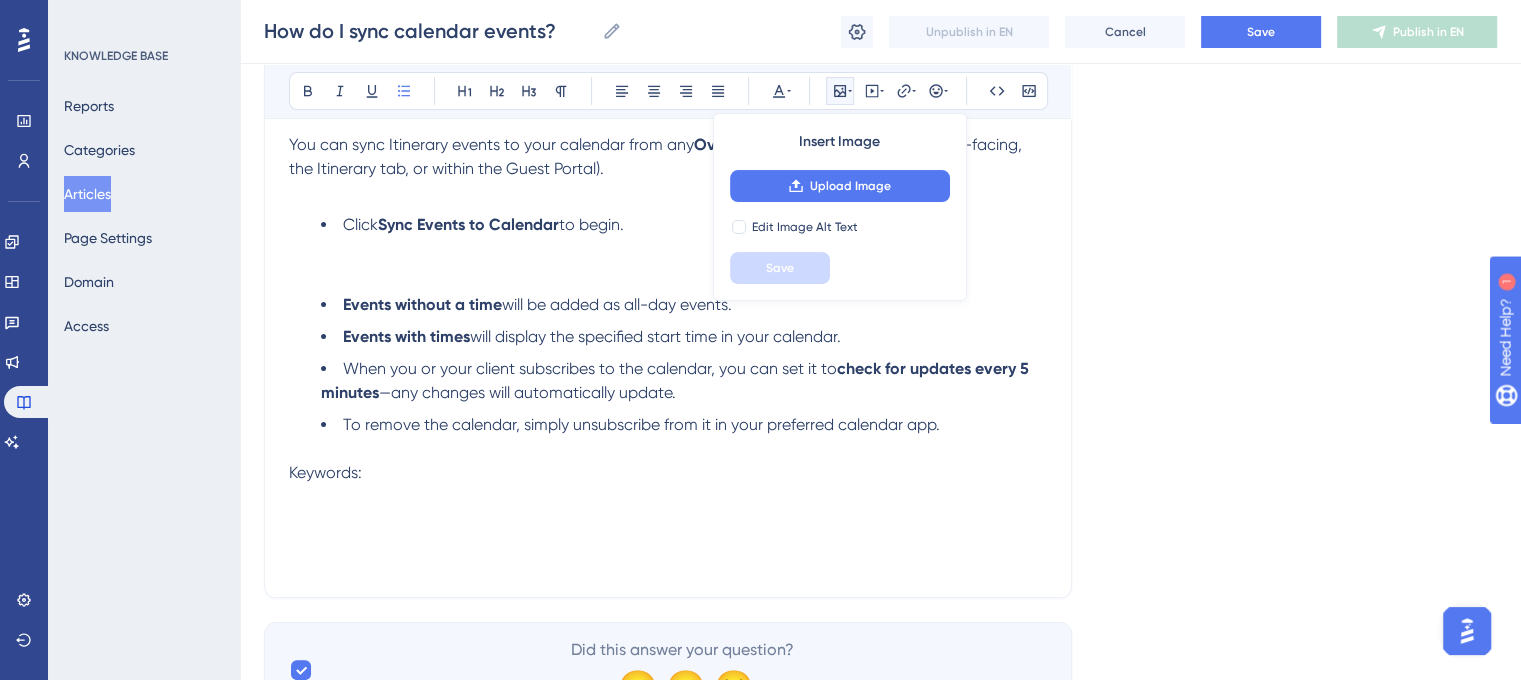 click on "Click  Sync Events to Calendar  to begin." at bounding box center (684, 249) 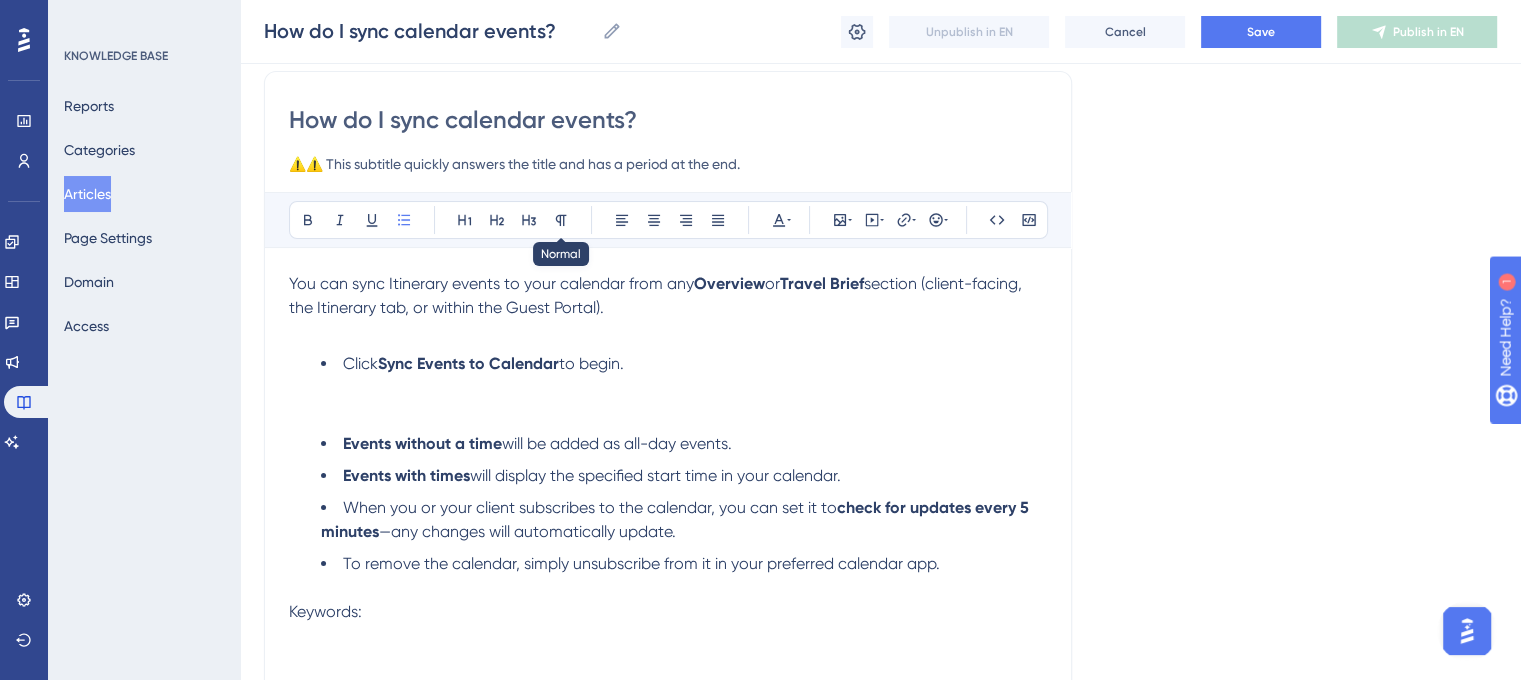 scroll, scrollTop: 92, scrollLeft: 0, axis: vertical 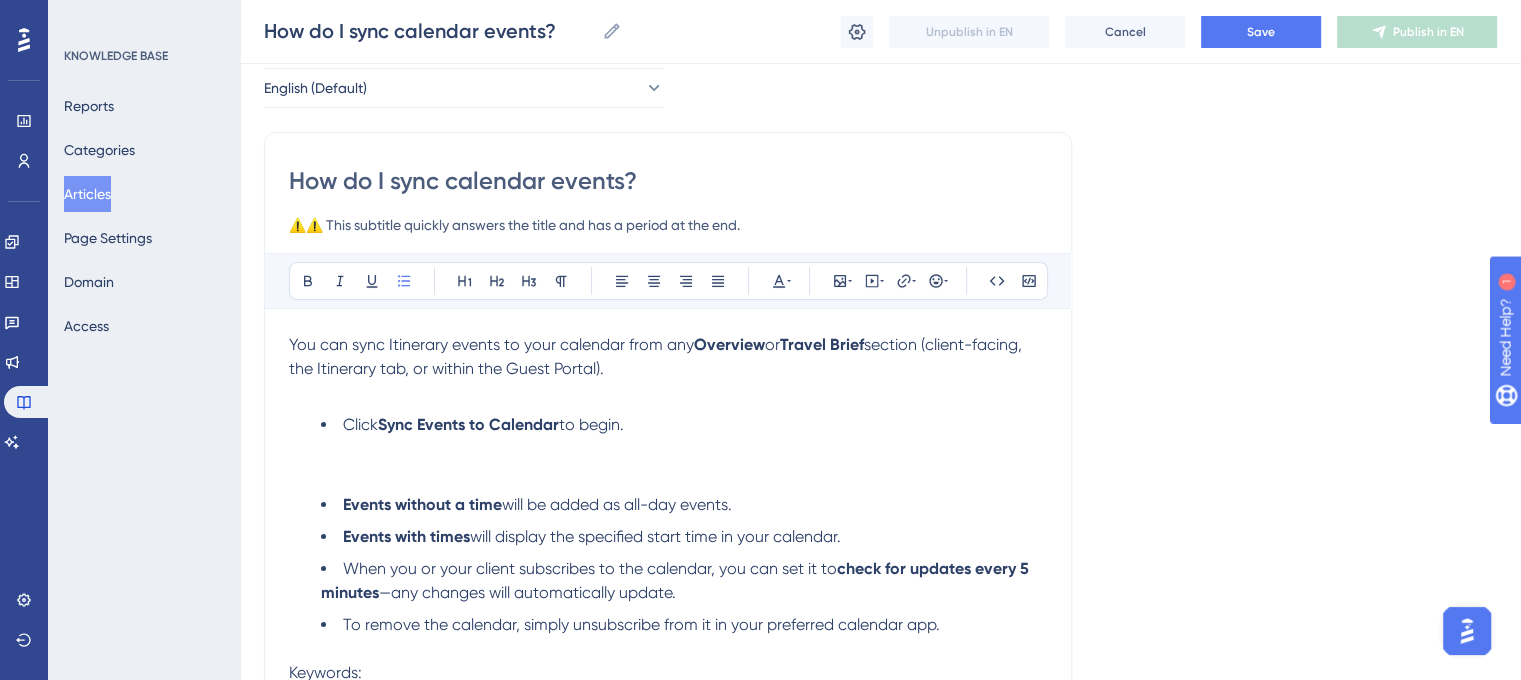 drag, startPoint x: 656, startPoint y: 179, endPoint x: 293, endPoint y: 179, distance: 363 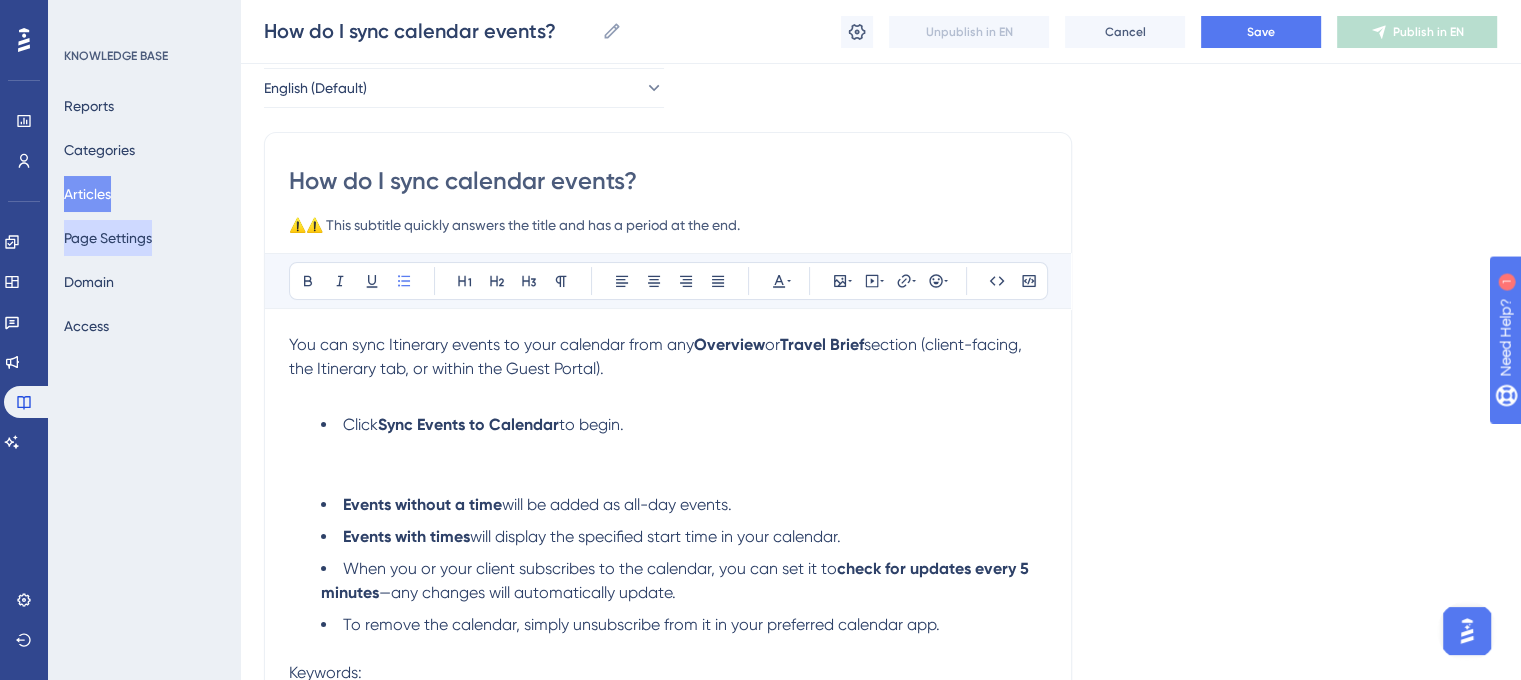 drag, startPoint x: 787, startPoint y: 219, endPoint x: 136, endPoint y: 231, distance: 651.1106 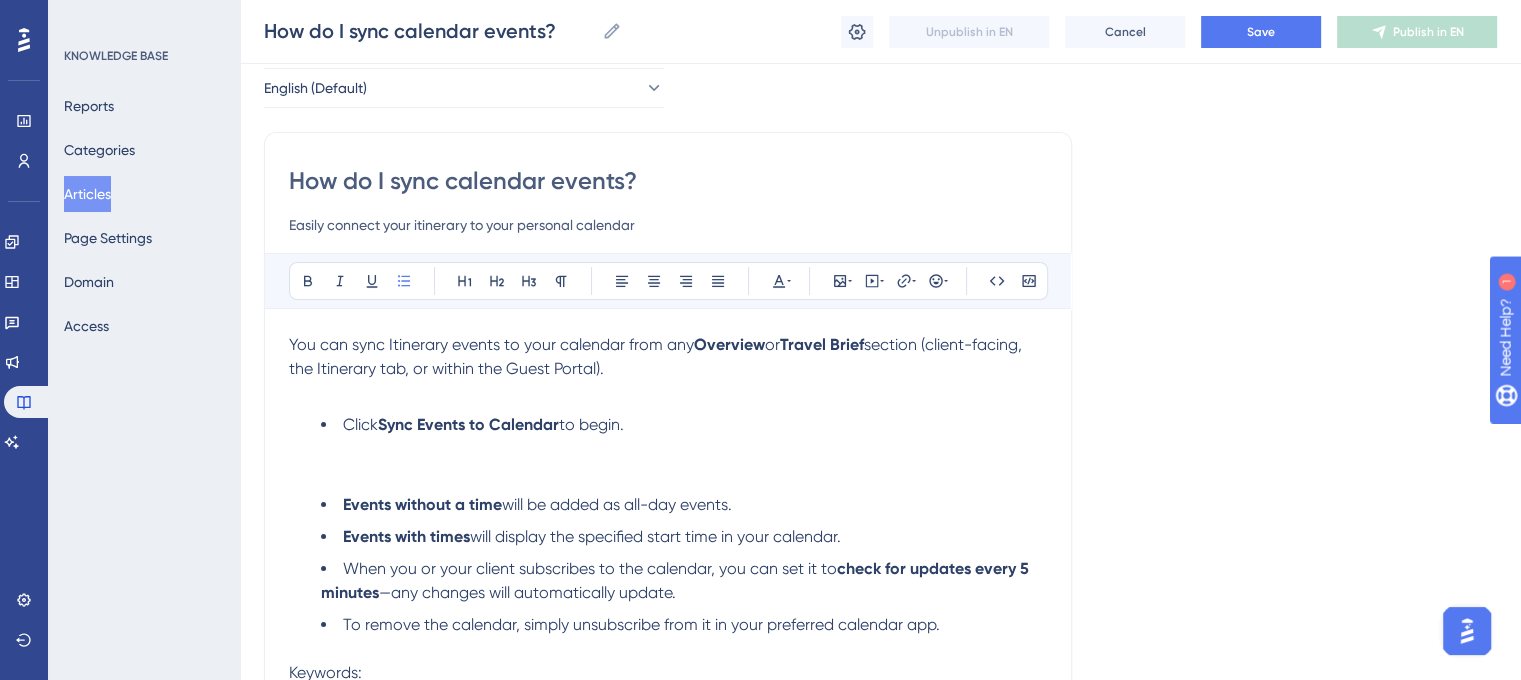 click on "Easily connect your itinerary to your personal calendar" at bounding box center [668, 225] 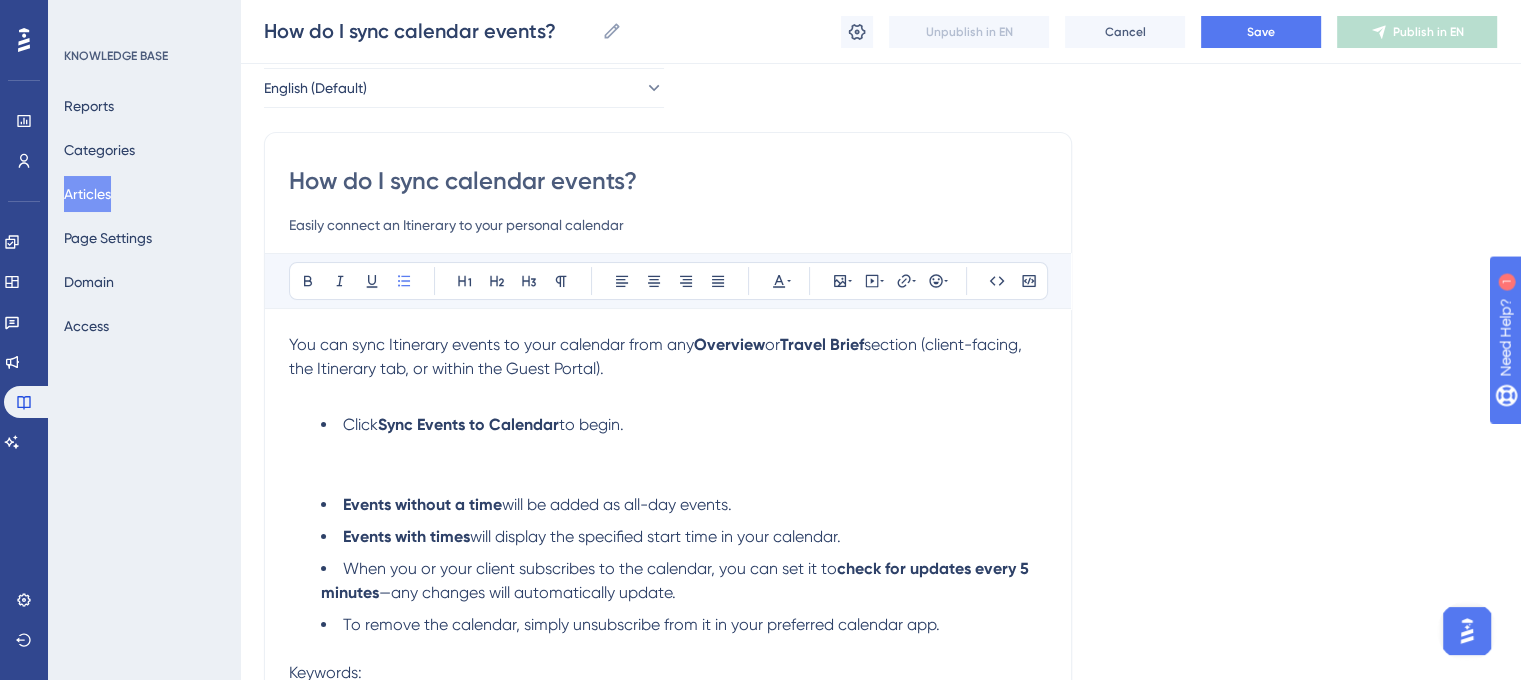 click on "Easily connect an Itinerary to your personal calendar" at bounding box center (668, 225) 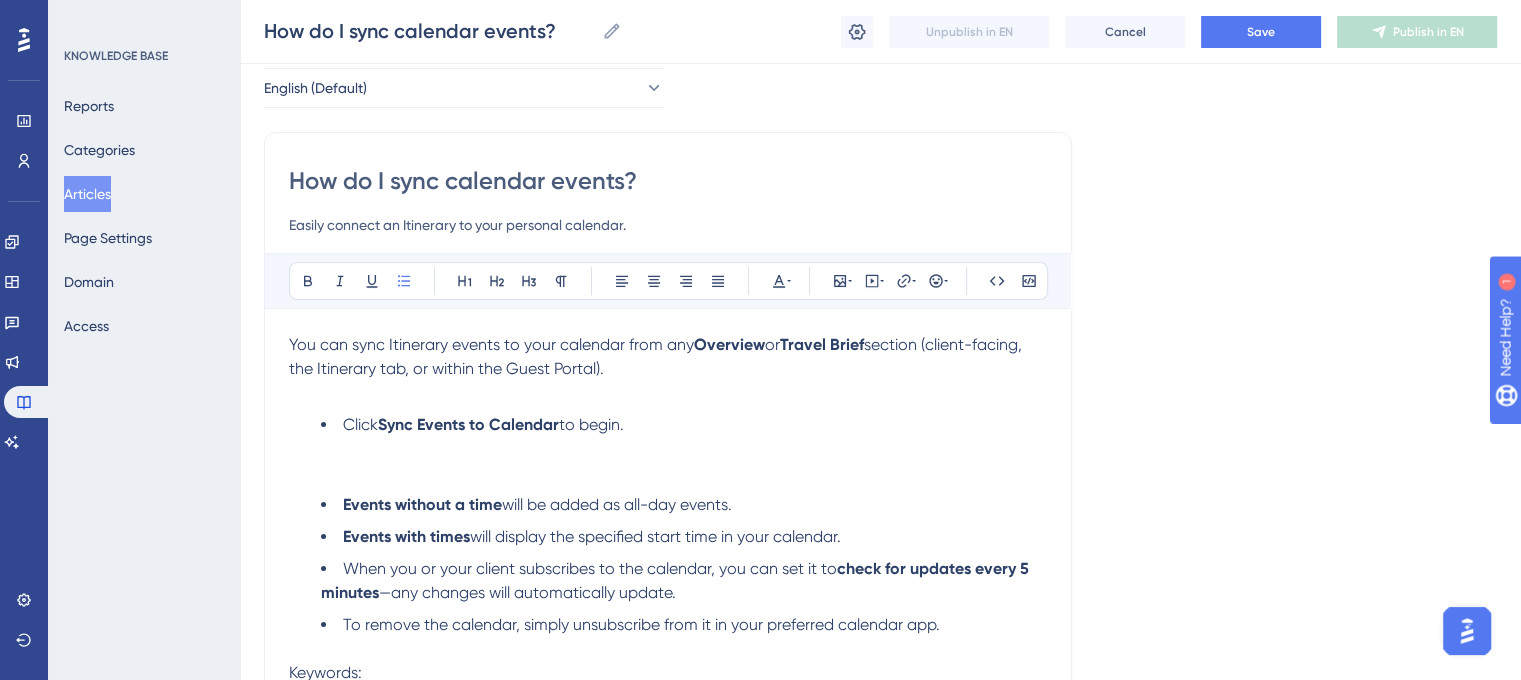 click on "Easily connect an Itinerary to your personal calendar." at bounding box center (668, 225) 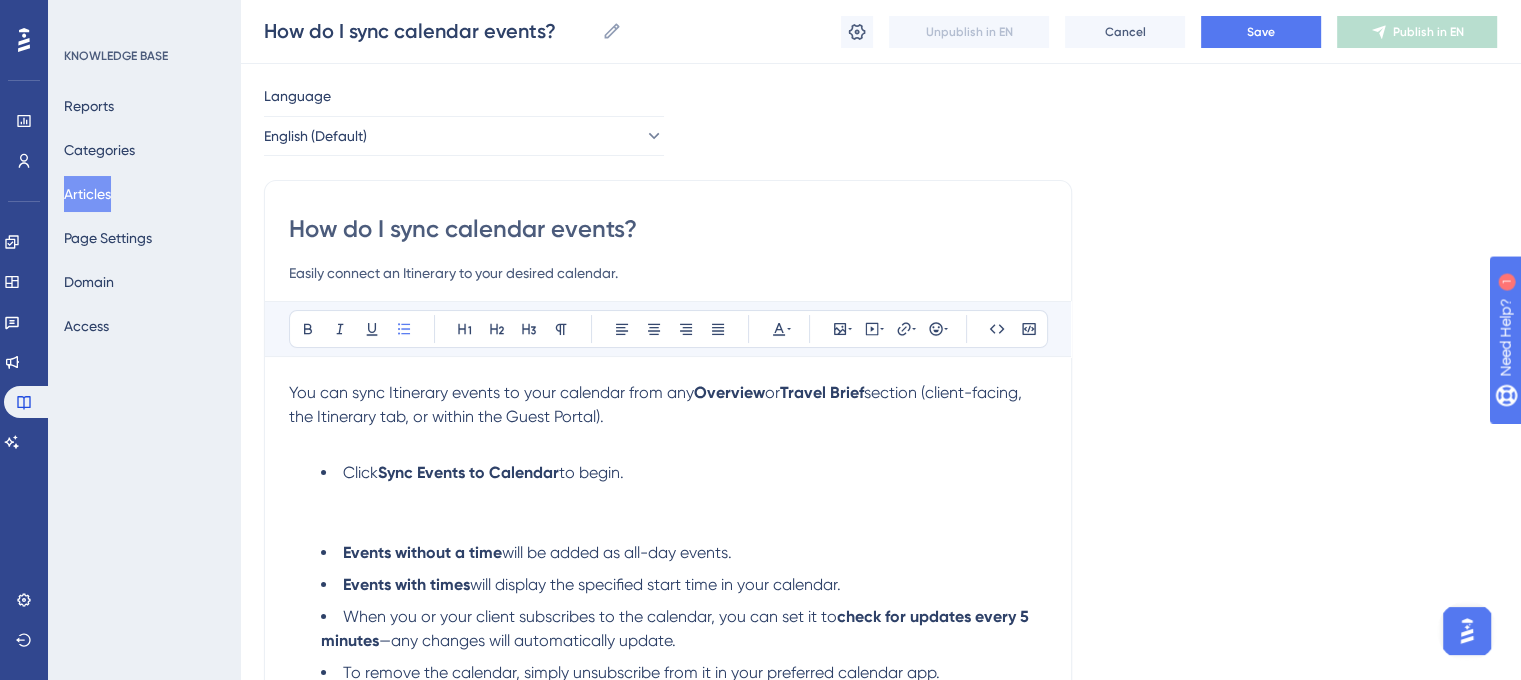 scroll, scrollTop: 0, scrollLeft: 0, axis: both 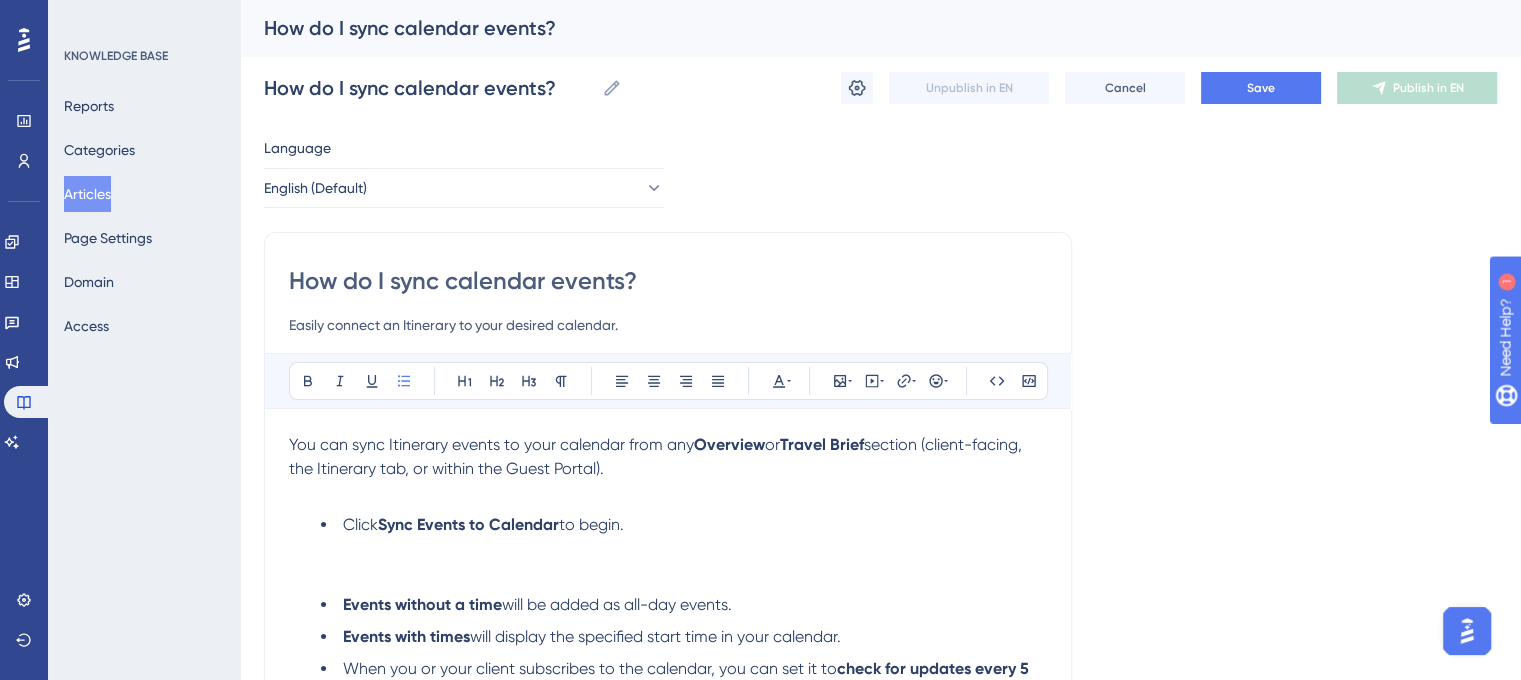 drag, startPoint x: 603, startPoint y: 327, endPoint x: 219, endPoint y: 329, distance: 384.00522 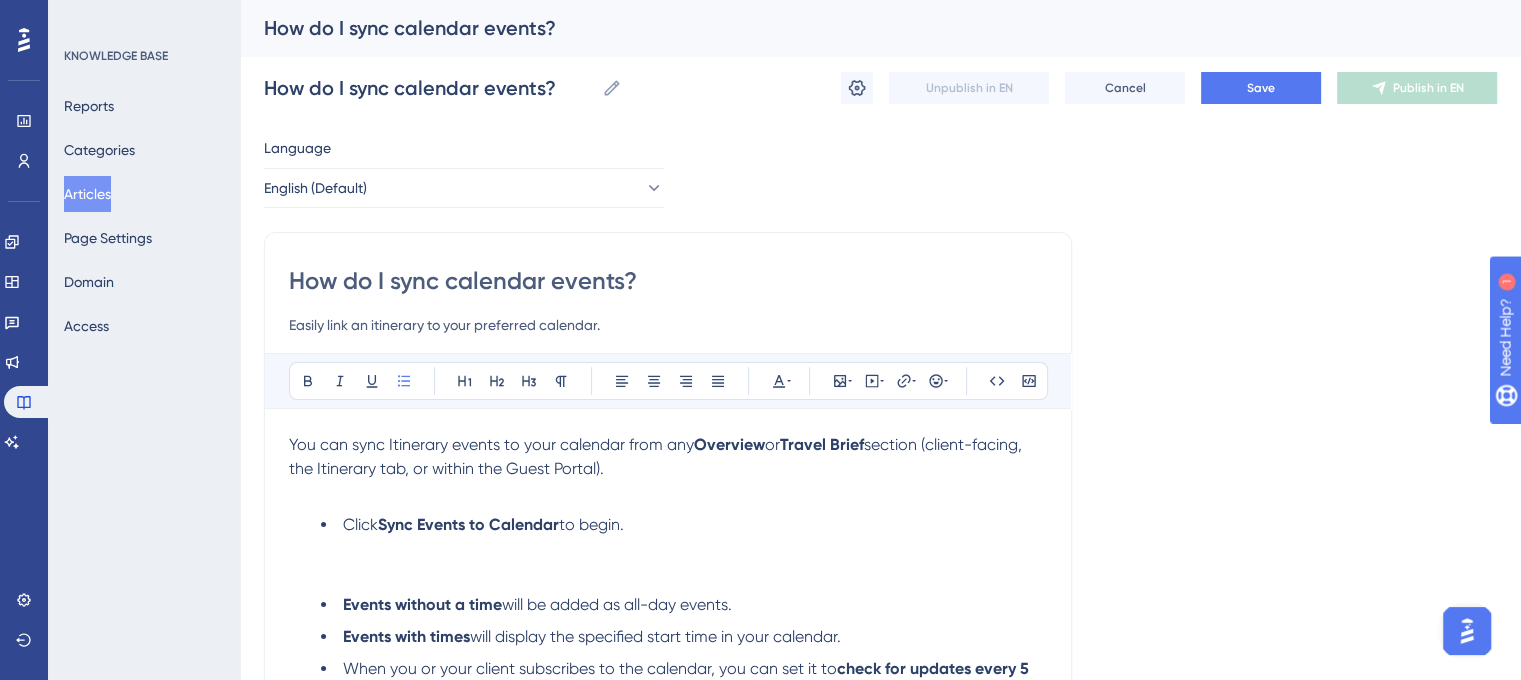 type on "Easily link an itinerary to your preferred calendar." 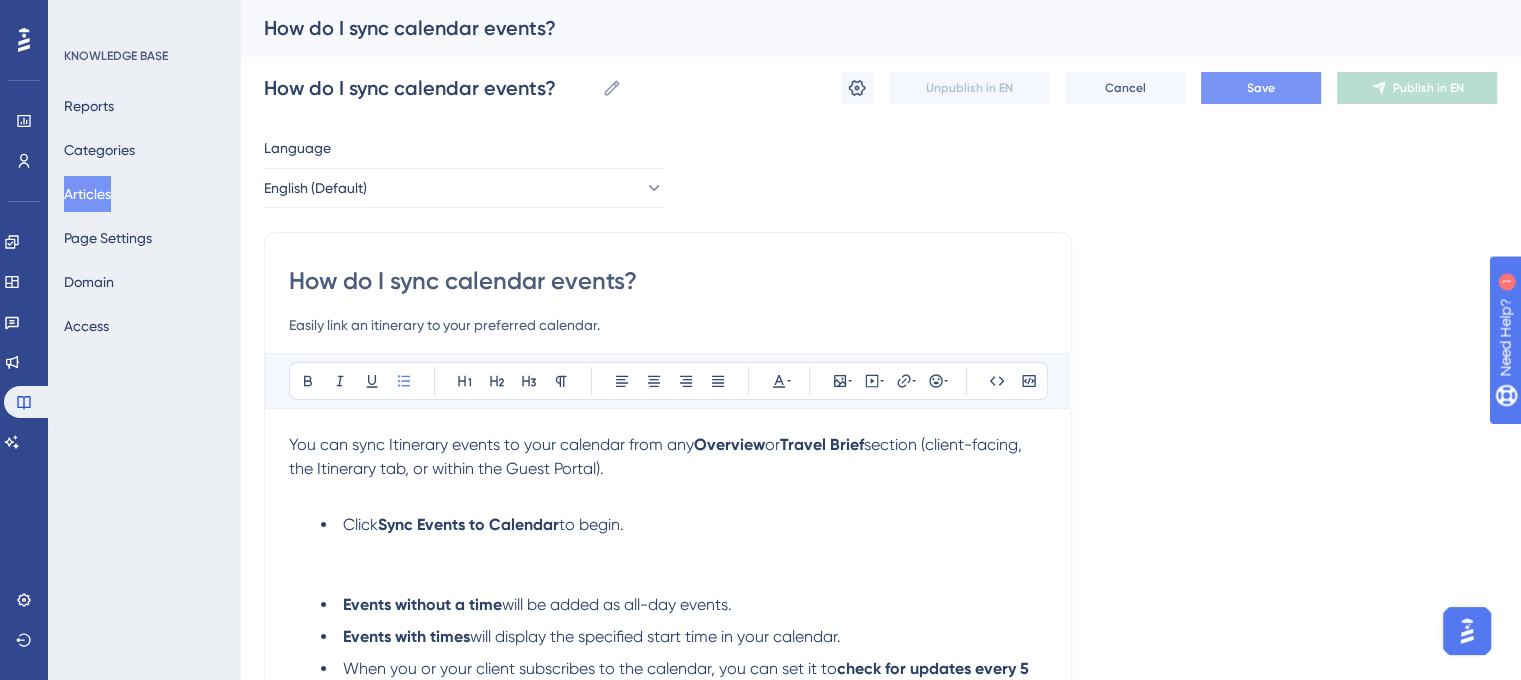 click on "Save" at bounding box center [1261, 88] 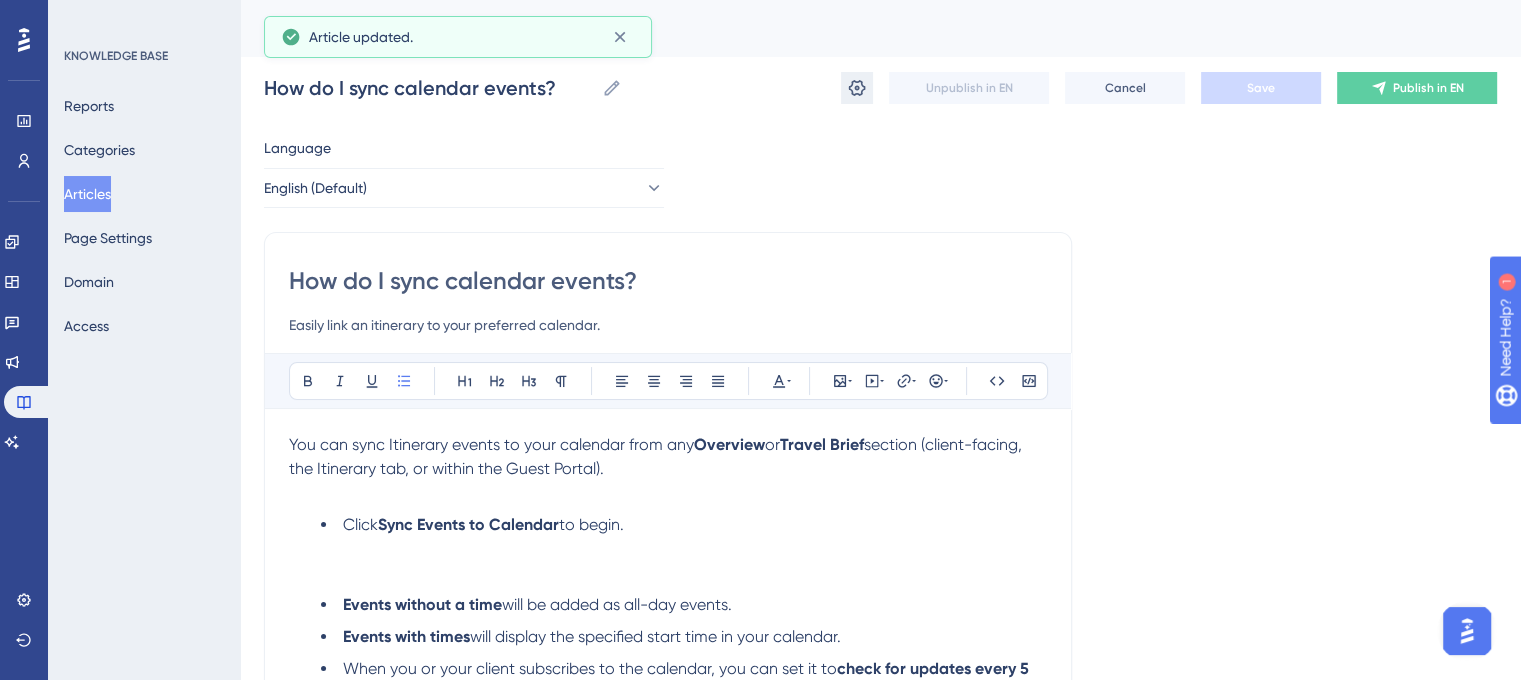 click 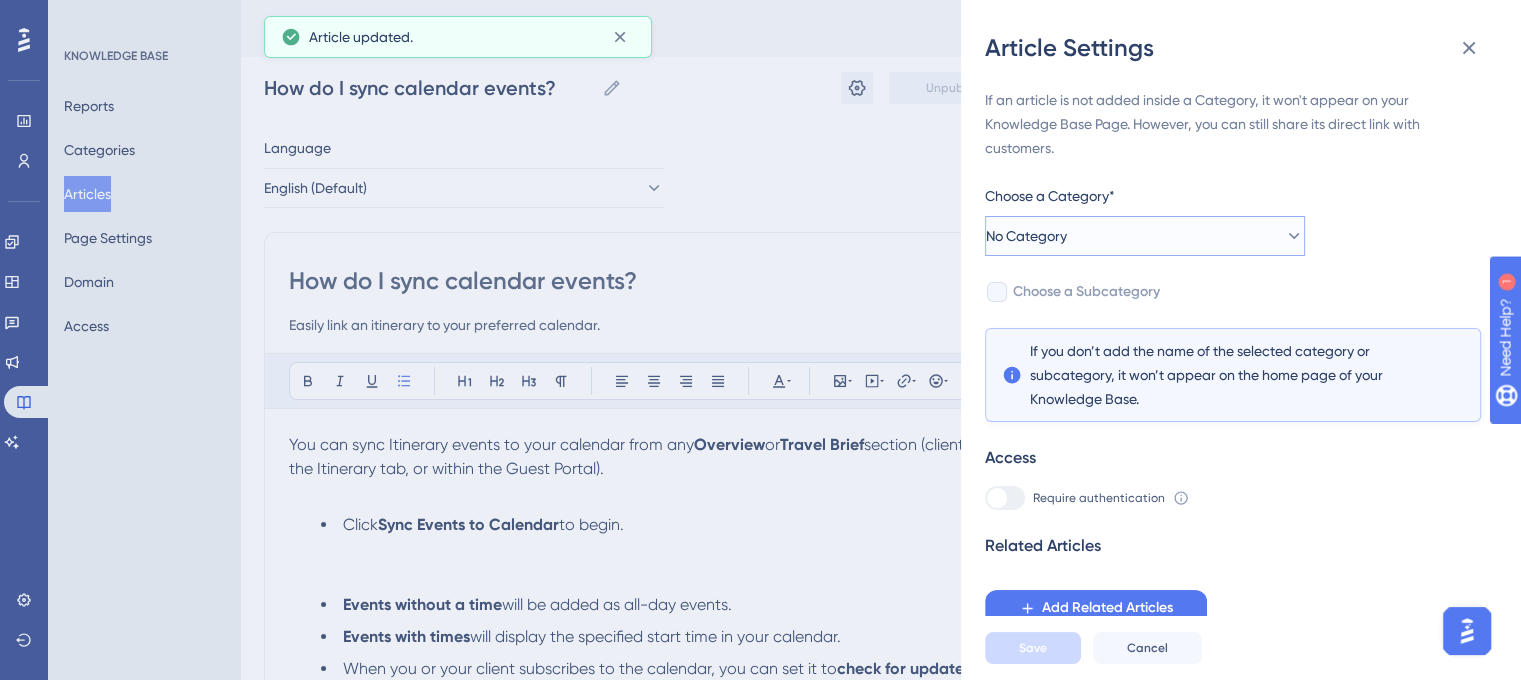 click on "No Category" at bounding box center (1145, 236) 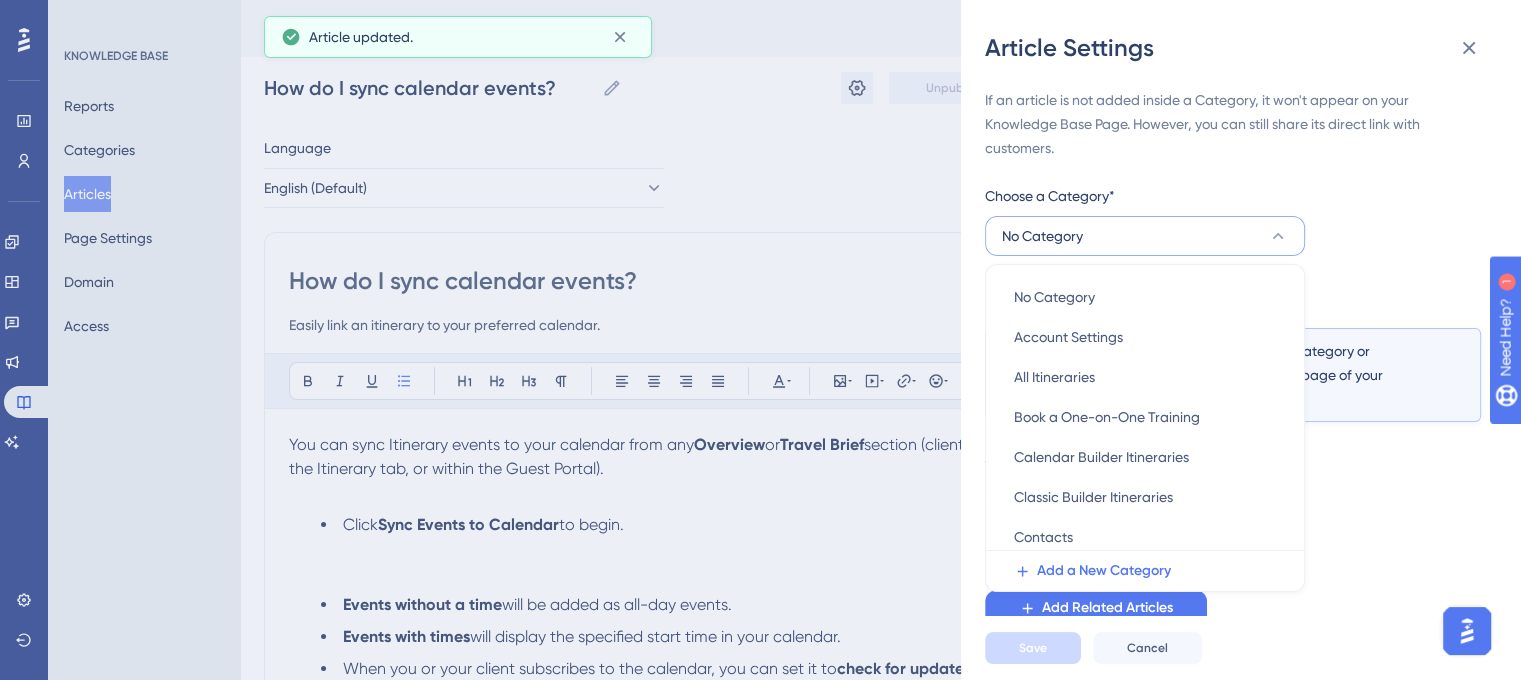 scroll, scrollTop: 77, scrollLeft: 0, axis: vertical 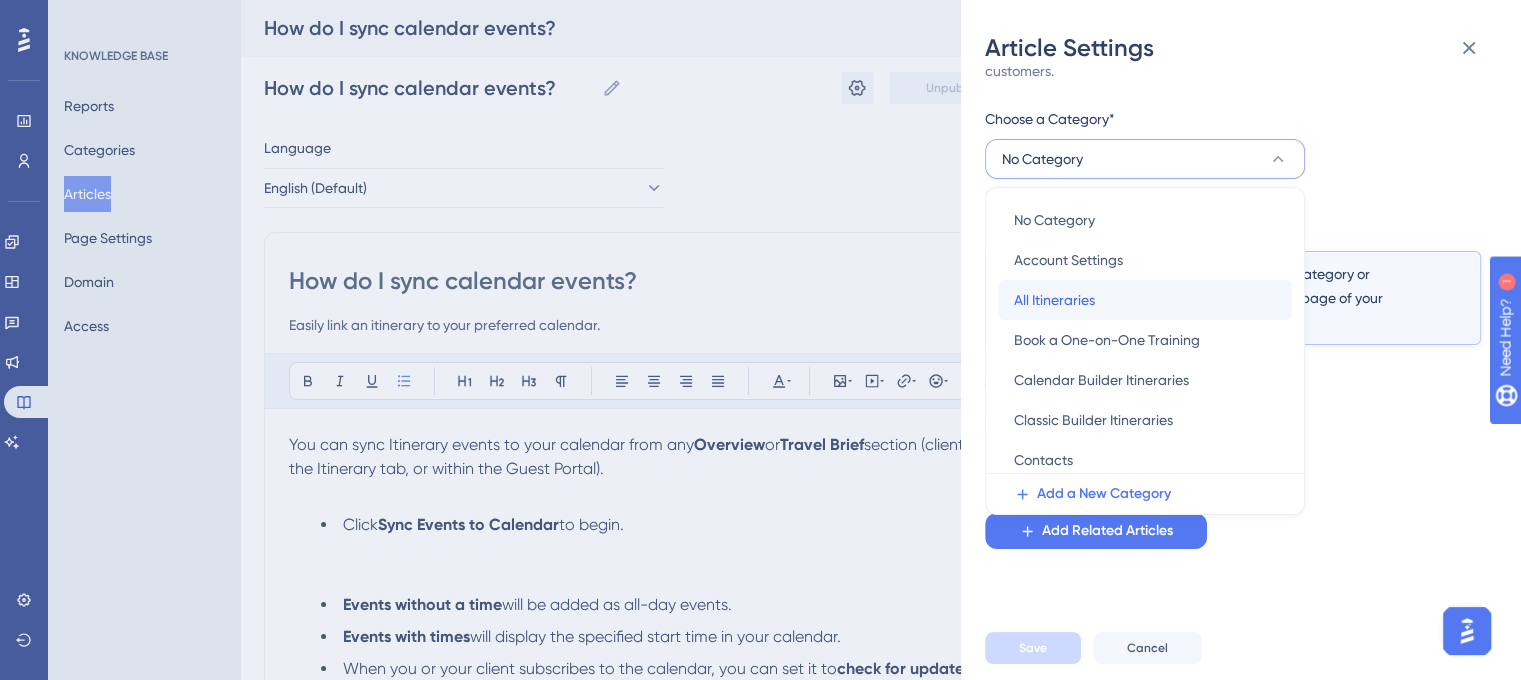 click on "All Itineraries" at bounding box center (1054, 300) 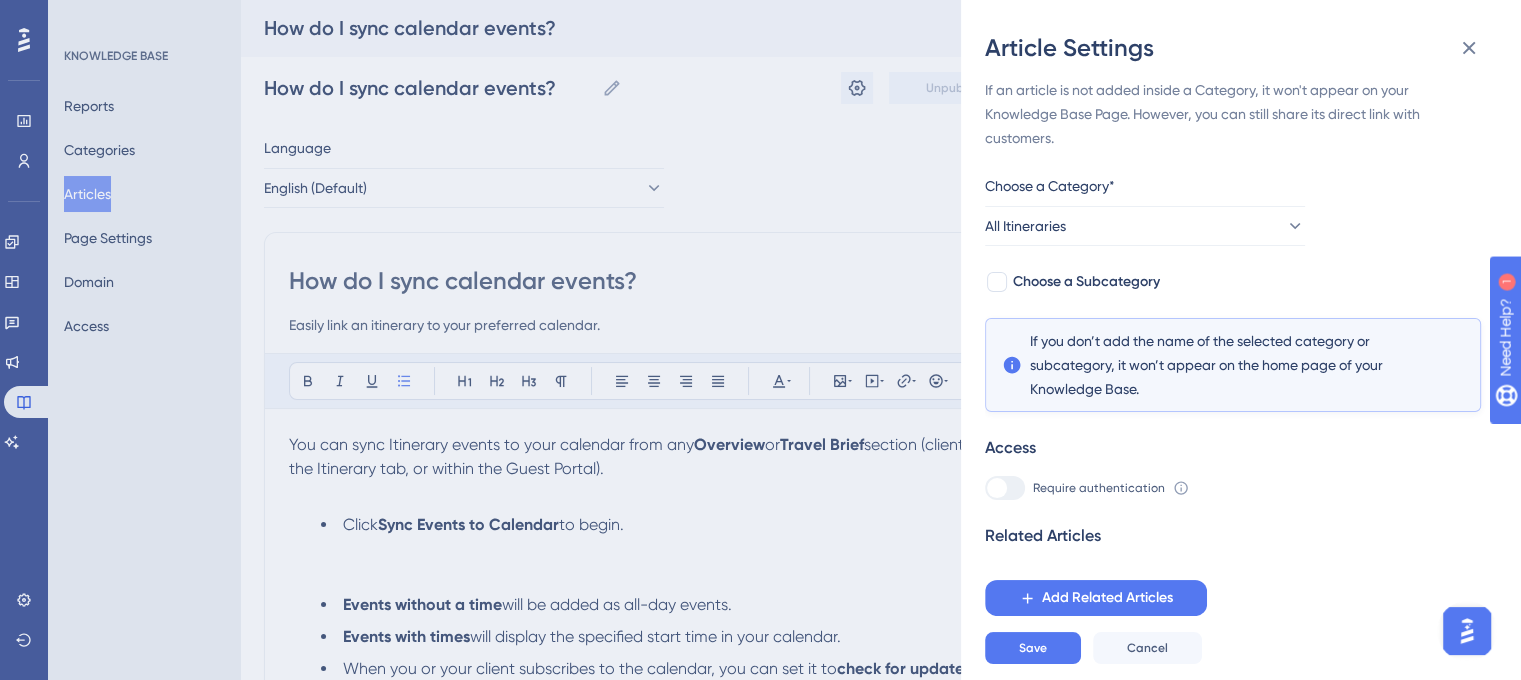 scroll, scrollTop: 0, scrollLeft: 0, axis: both 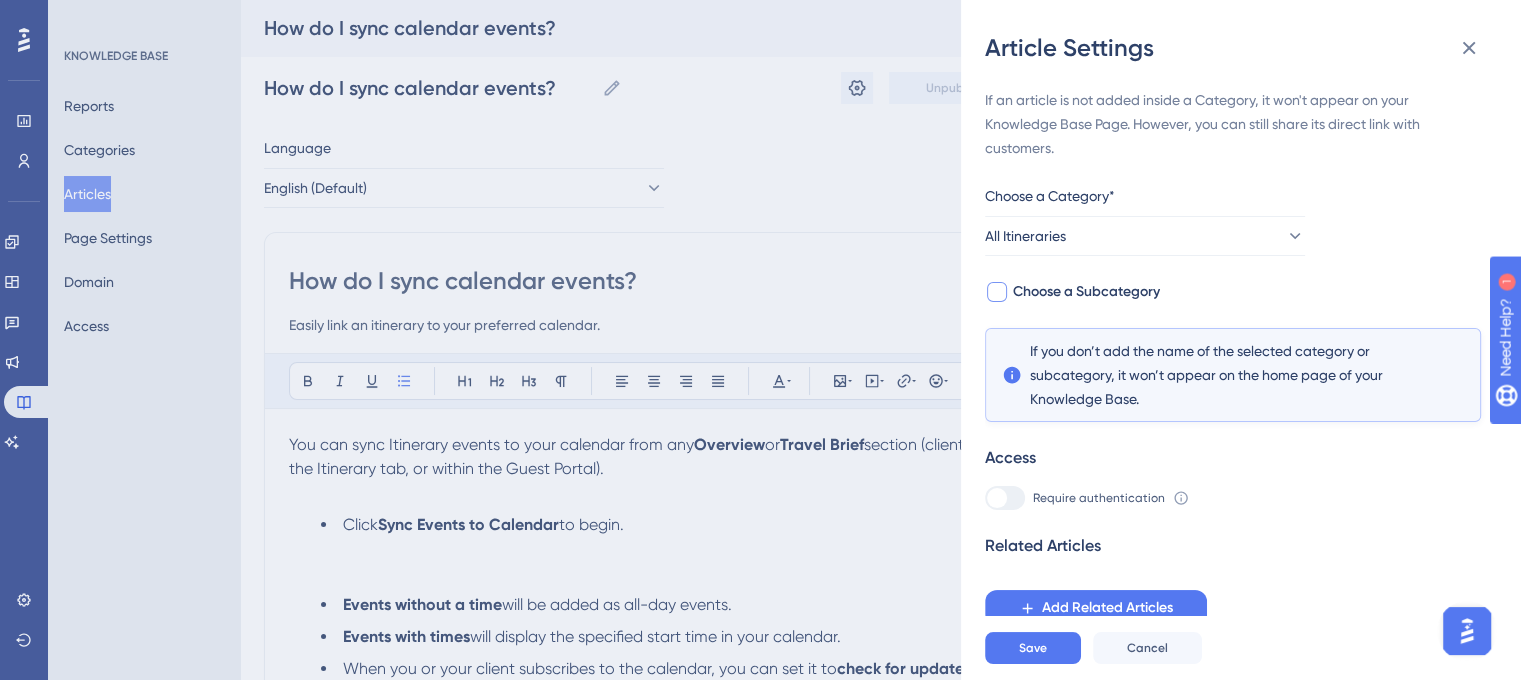 click at bounding box center (997, 292) 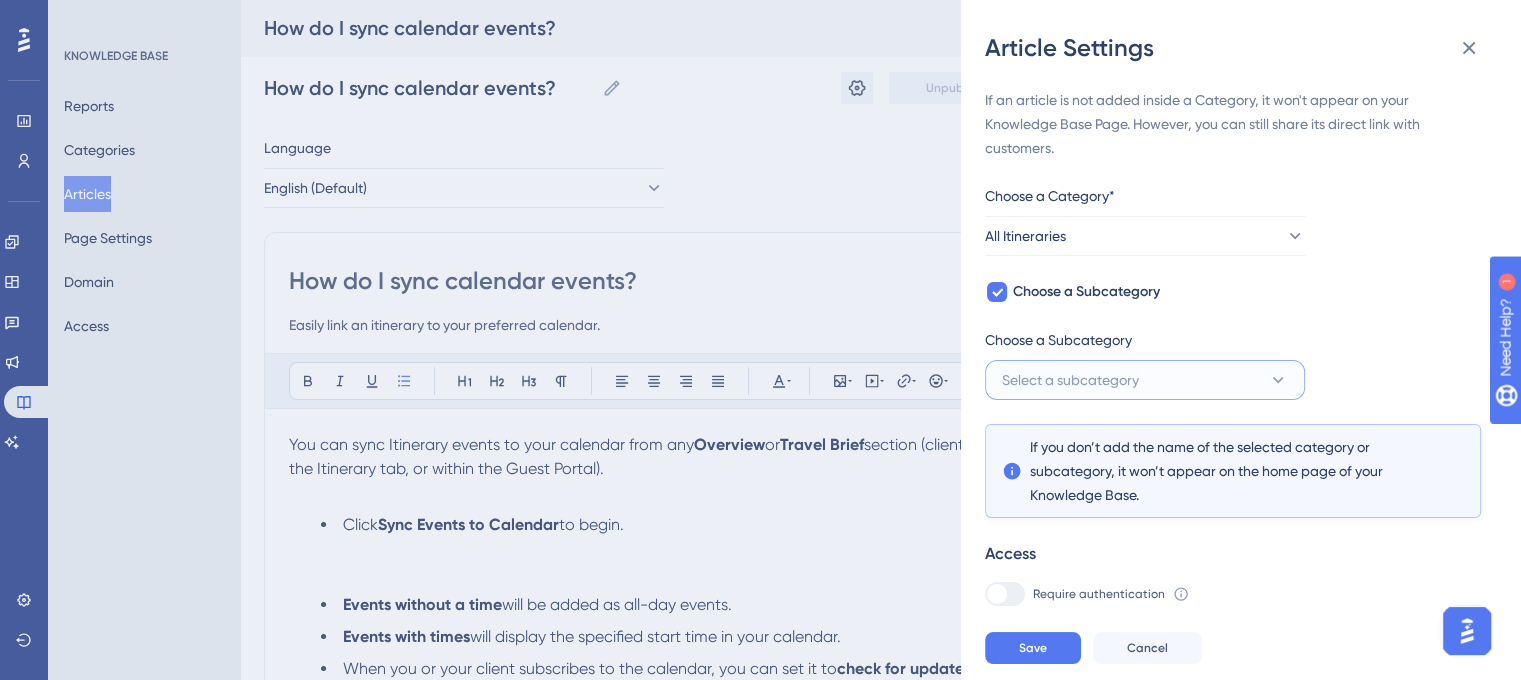 click on "Select a subcategory" at bounding box center (1070, 380) 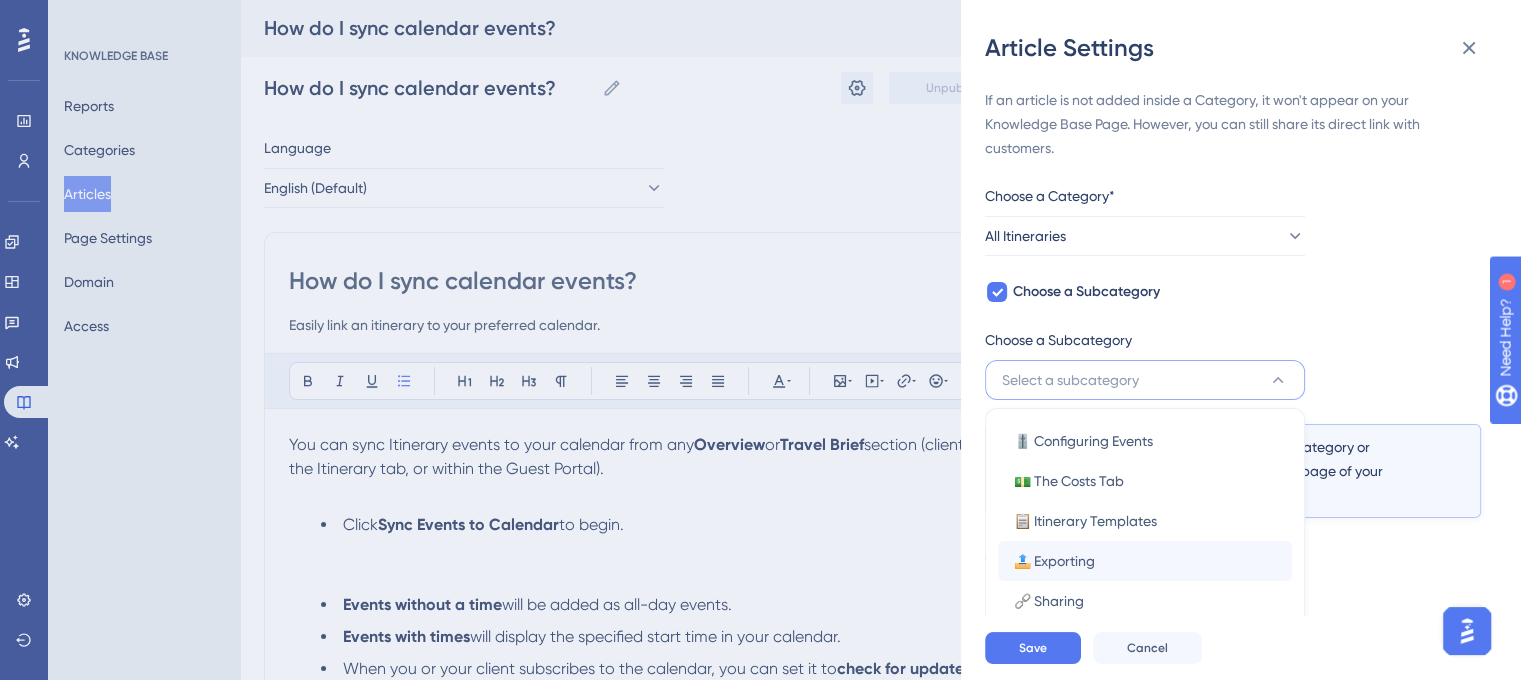 scroll, scrollTop: 170, scrollLeft: 0, axis: vertical 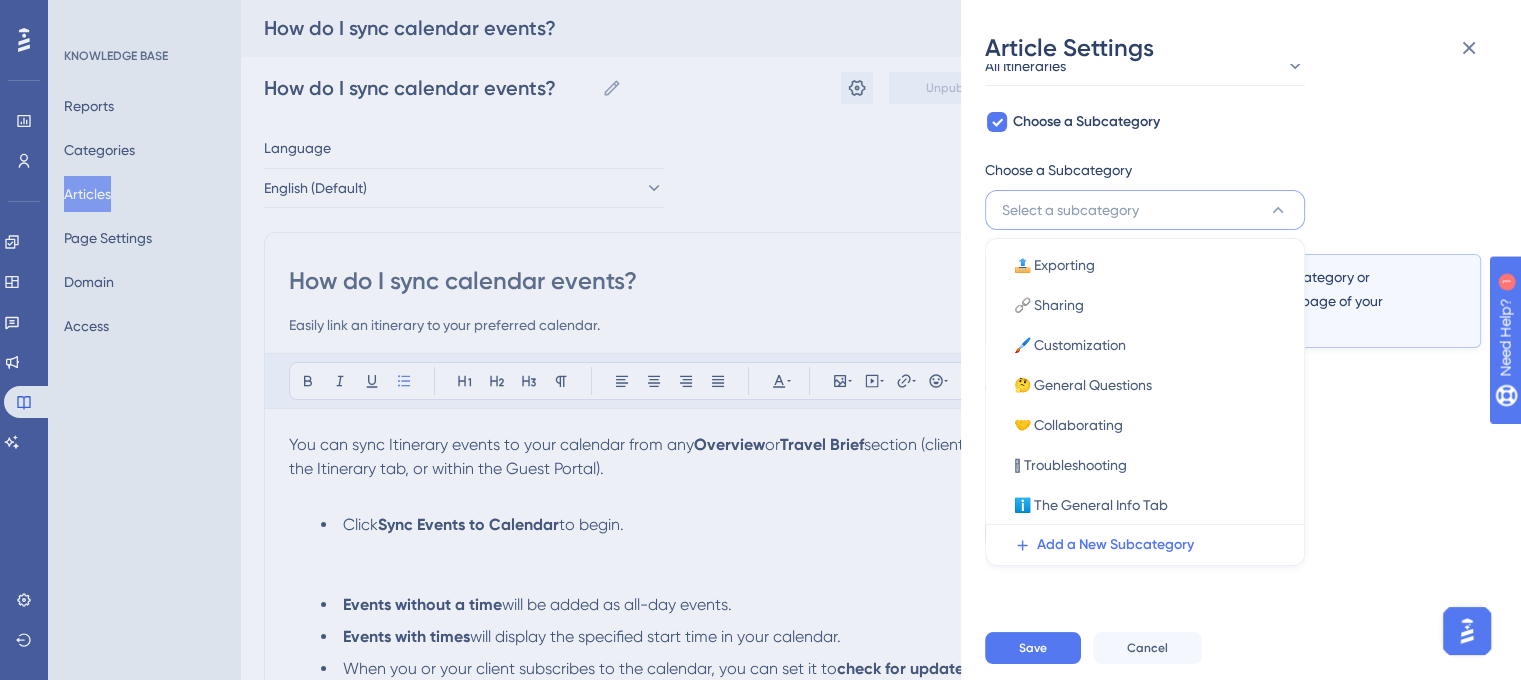 click on "If an article is not added inside a Category, it won't appear on your Knowledge Base Page. However, you can still share its direct link with customers. Choose a Category* All Itineraries Choose a Subcategory Choose a Subcategory Select a subcategory 🎚️ Configuring Events 🎚️ Configuring Events 💵 The Costs Tab 💵 The Costs Tab 📋 Itinerary Templates 📋 Itinerary Templates 📤 Exporting 📤 Exporting 🔗 Sharing 🔗 Sharing 🖌️ Customization 🖌️ Customization 🤔 General Questions 🤔 General Questions 🤝 Collaborating 🤝 Collaborating 🛟 Troubleshooting 🛟 Troubleshooting ℹ️ The General Info Tab ℹ️ The General Info Tab Add a New Subcategory If you don’t add the name of the selected category or subcategory, it won’t appear on the home page of your Knowledge Base. Access Require authentication To change this setting you should manage your access preferences  under the Access tab. Learn more Related Articles Add Related Articles" at bounding box center (1233, 235) 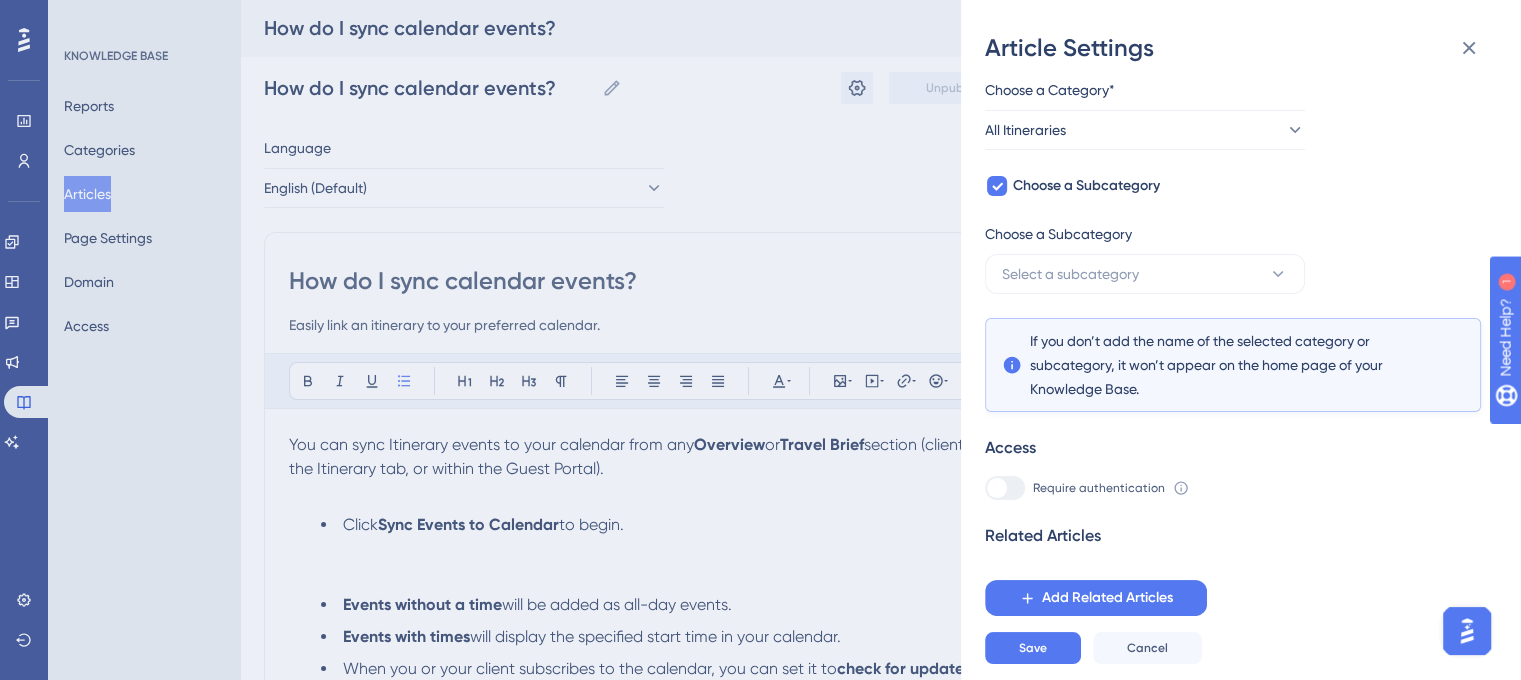 scroll, scrollTop: 90, scrollLeft: 0, axis: vertical 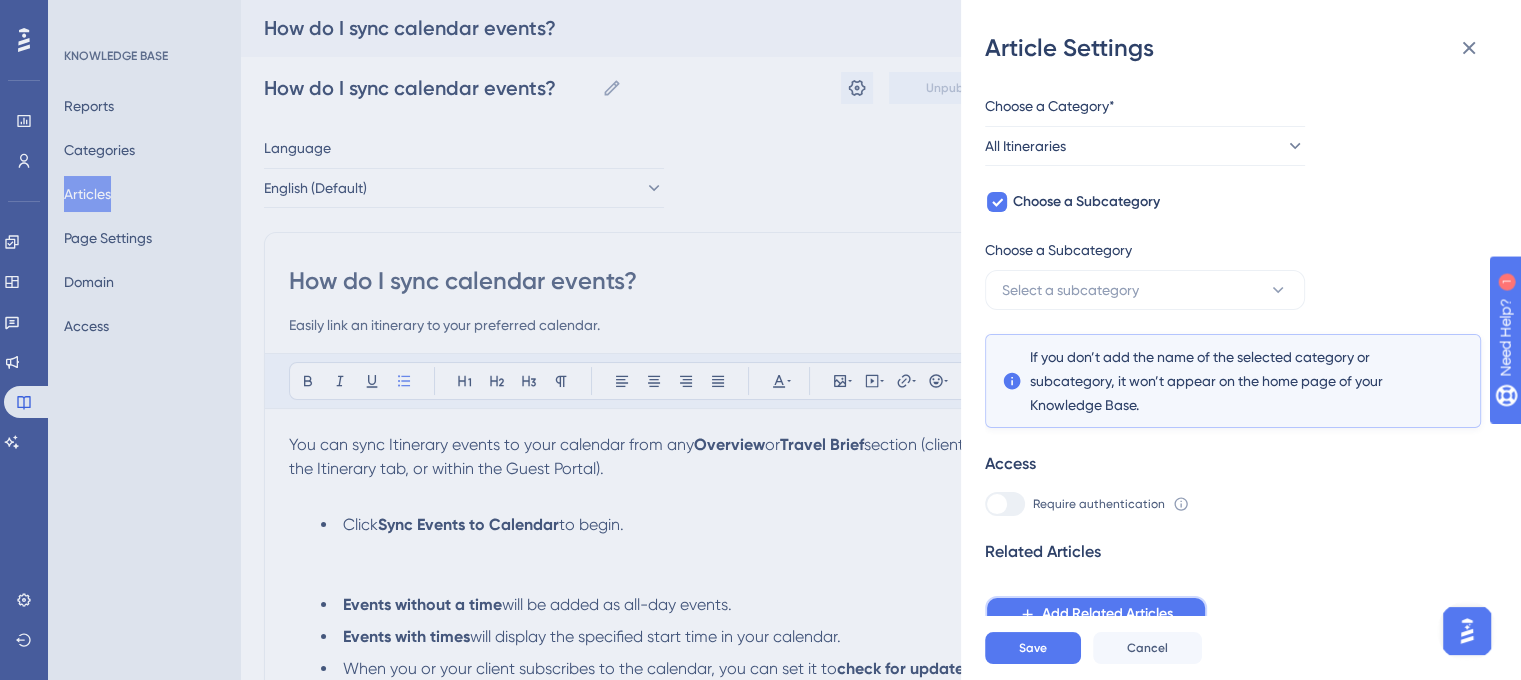 click on "Add Related Articles" at bounding box center (1107, 614) 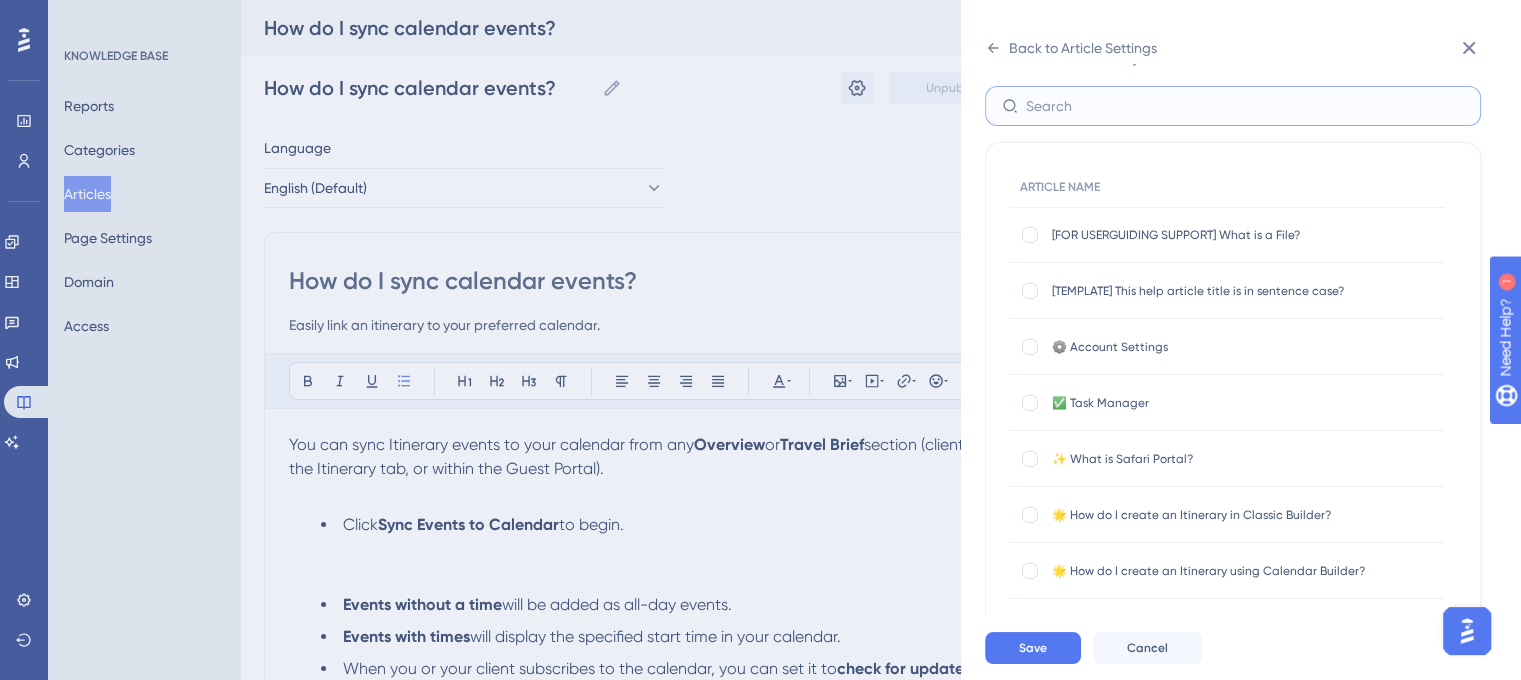 click at bounding box center (1245, 106) 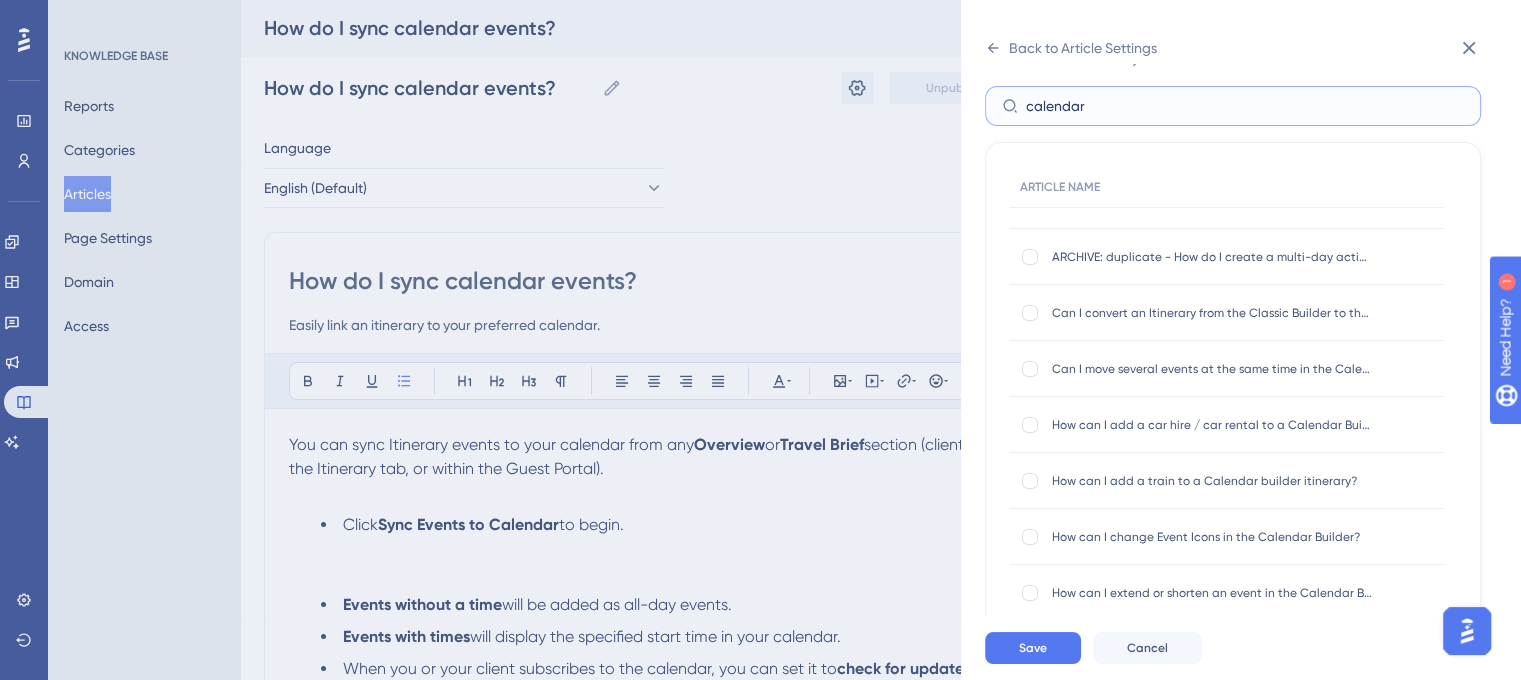 scroll, scrollTop: 0, scrollLeft: 0, axis: both 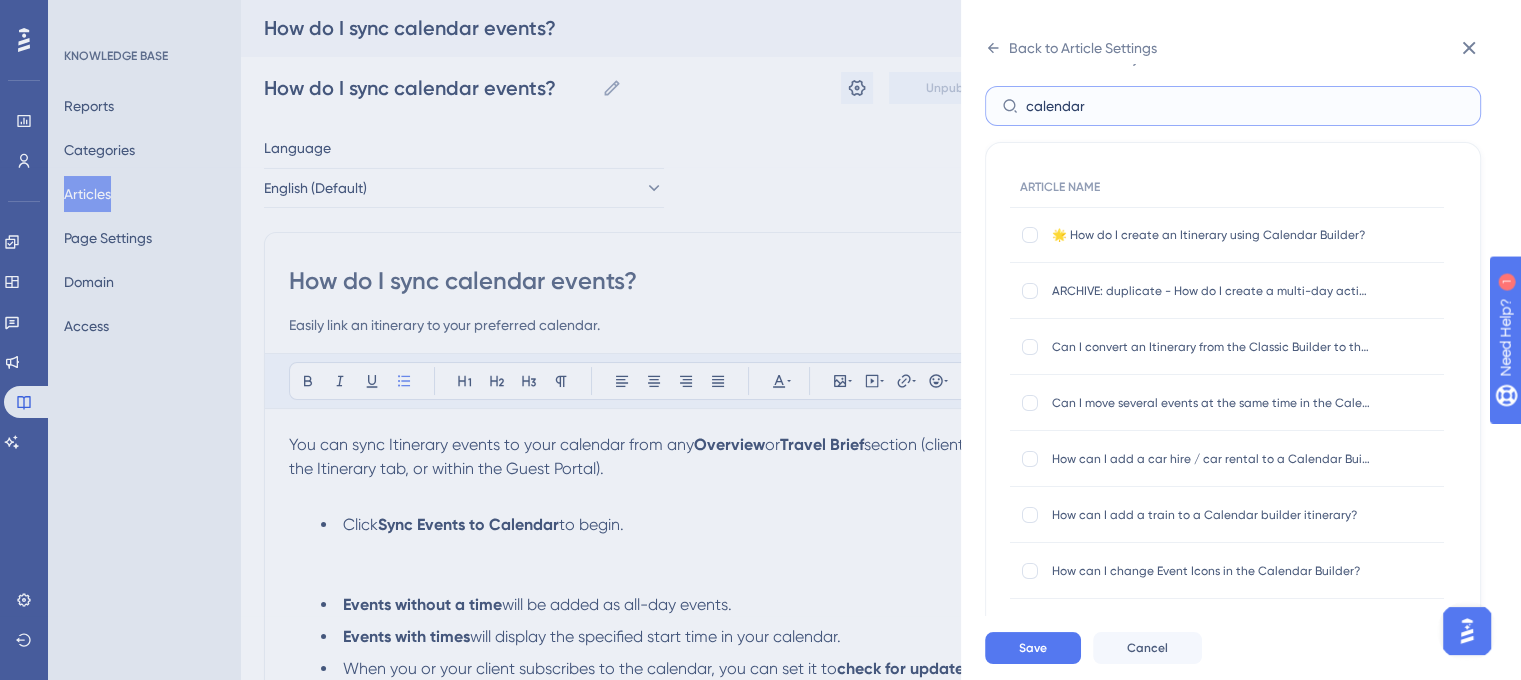 drag, startPoint x: 1104, startPoint y: 100, endPoint x: 1002, endPoint y: 113, distance: 102.825096 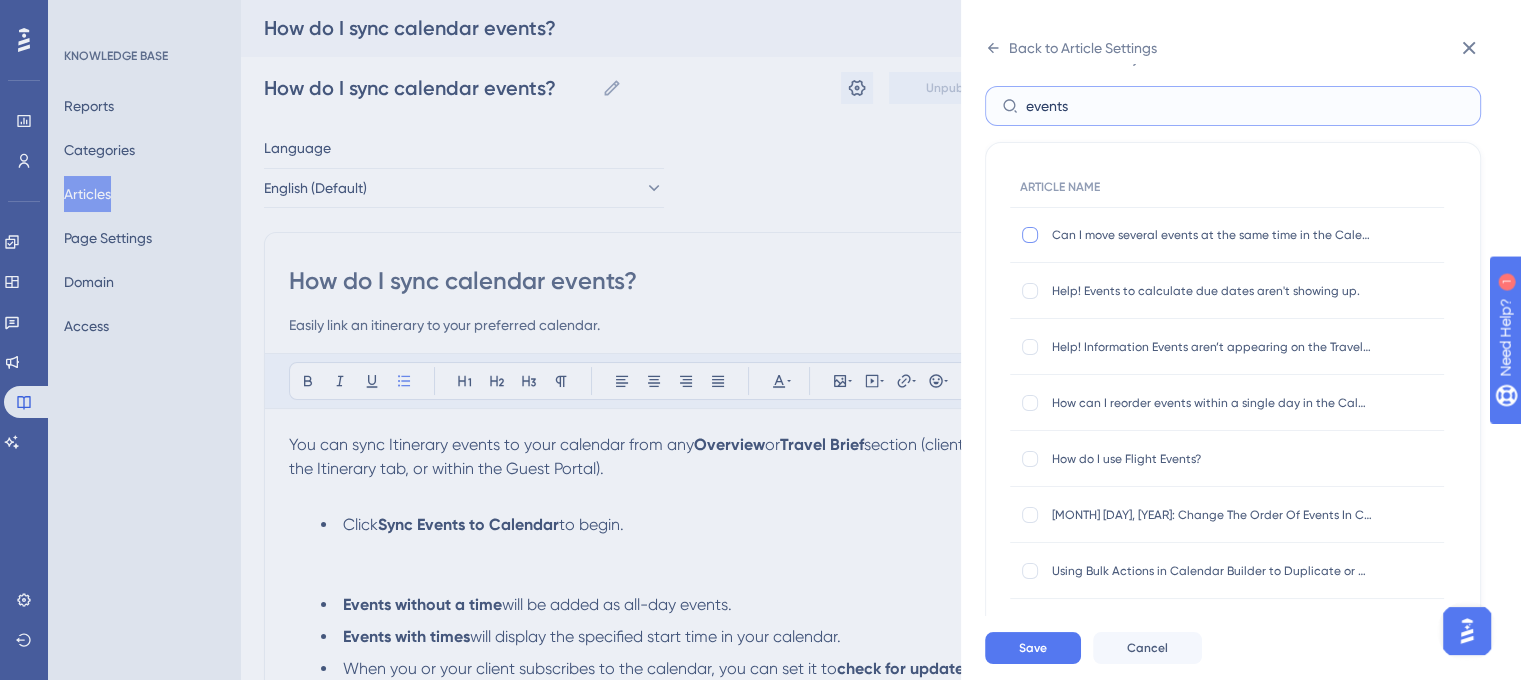type on "events" 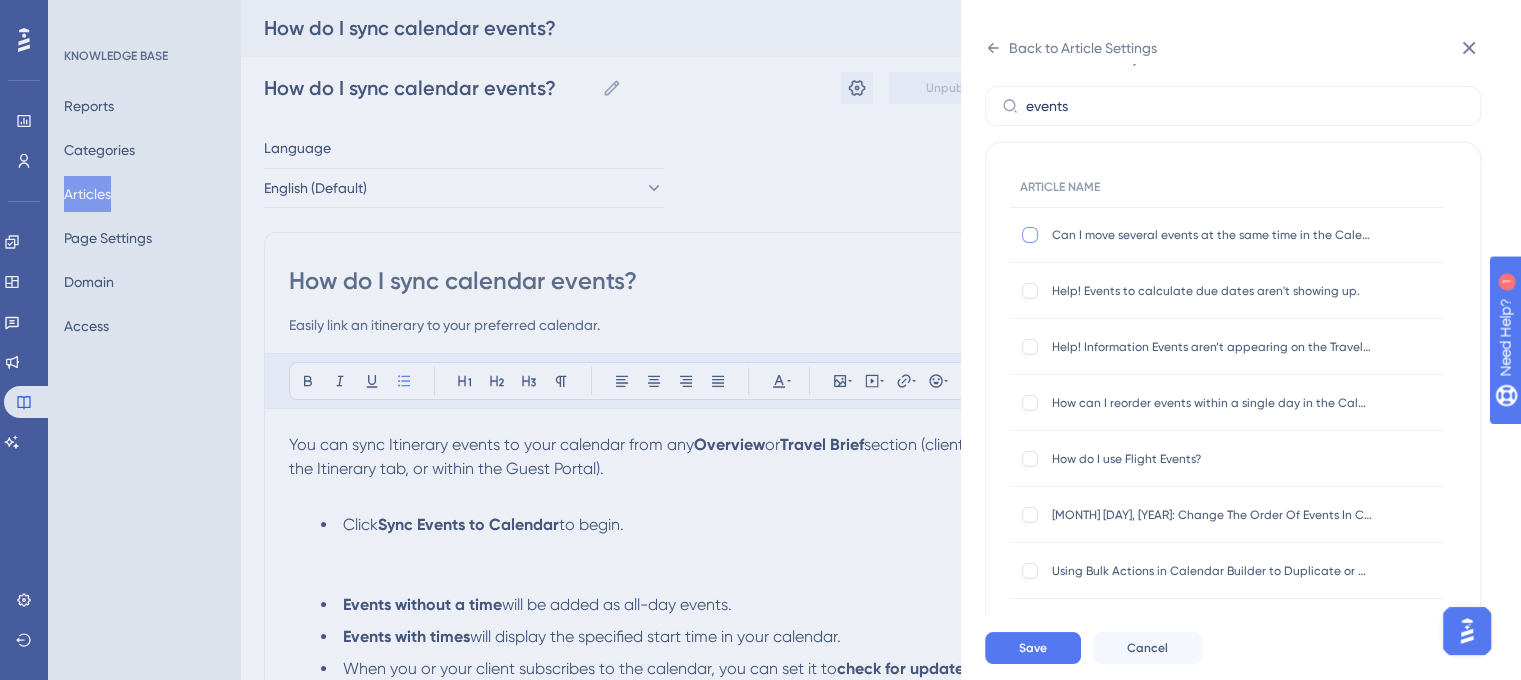 click at bounding box center (1030, 235) 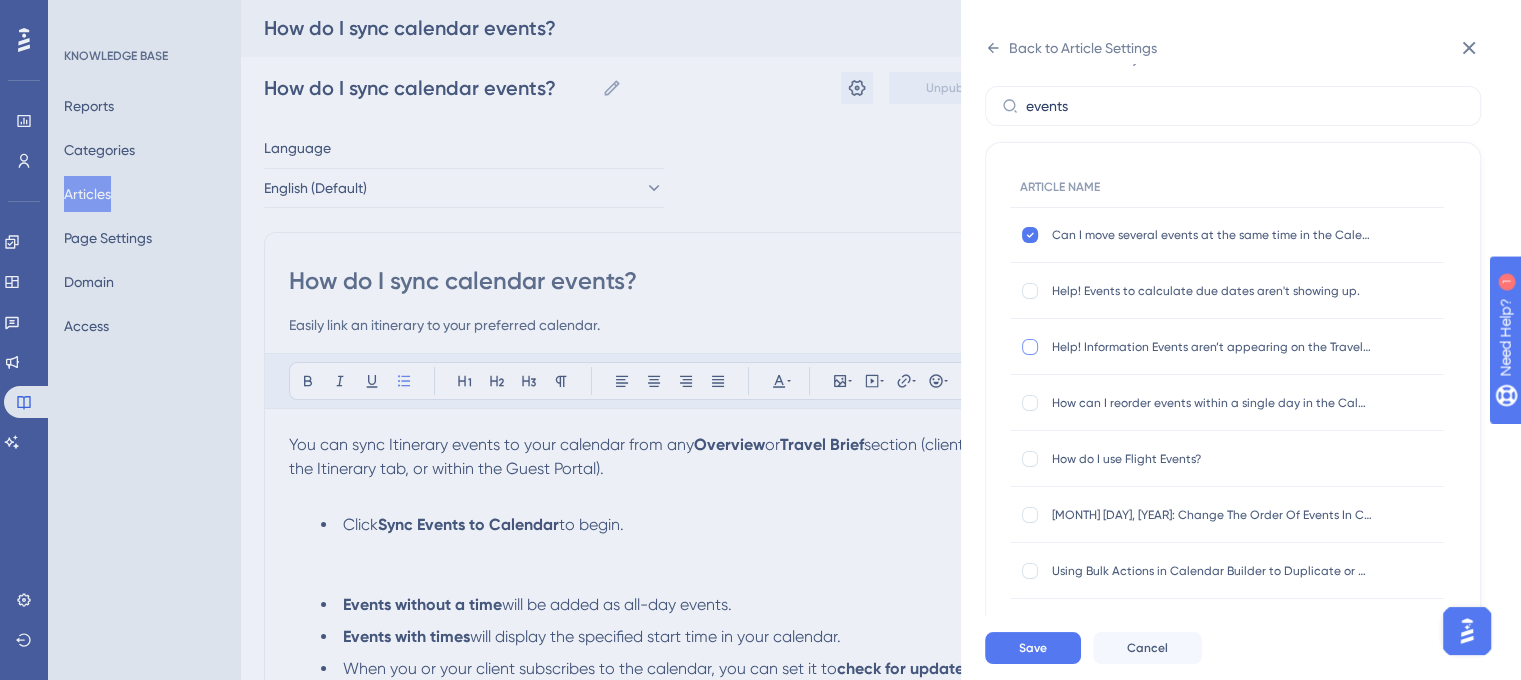 click at bounding box center (1030, 347) 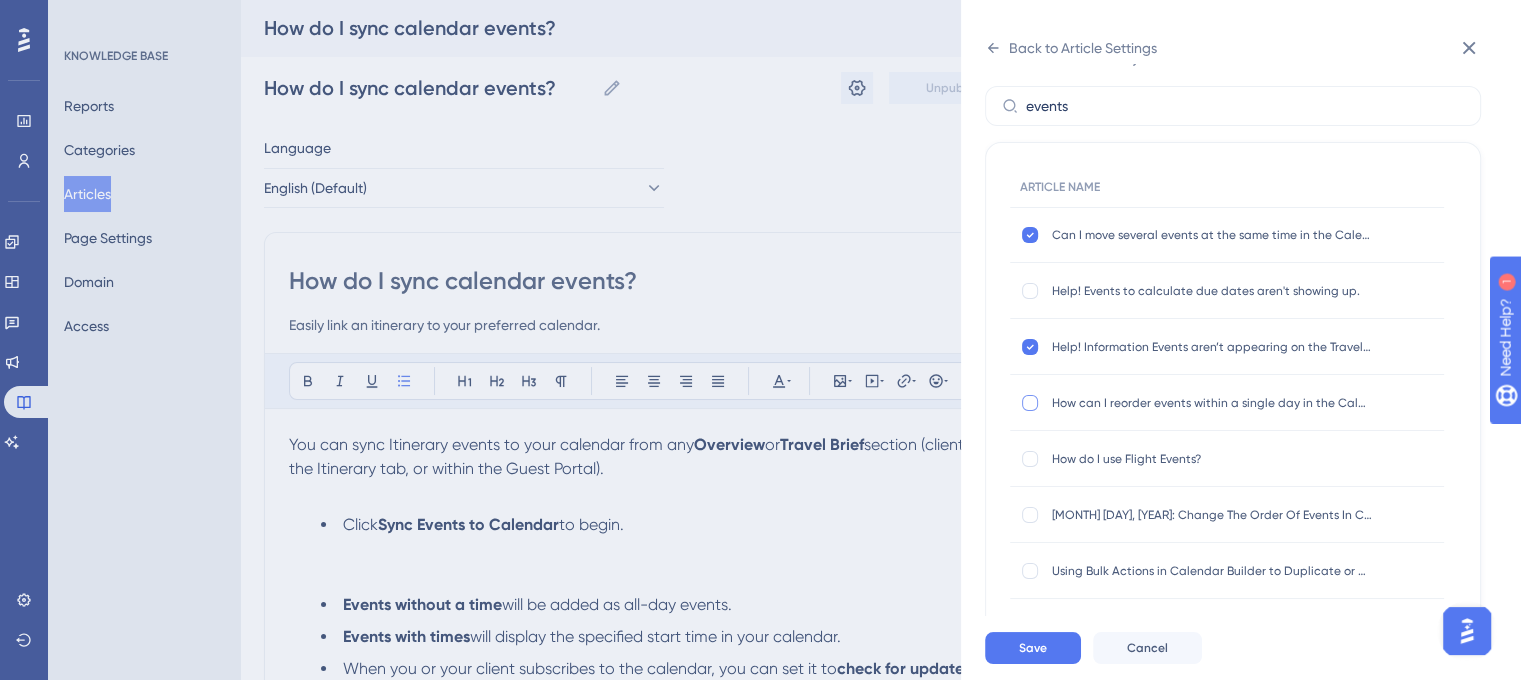 click at bounding box center (1030, 403) 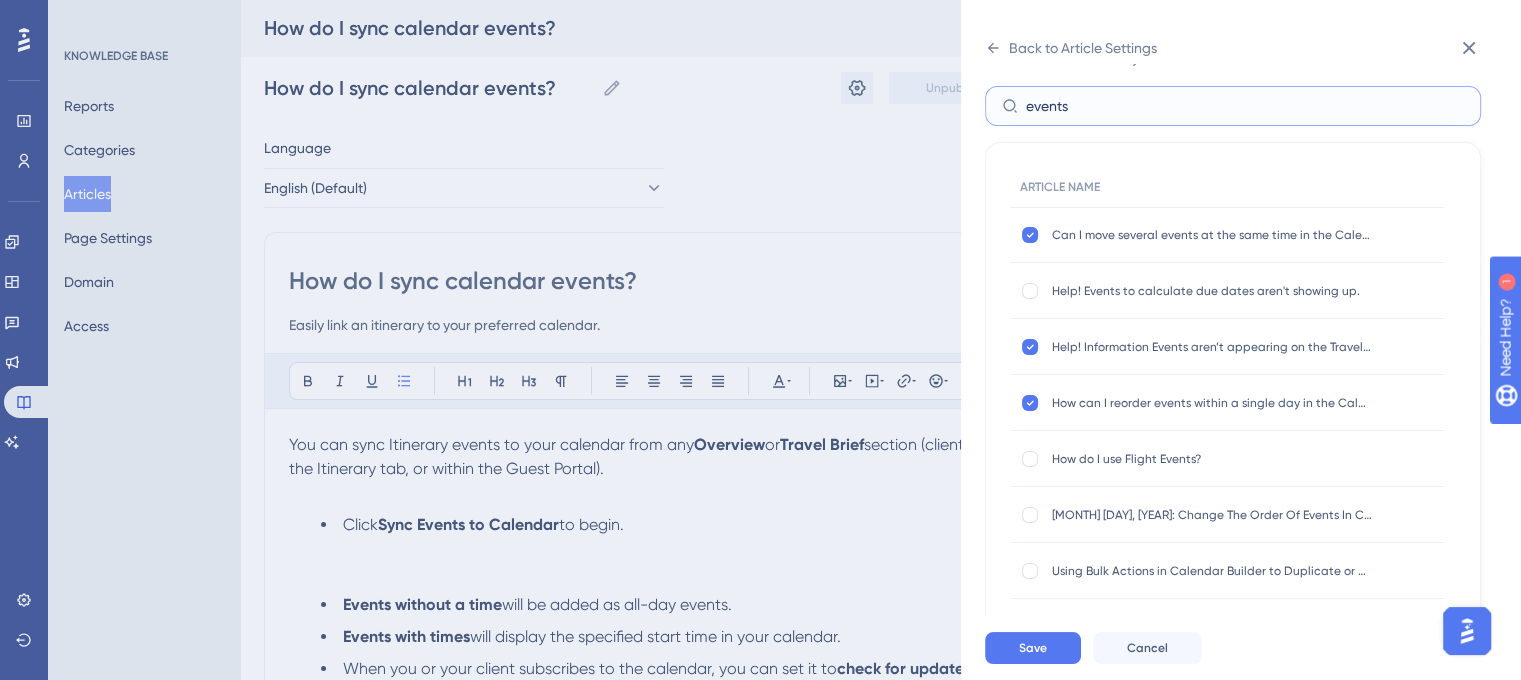 drag, startPoint x: 1098, startPoint y: 102, endPoint x: 955, endPoint y: 110, distance: 143.2236 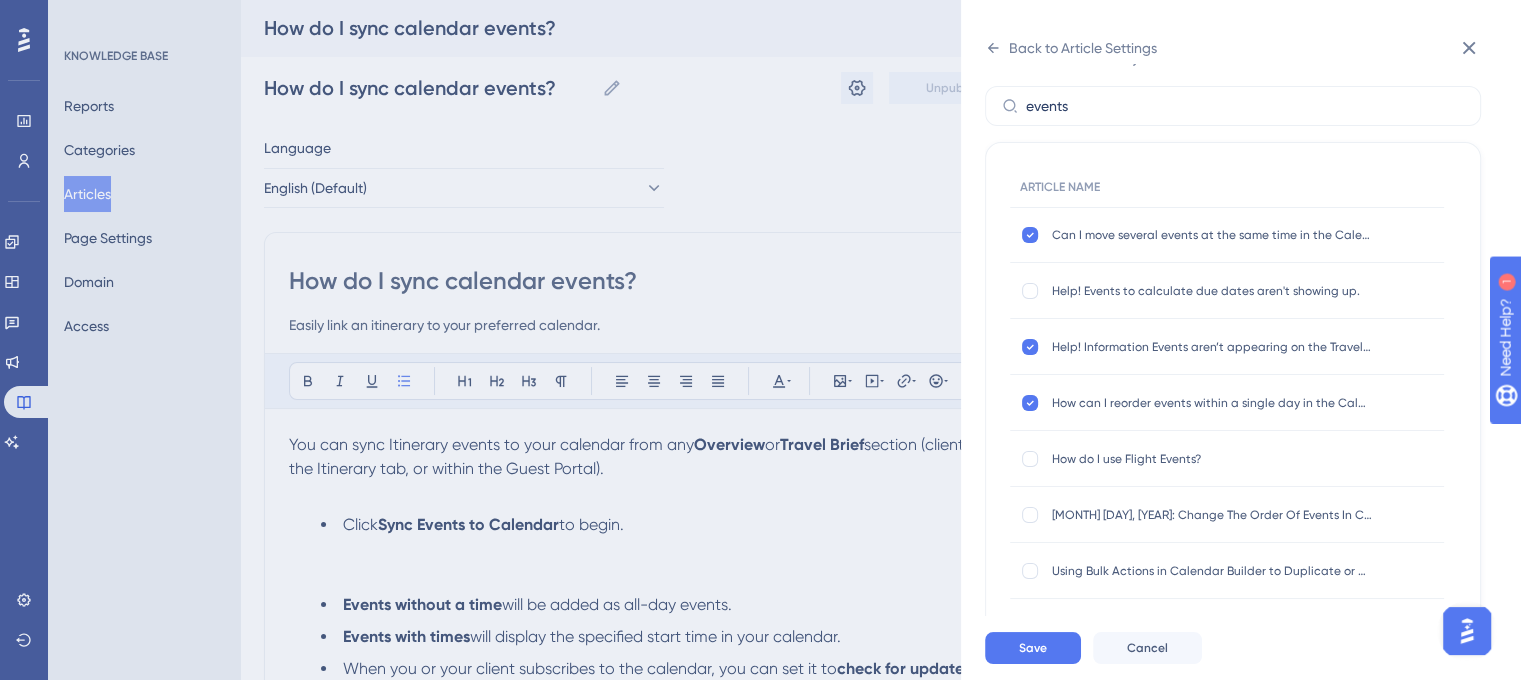 scroll, scrollTop: 0, scrollLeft: 0, axis: both 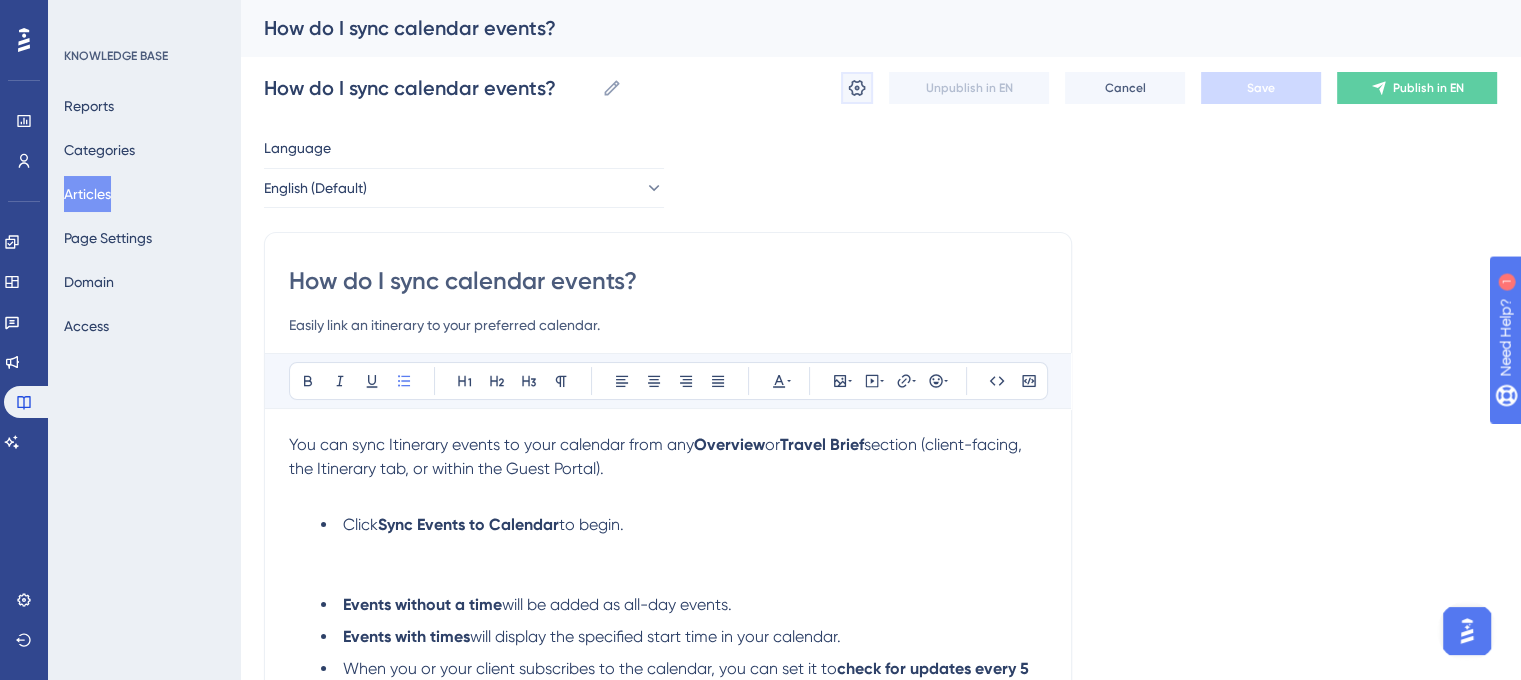 click 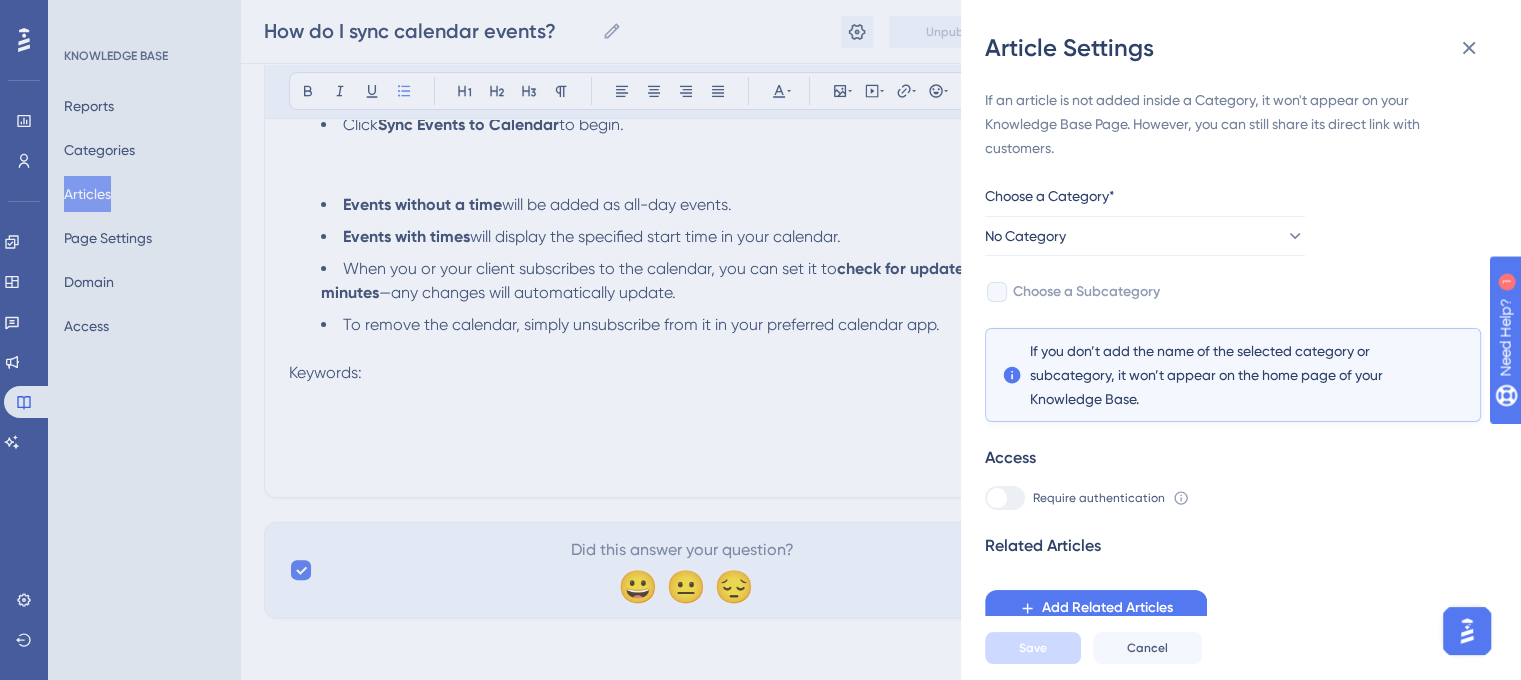 scroll, scrollTop: 392, scrollLeft: 0, axis: vertical 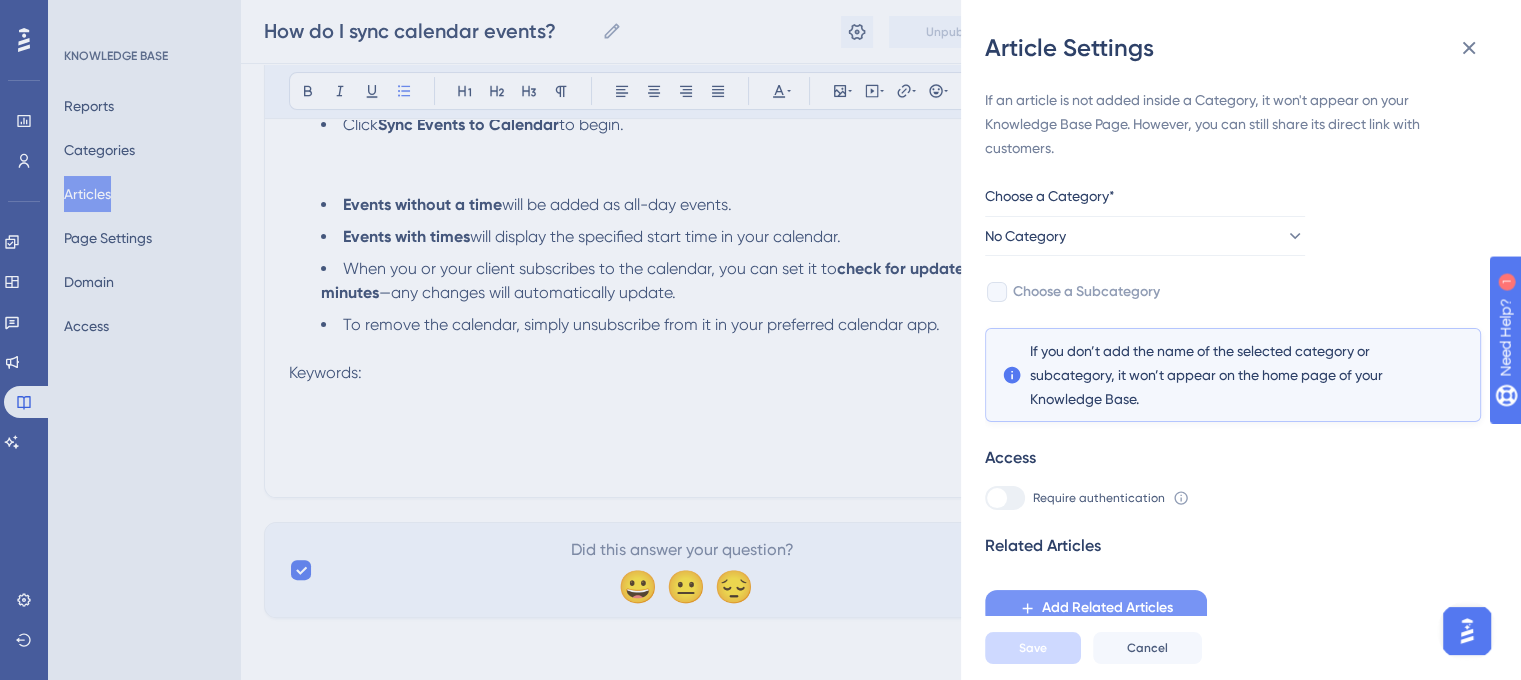 click on "Add Related Articles" at bounding box center (1107, 608) 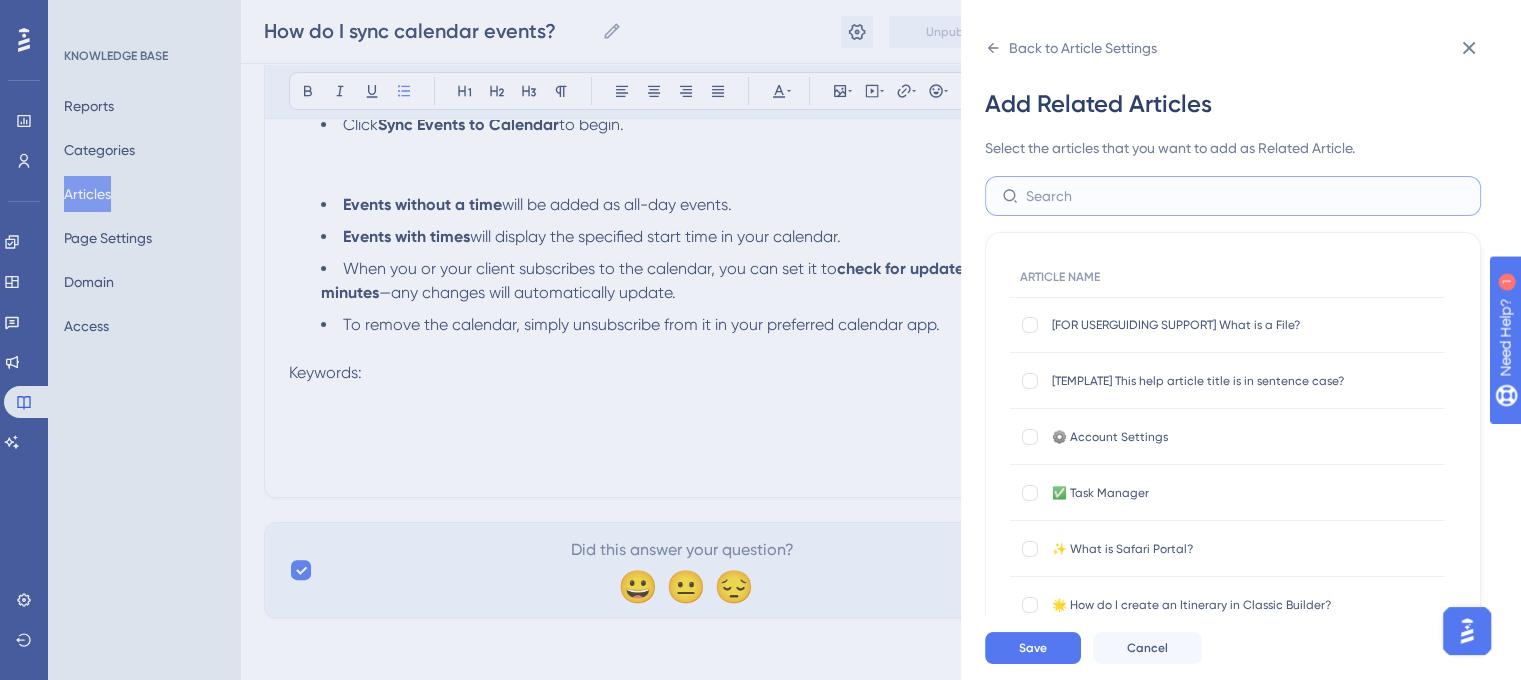 click at bounding box center [1245, 196] 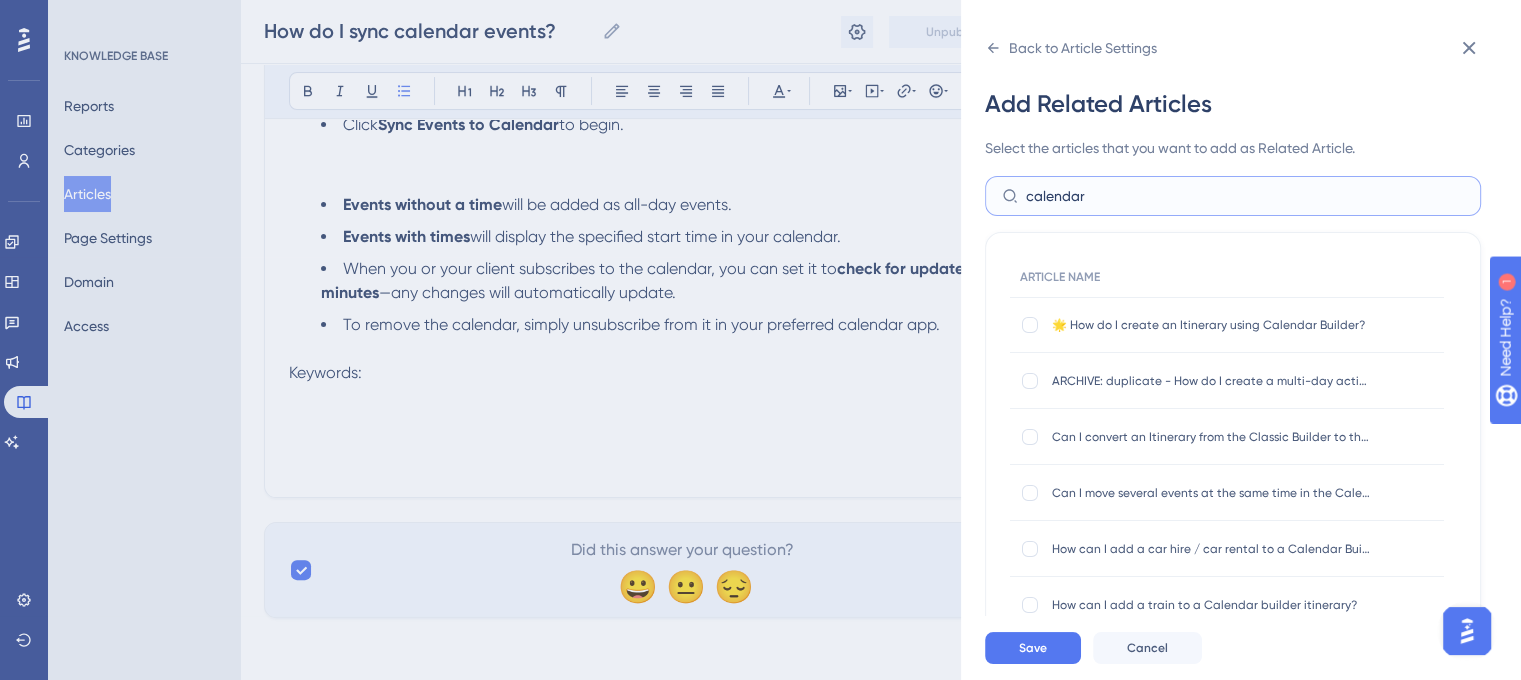scroll, scrollTop: 100, scrollLeft: 0, axis: vertical 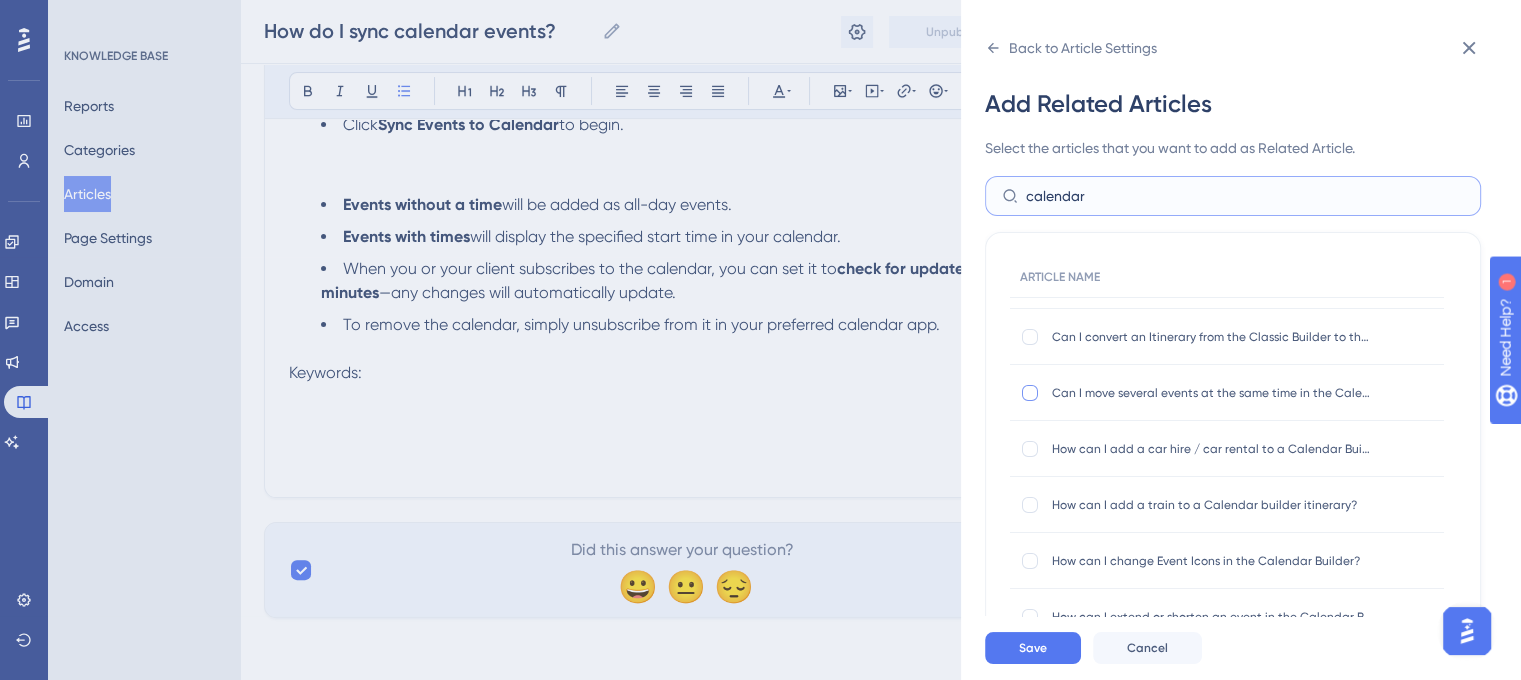 type on "calendar" 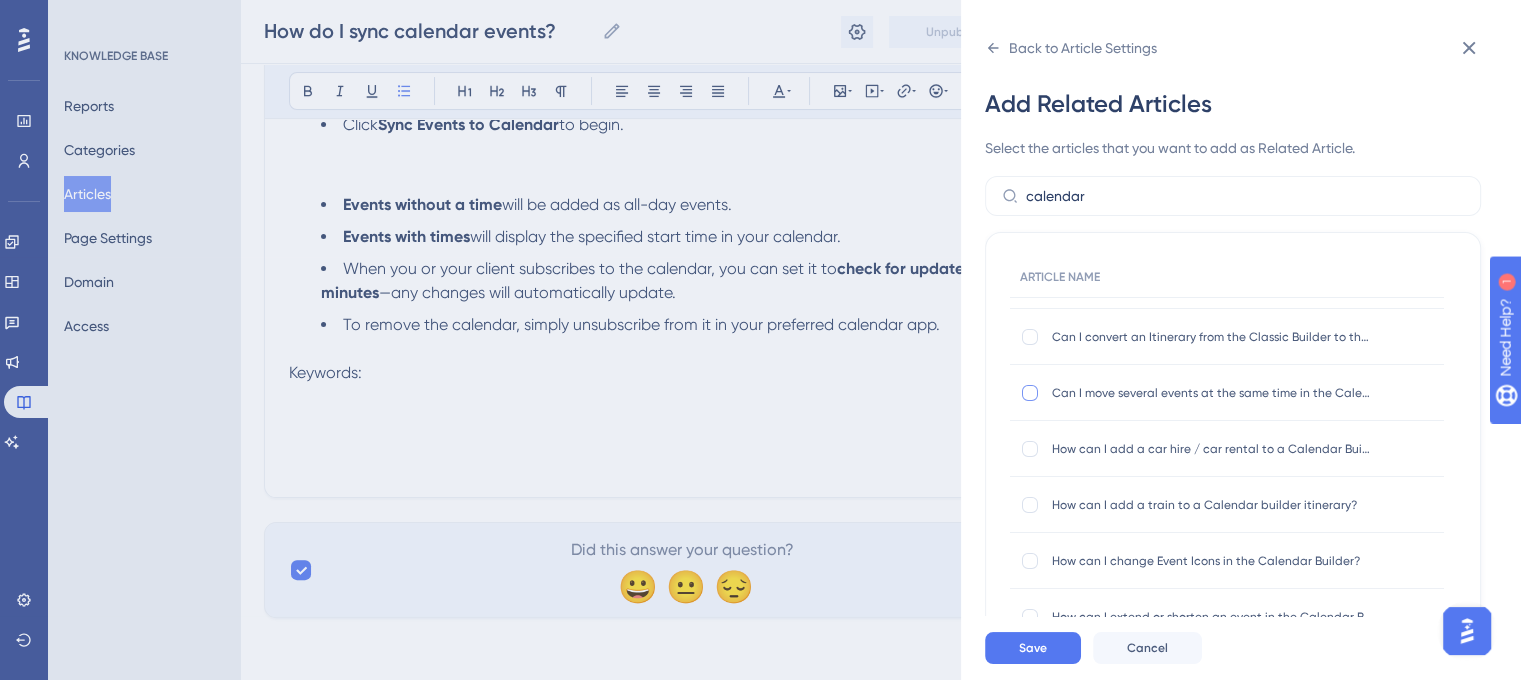 click at bounding box center (1030, 393) 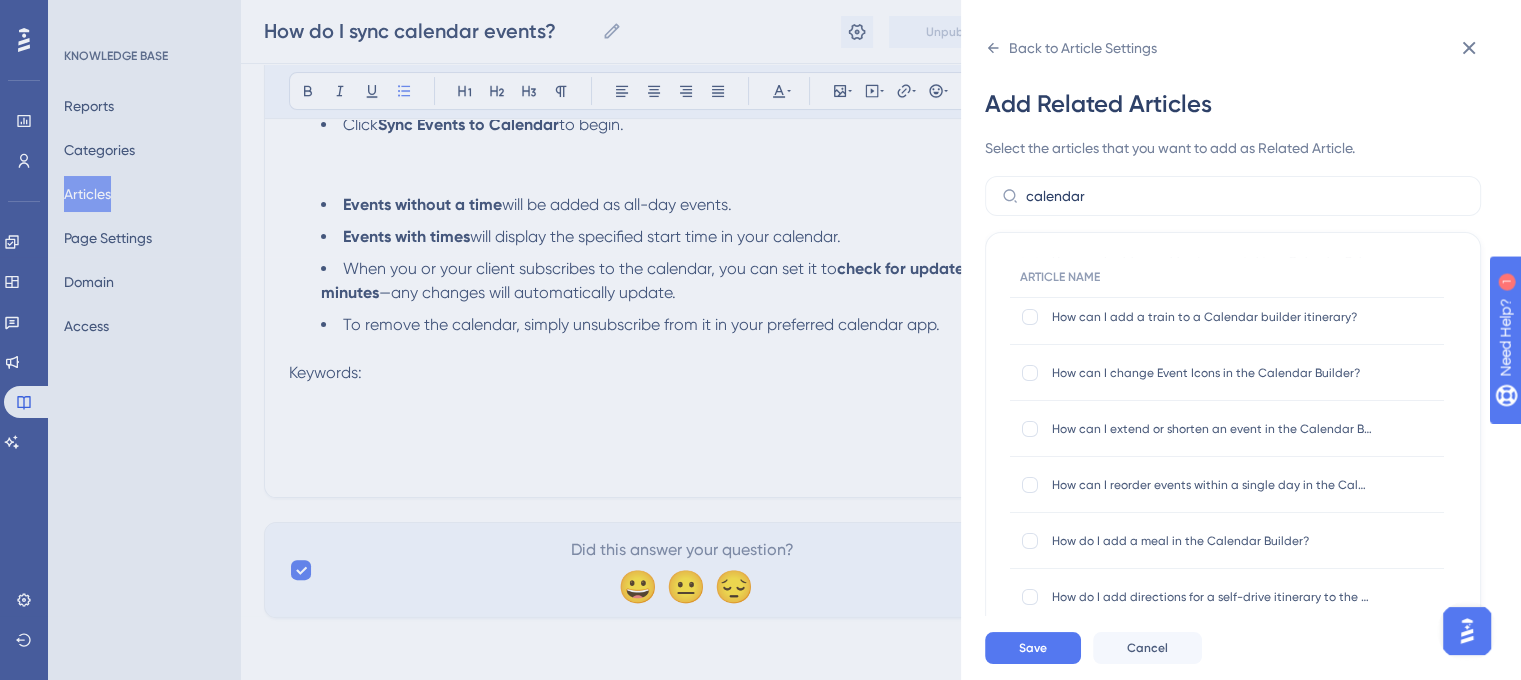 scroll, scrollTop: 300, scrollLeft: 0, axis: vertical 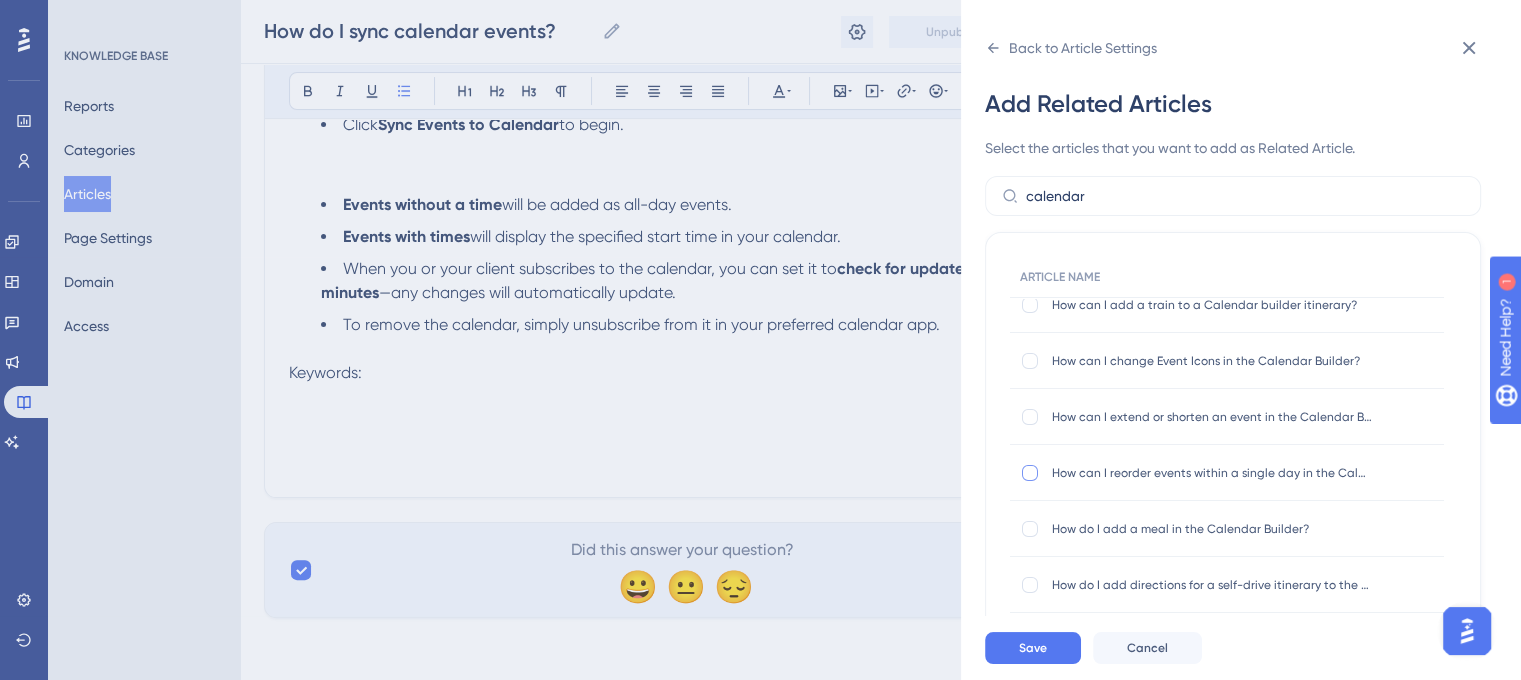 click at bounding box center [1030, 473] 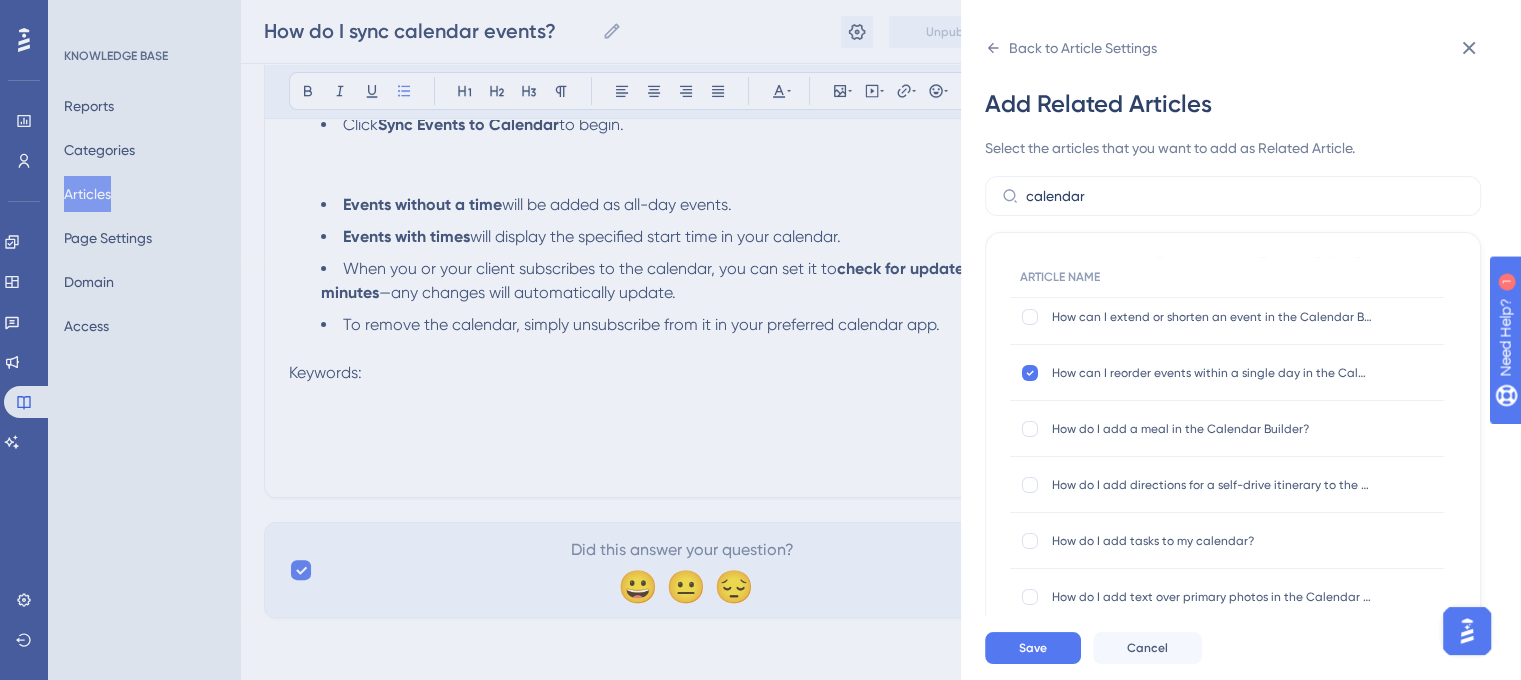 scroll, scrollTop: 500, scrollLeft: 0, axis: vertical 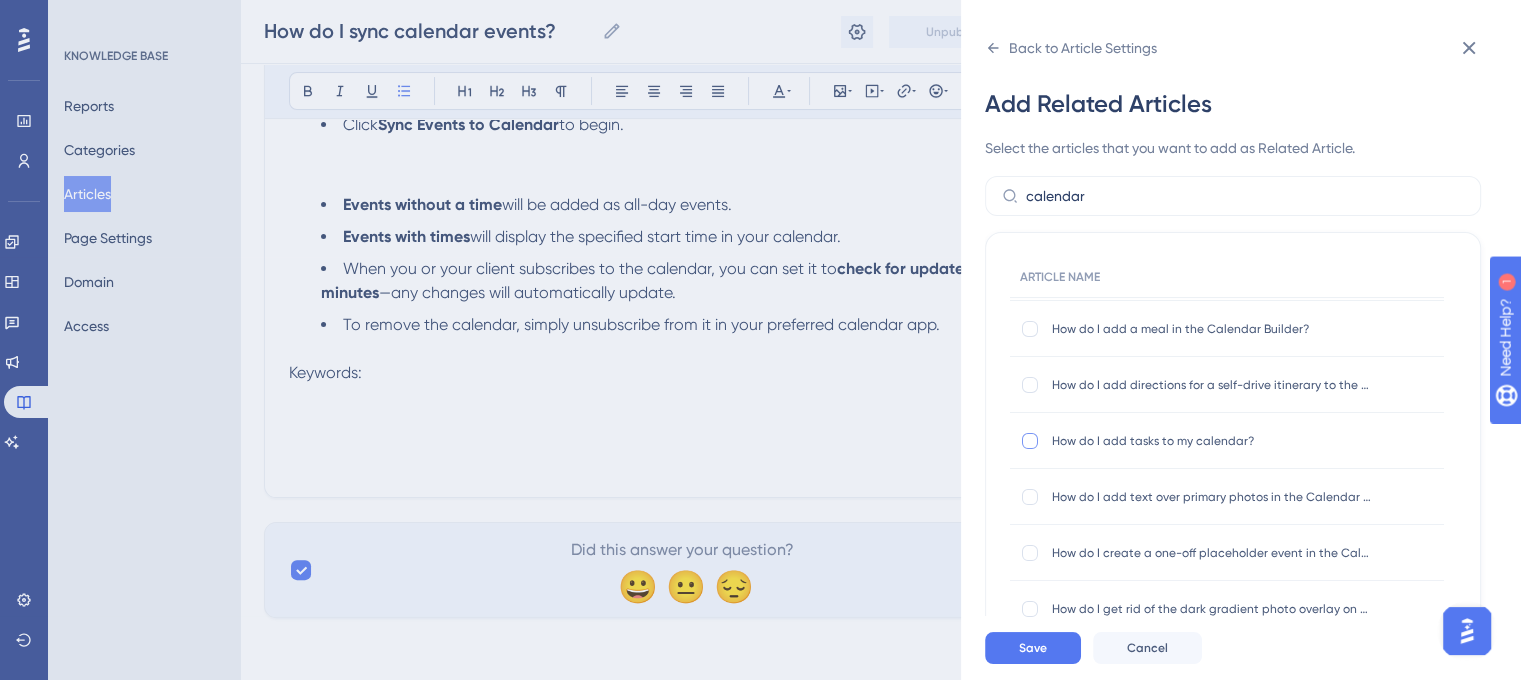 click at bounding box center (1030, 441) 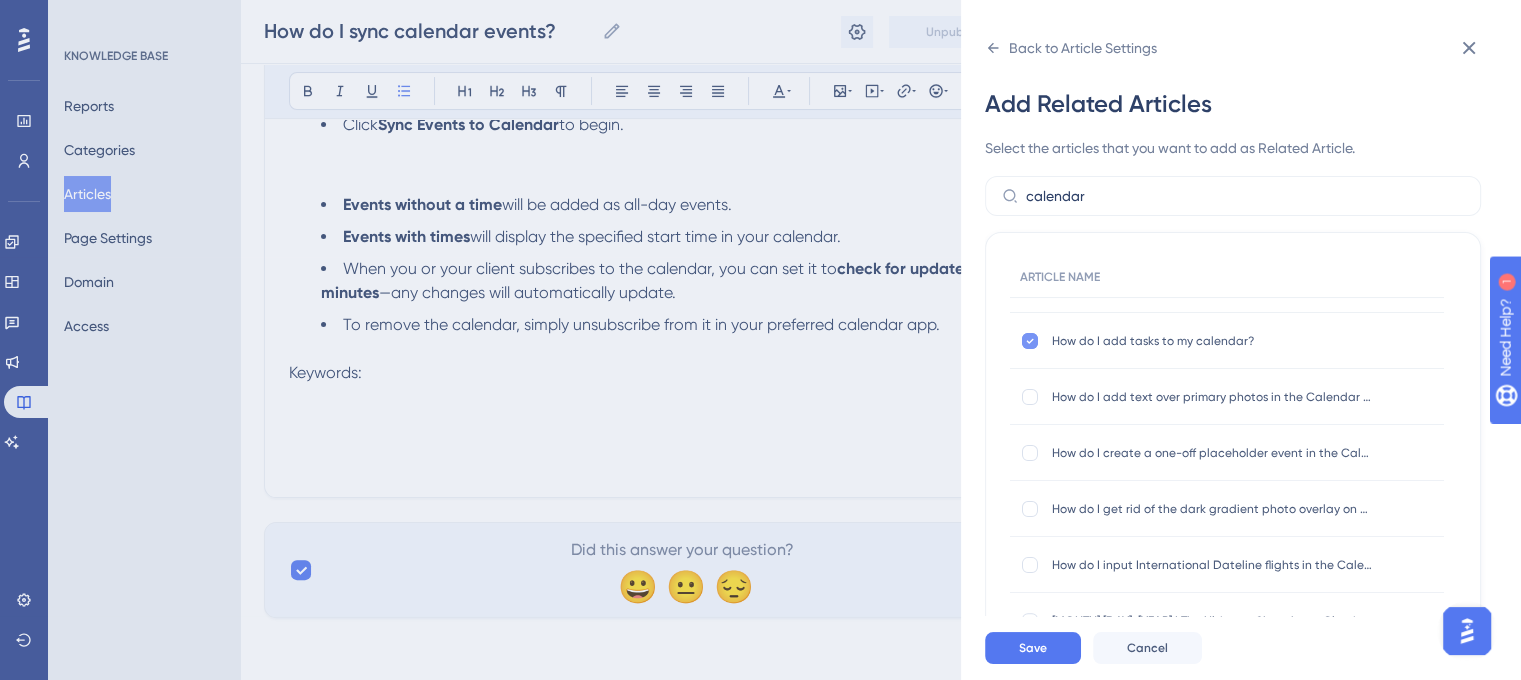 scroll, scrollTop: 700, scrollLeft: 0, axis: vertical 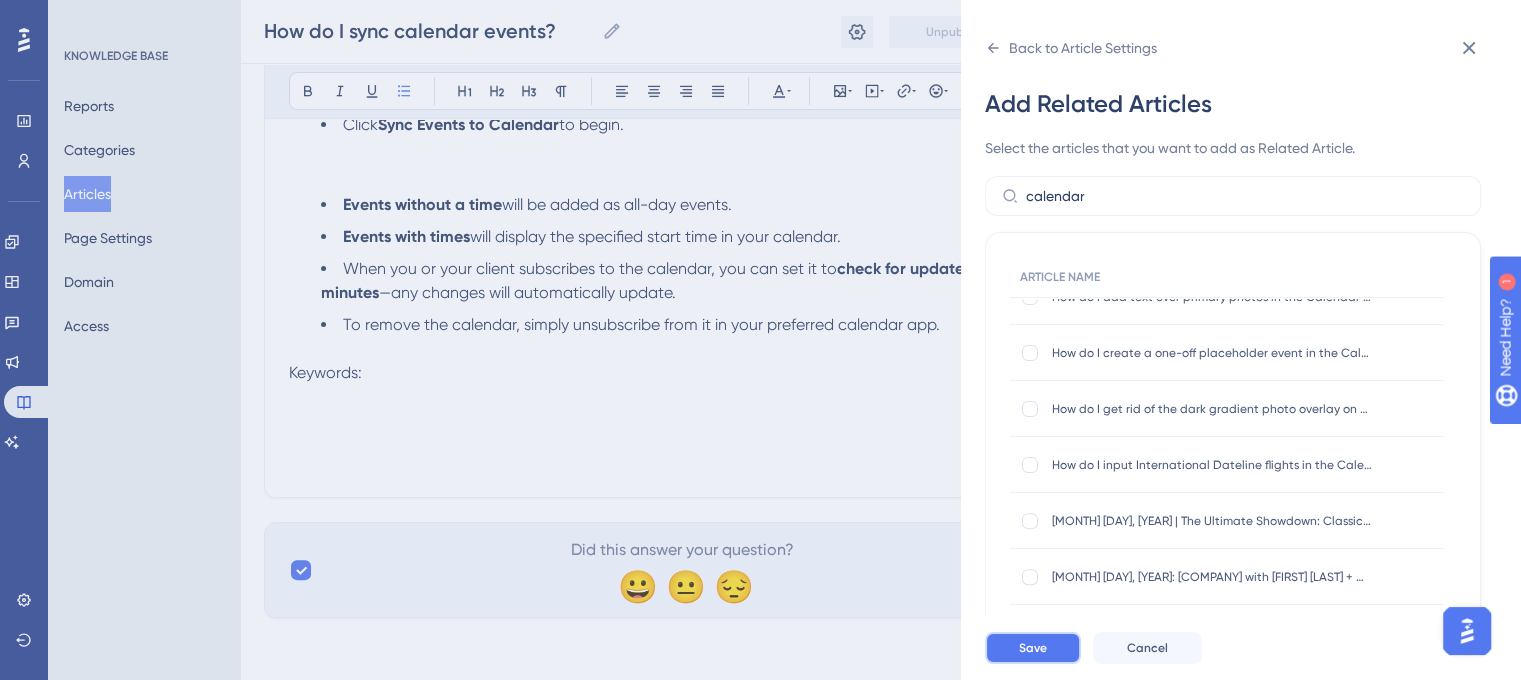 click on "Save" at bounding box center [1033, 648] 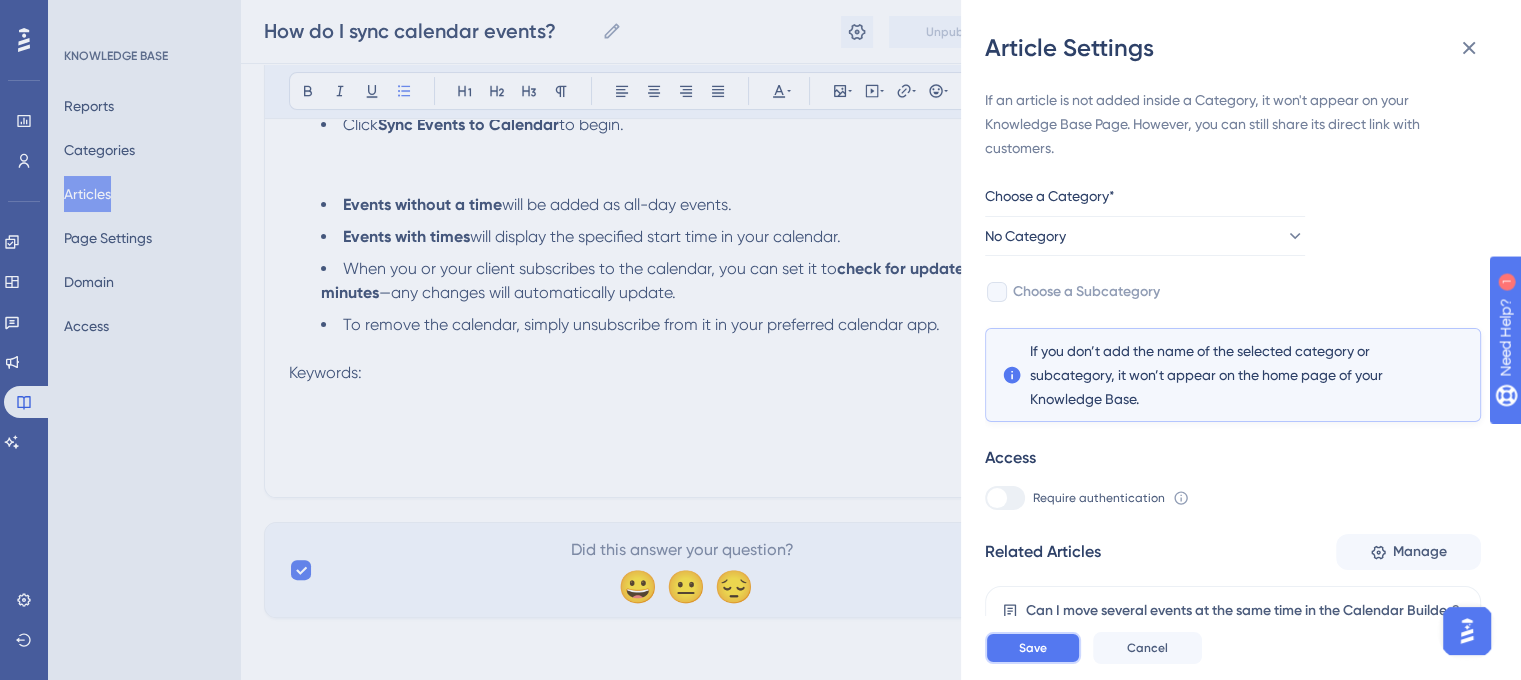 click on "Save" at bounding box center (1033, 648) 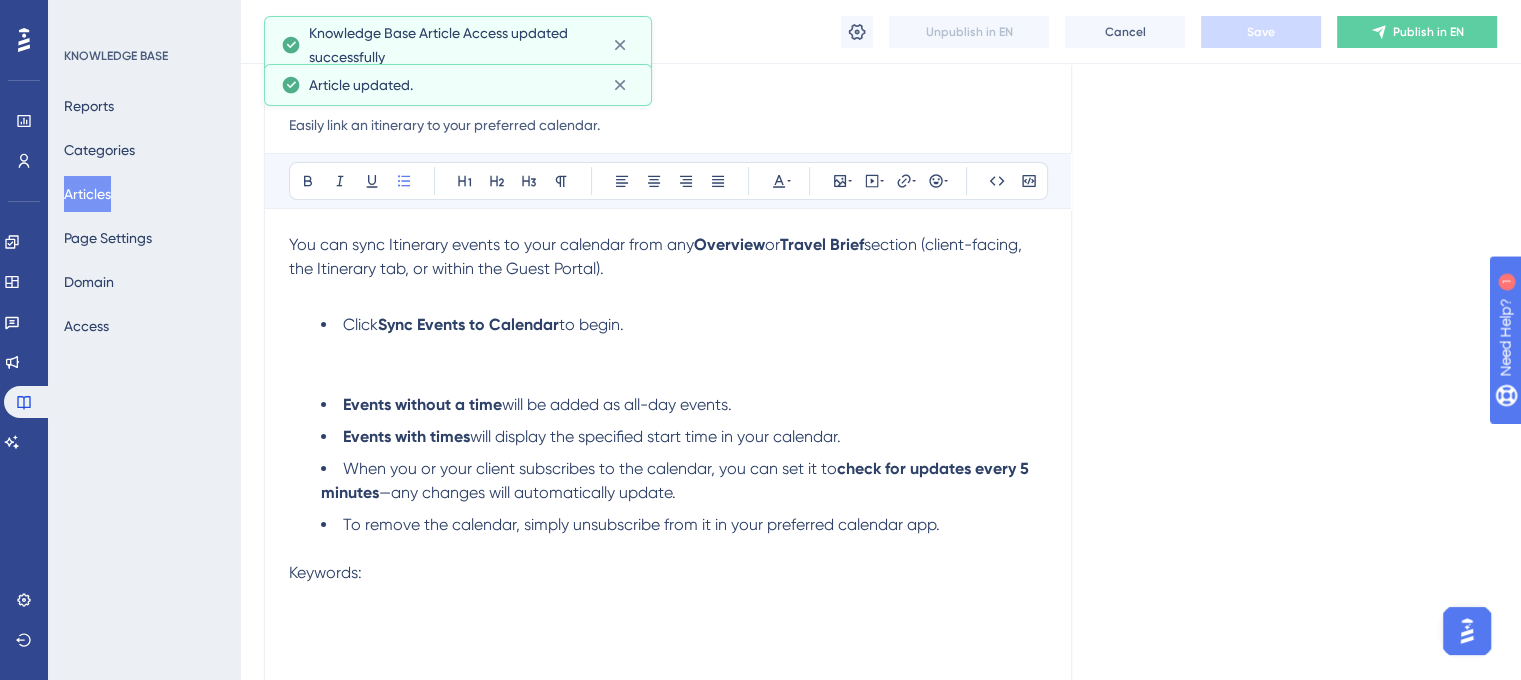 scroll, scrollTop: 292, scrollLeft: 0, axis: vertical 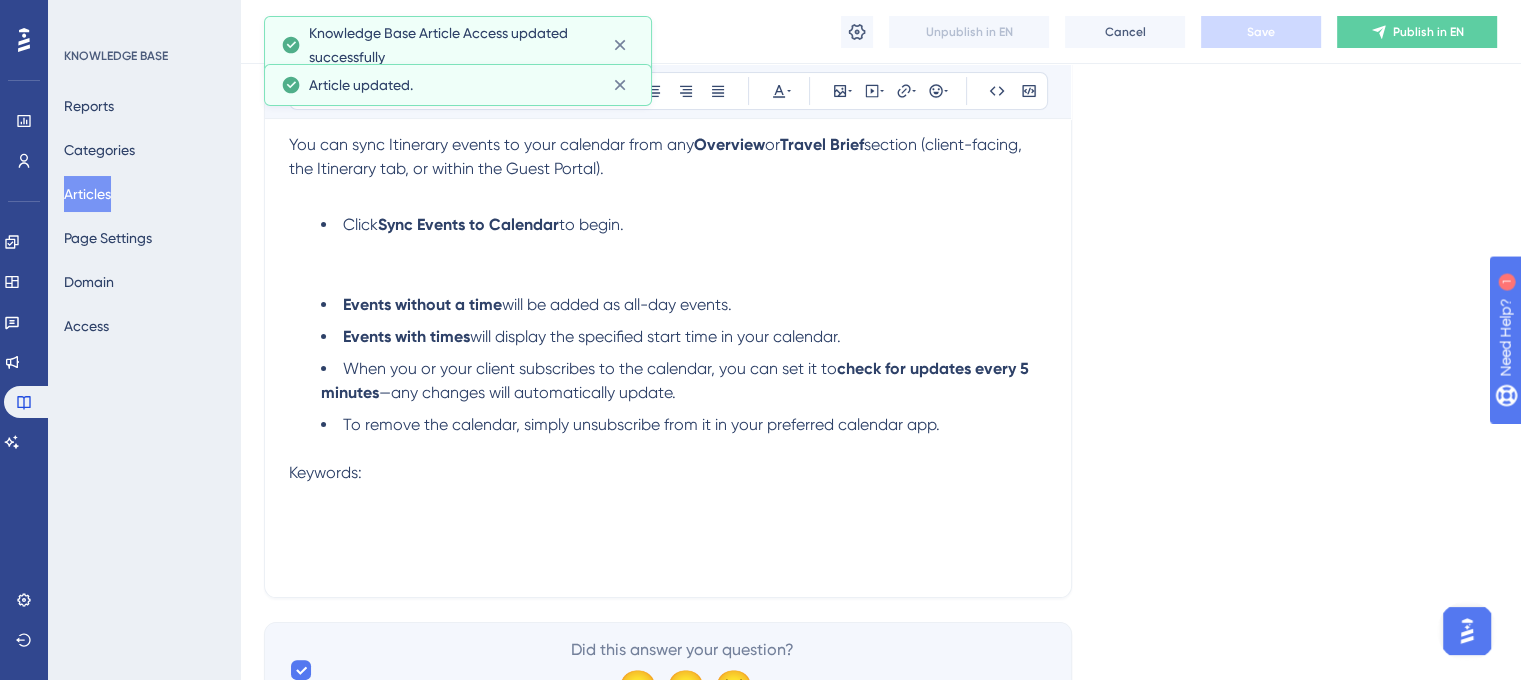 click on "Keywords:" at bounding box center (668, 473) 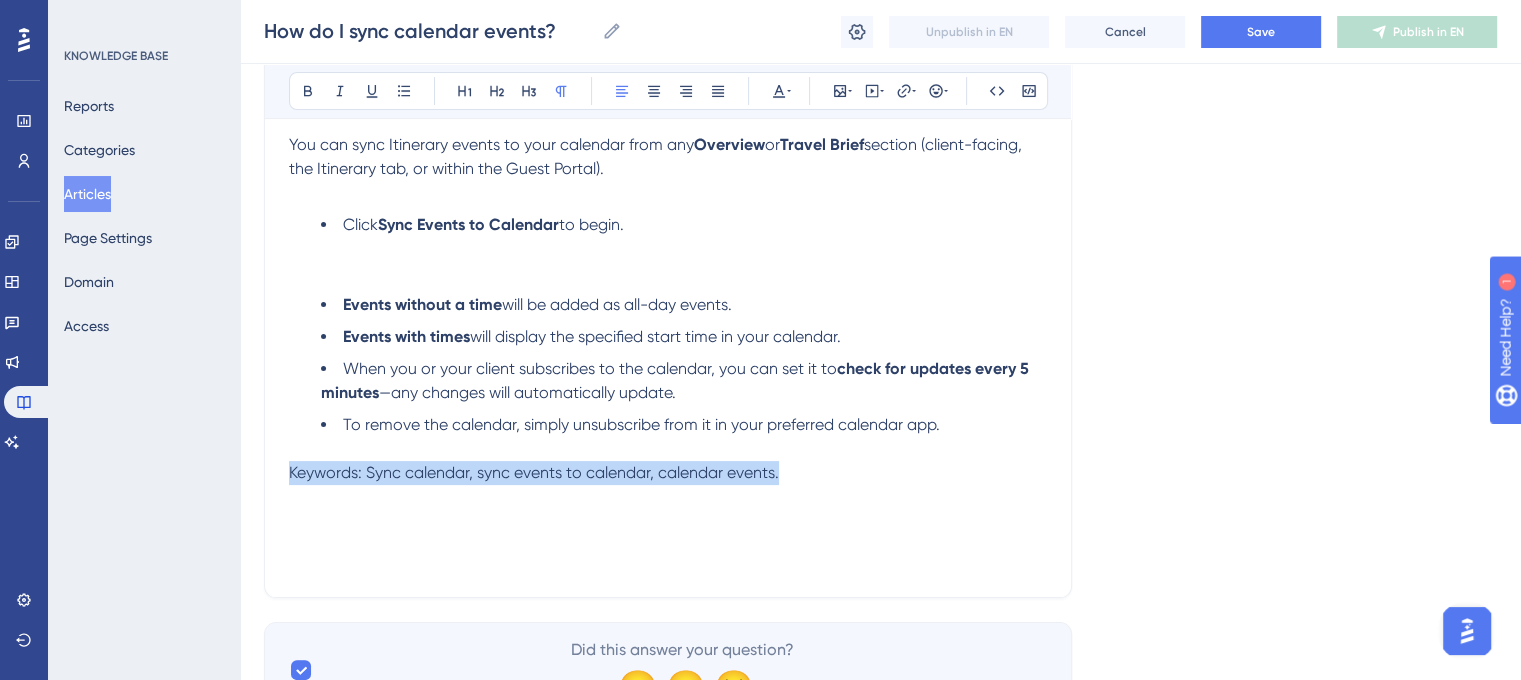 drag, startPoint x: 769, startPoint y: 475, endPoint x: 225, endPoint y: 483, distance: 544.05884 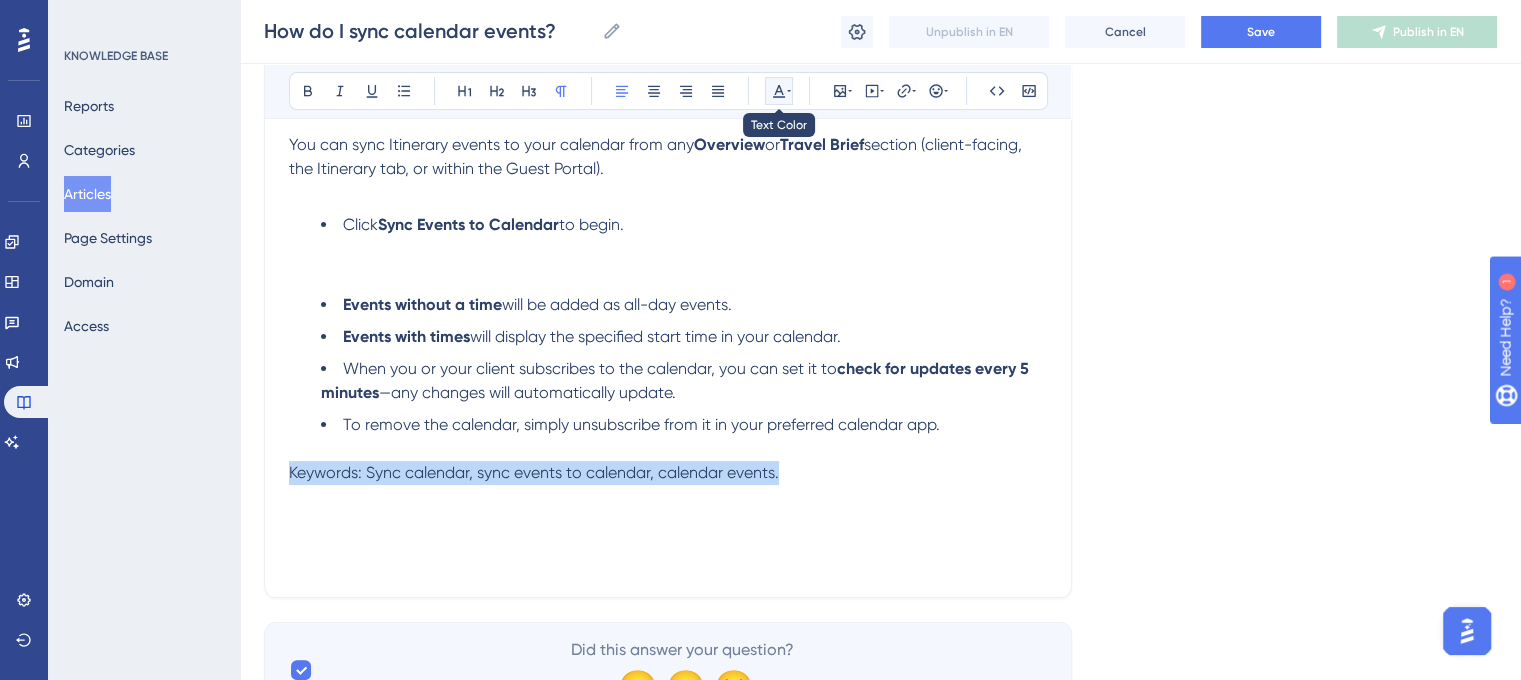 click 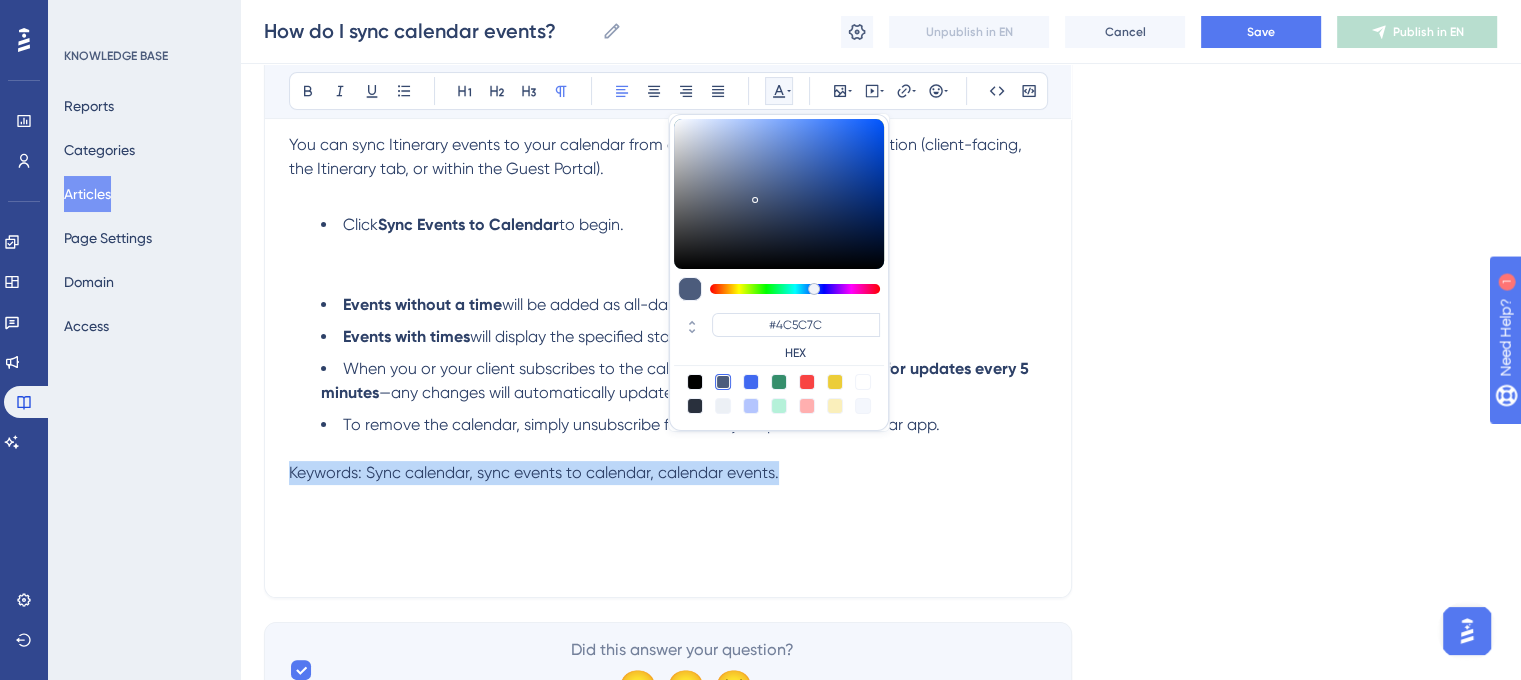 click at bounding box center [723, 406] 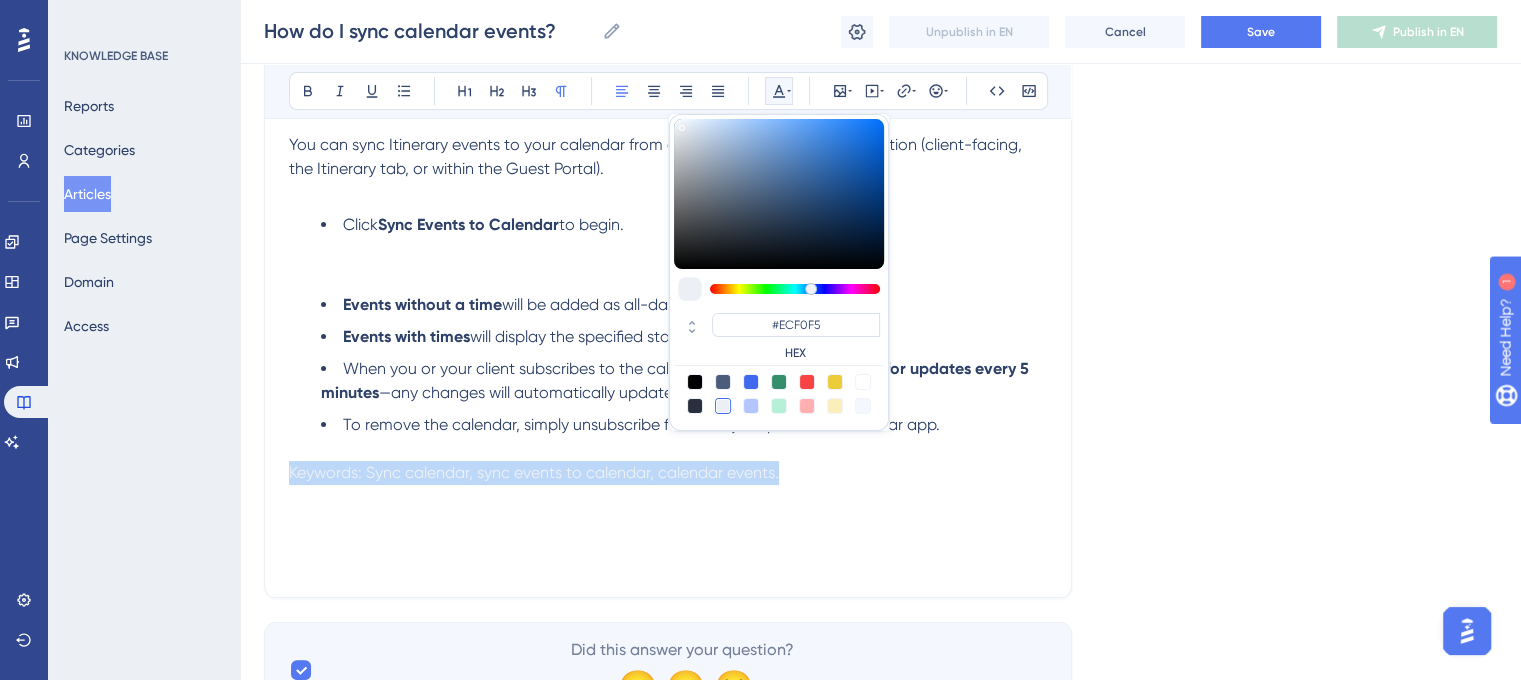click on "Keywords: Sync calendar, sync events to calendar, calendar events." at bounding box center (668, 473) 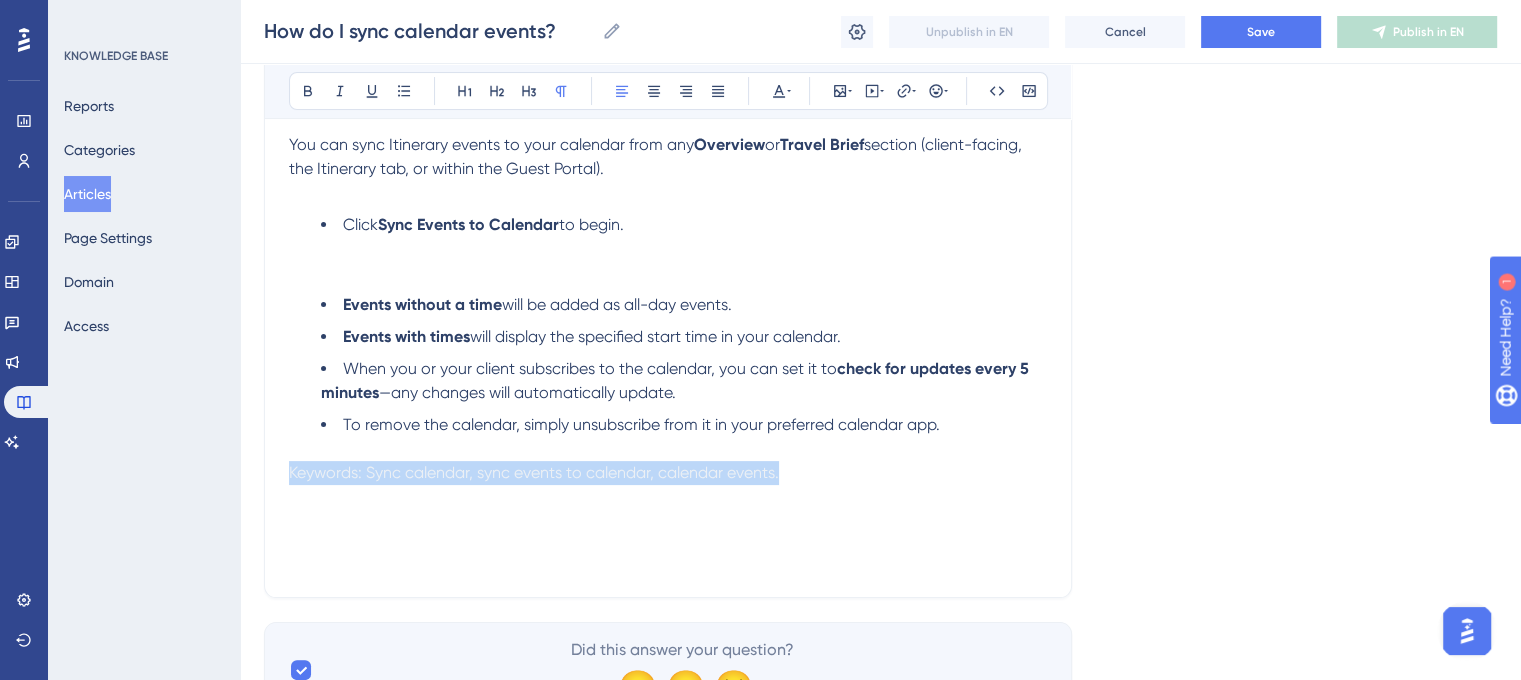 click on "You can sync Itinerary events to your calendar from any  Overview  or  Travel Brief  section (client-facing, the Itinerary tab, or within the Guest Portal). Click  Sync Events to Calendar  to begin. Events without a time  will be added as all-day events. Events with times  will display the specified start time in your calendar. When you or your client subscribes to the calendar, you can set it to  check for updates every 5 minutes —any changes will automatically update. To remove the calendar, simply unsubscribe from it in your preferred calendar app. Keywords: Sync calendar, sync events to calendar, calendar events." at bounding box center (668, 353) 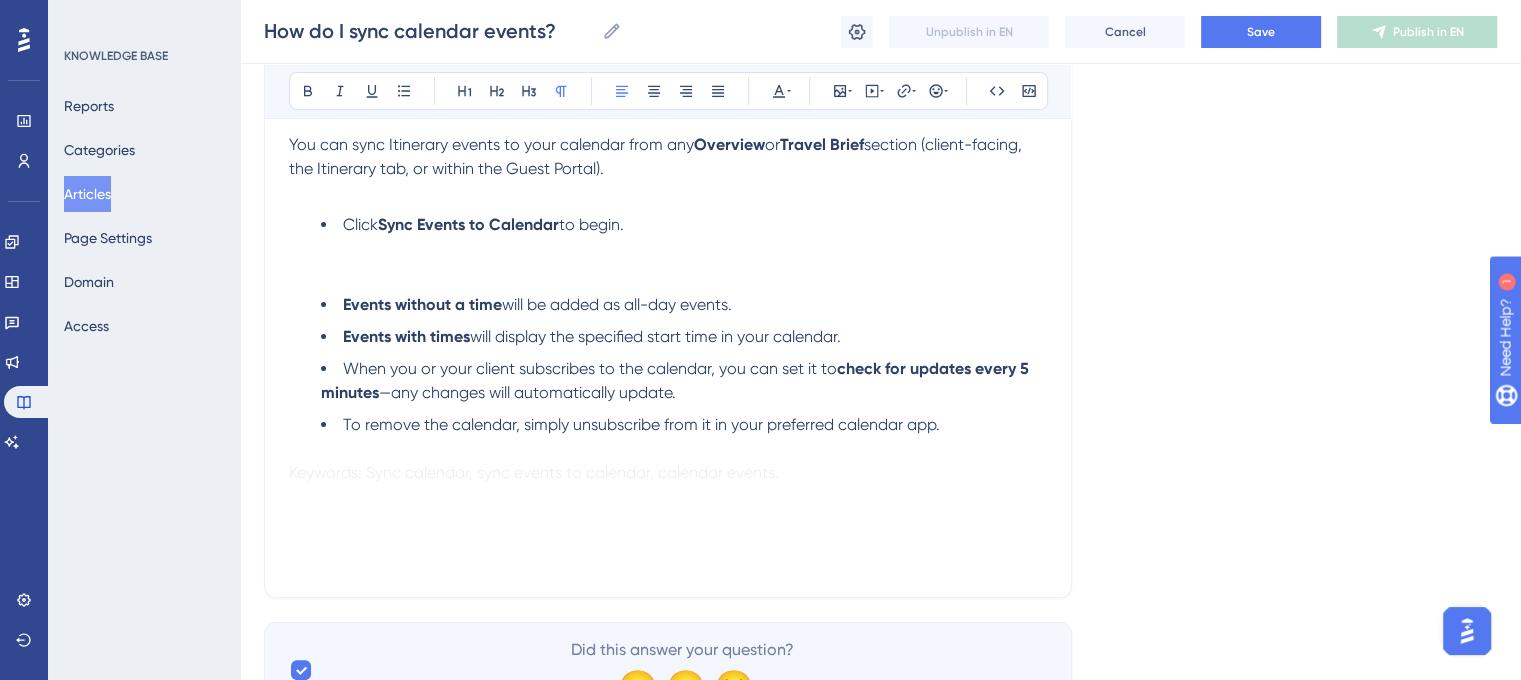 click on "You can sync Itinerary events to your calendar from any  Overview  or  Travel Brief  section (client-facing, the Itinerary tab, or within the Guest Portal). Click  Sync Events to Calendar  to begin. Events without a time  will be added as all-day events. Events with times  will display the specified start time in your calendar. When you or your client subscribes to the calendar, you can set it to  check for updates every 5 minutes —any changes will automatically update. To remove the calendar, simply unsubscribe from it in your preferred calendar app. Keywords: Sync calendar, sync events to calendar, calendar events." at bounding box center (668, 353) 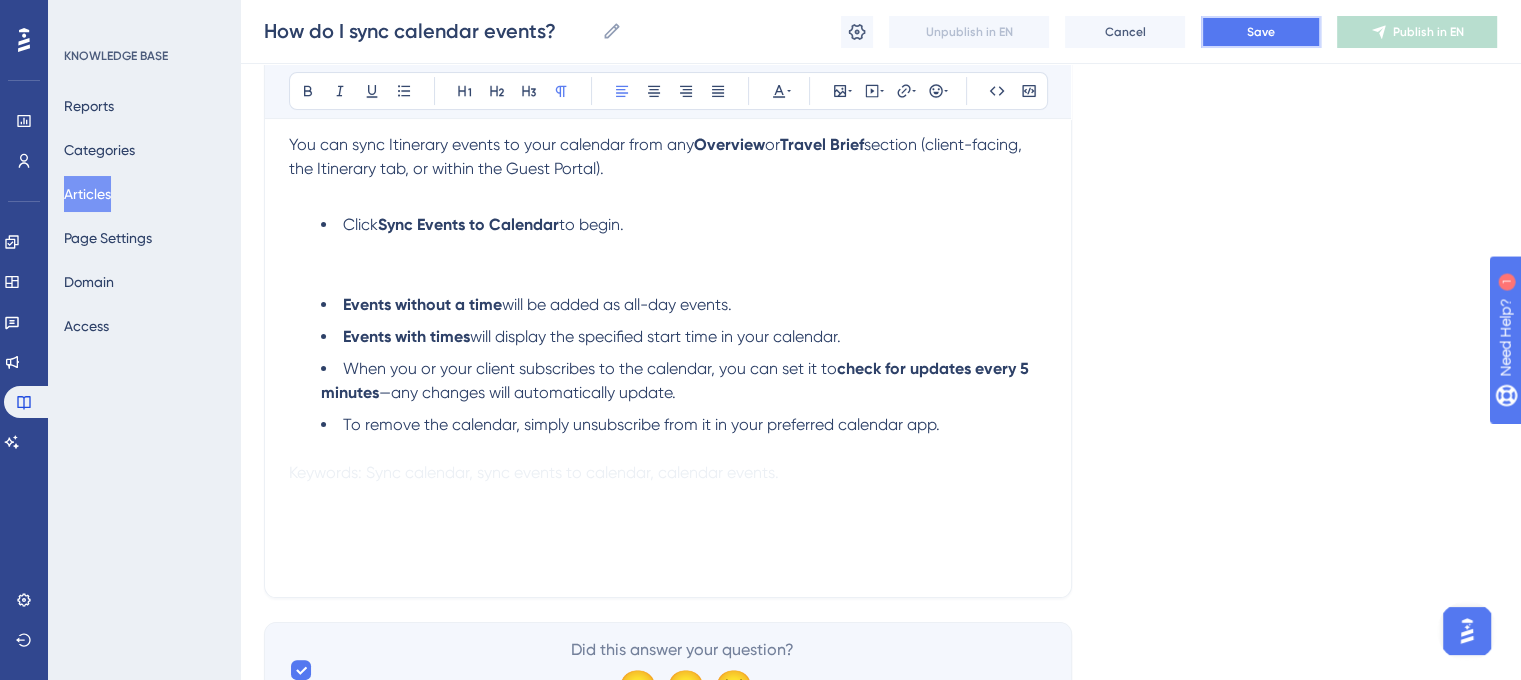 click on "Save" at bounding box center [1261, 32] 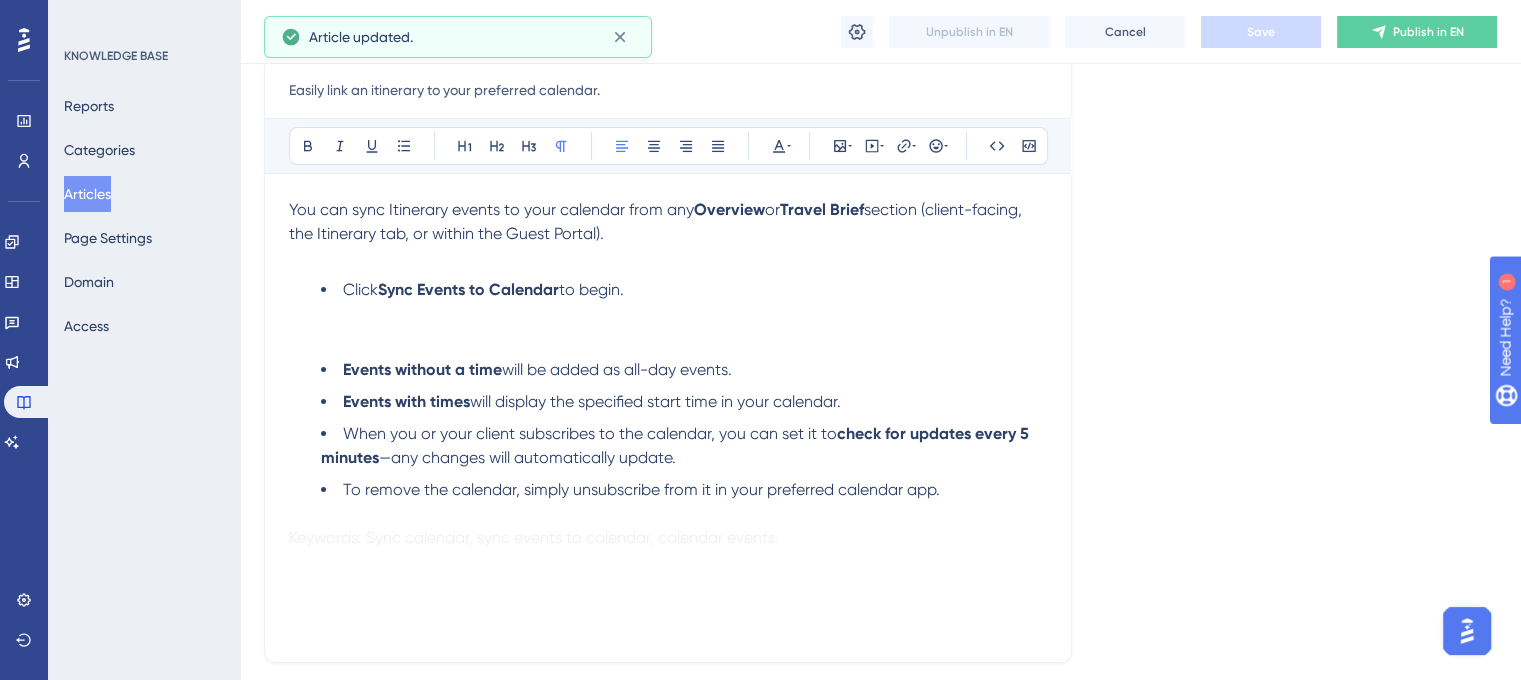 scroll, scrollTop: 192, scrollLeft: 0, axis: vertical 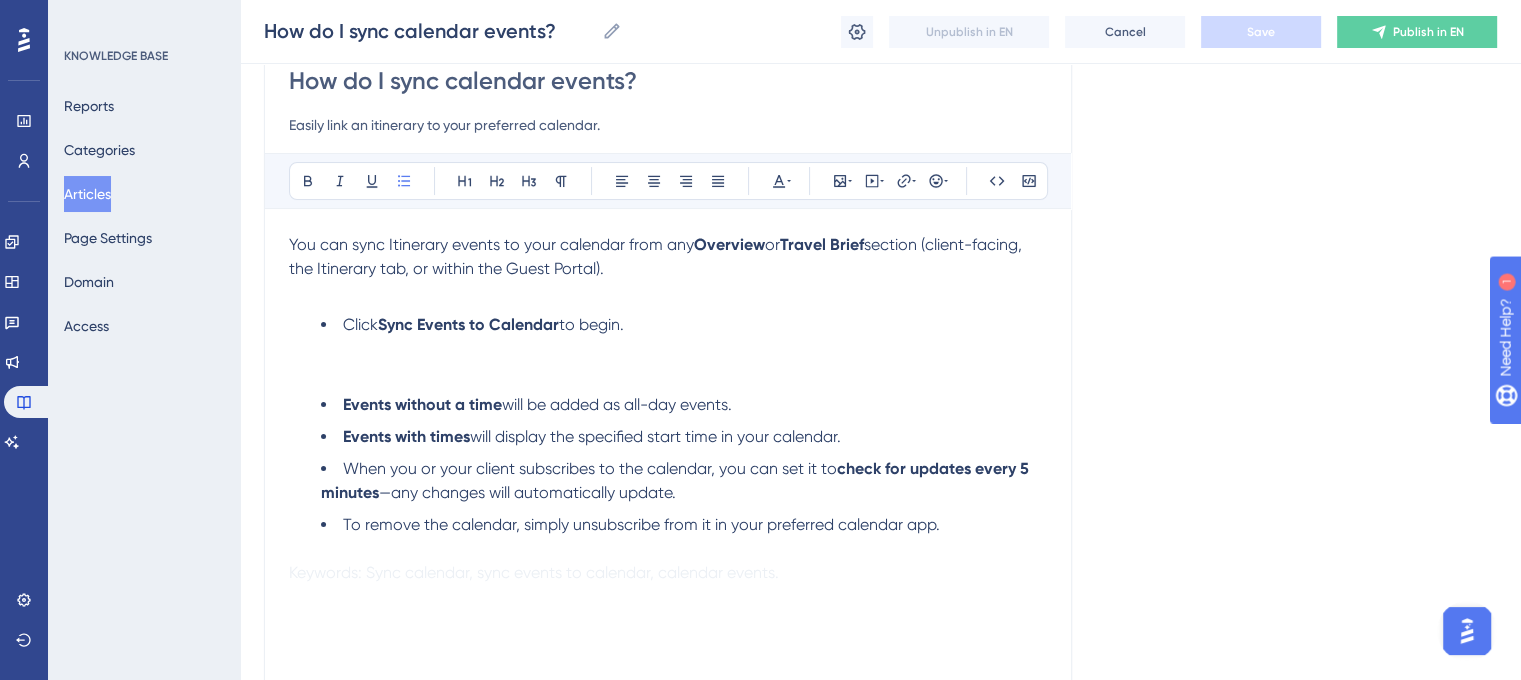 click on "Click  Sync Events to Calendar  to begin." at bounding box center (684, 349) 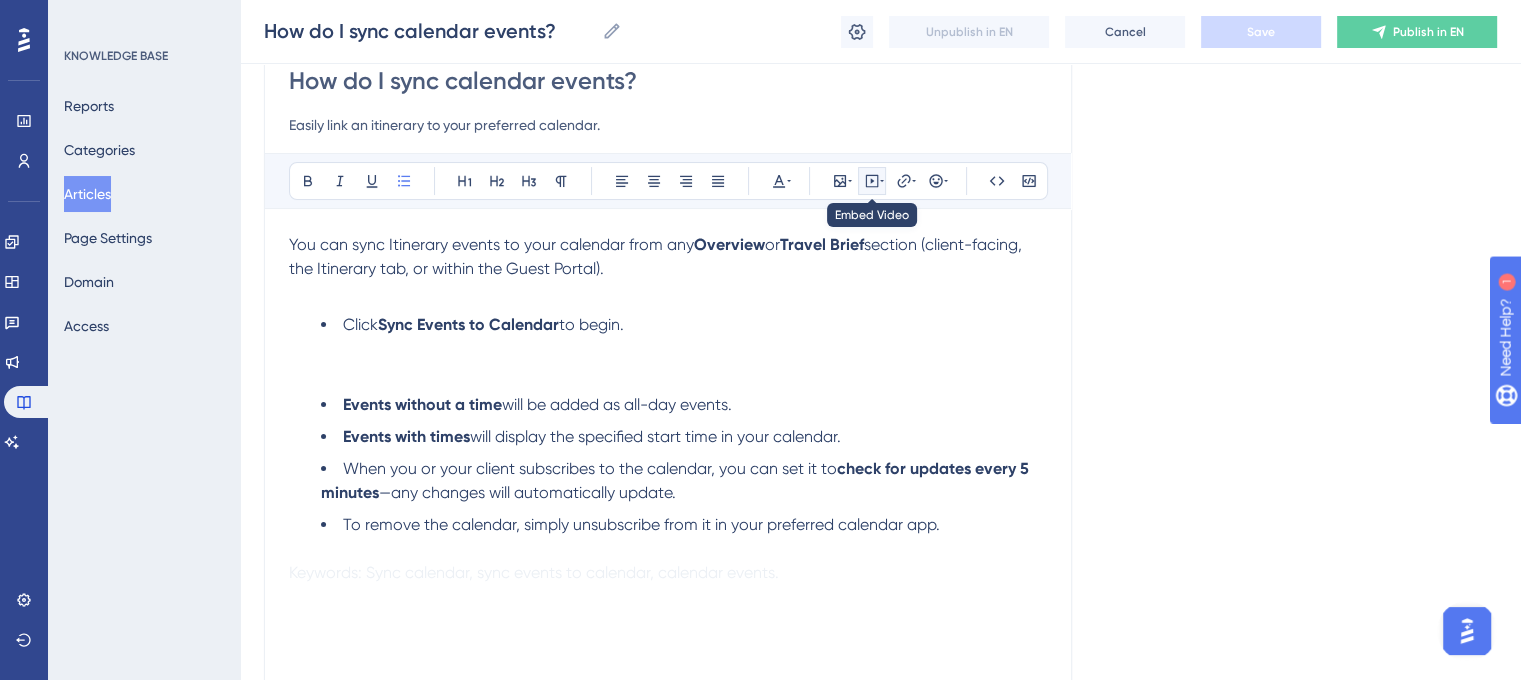 click 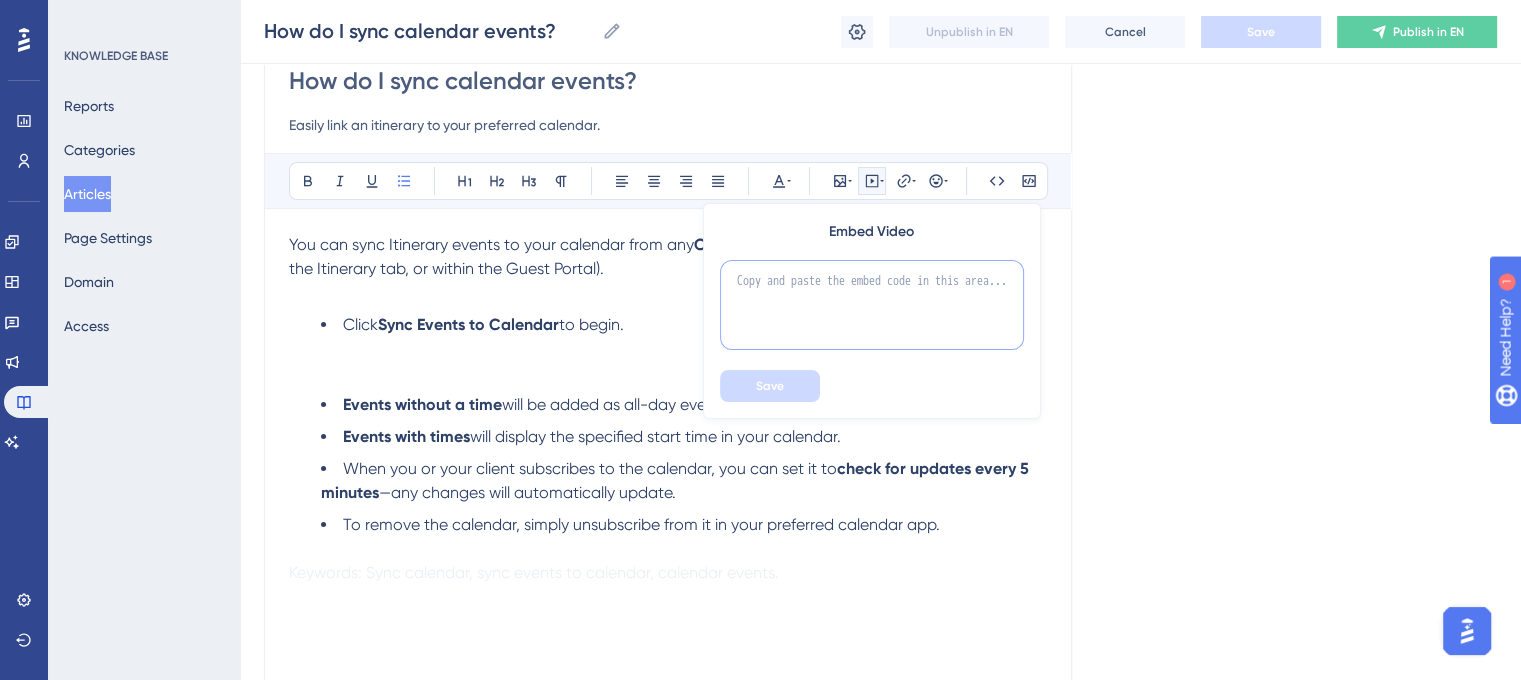 click at bounding box center (872, 305) 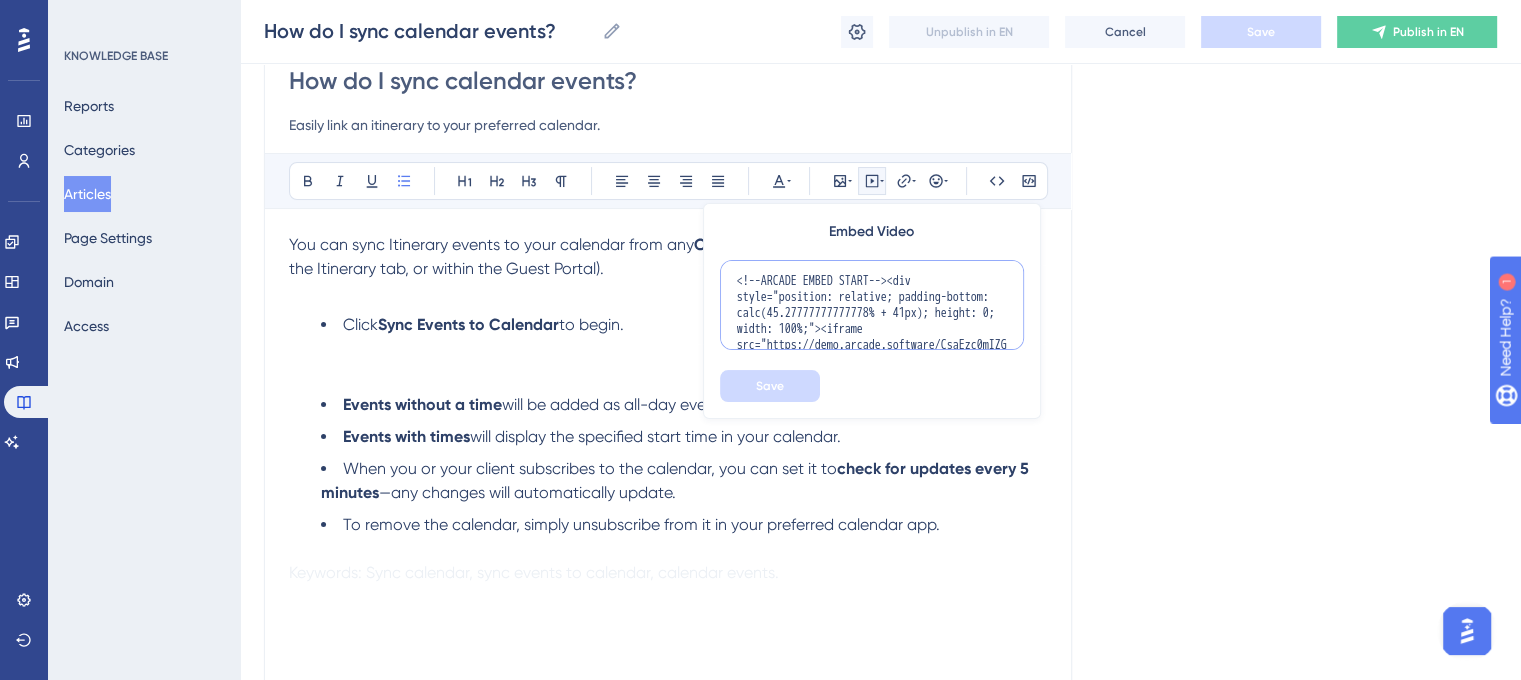 scroll, scrollTop: 211, scrollLeft: 0, axis: vertical 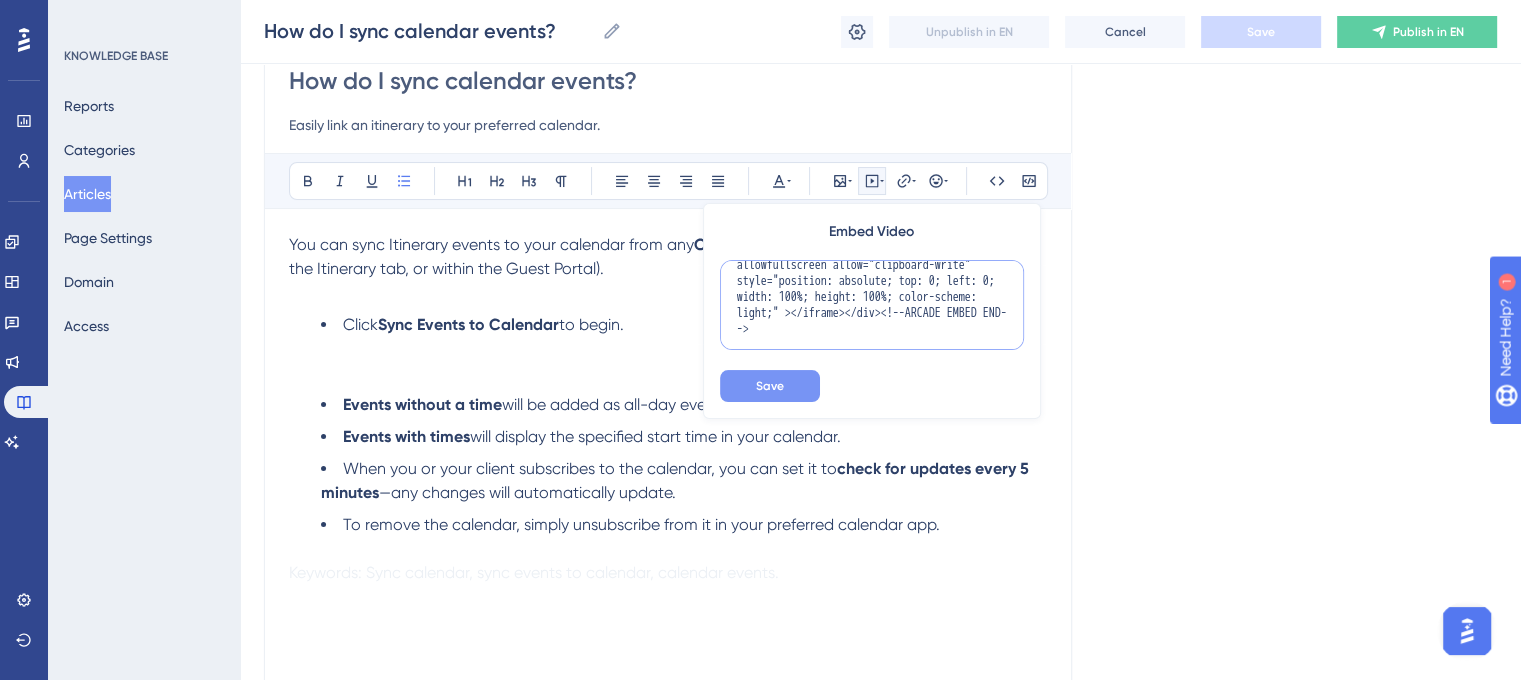 type on "<!--ARCADE EMBED START--><div style="position: relative; padding-bottom: calc(45.27777777777778% + 41px); height: 0; width: 100%;"><iframe src="https://demo.arcade.software/CsaEzc0mIZG7RZEz0LE5?embed&embed_mobile=inline&embed_desktop=inline&show_copy_link=true" title="Berlin Takeover" frameborder="0" loading="lazy" webkitallowfullscreen mozallowfullscreen allowfullscreen allow="clipboard-write" style="position: absolute; top: 0; left: 0; width: 100%; height: 100%; color-scheme: light;" ></iframe></div><!--ARCADE EMBED END-->" 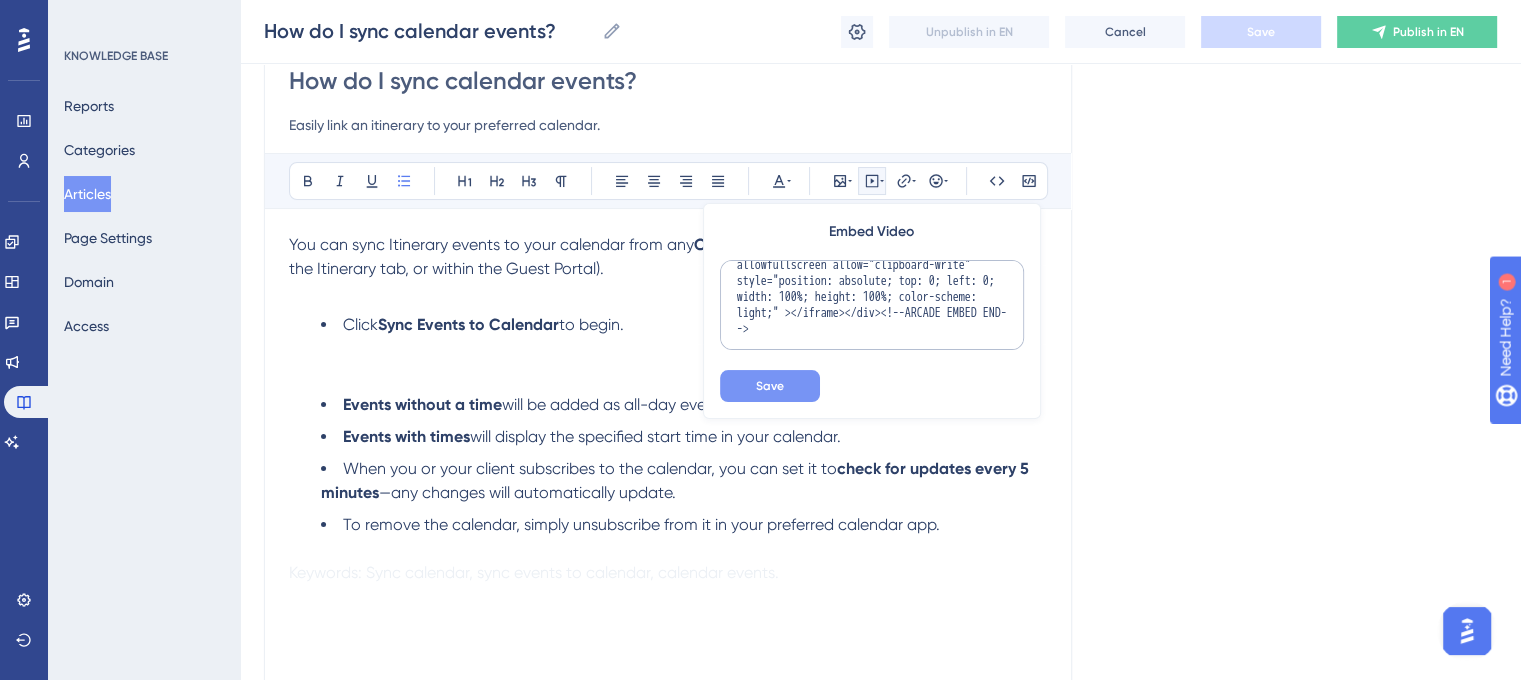 click on "Save" at bounding box center [770, 386] 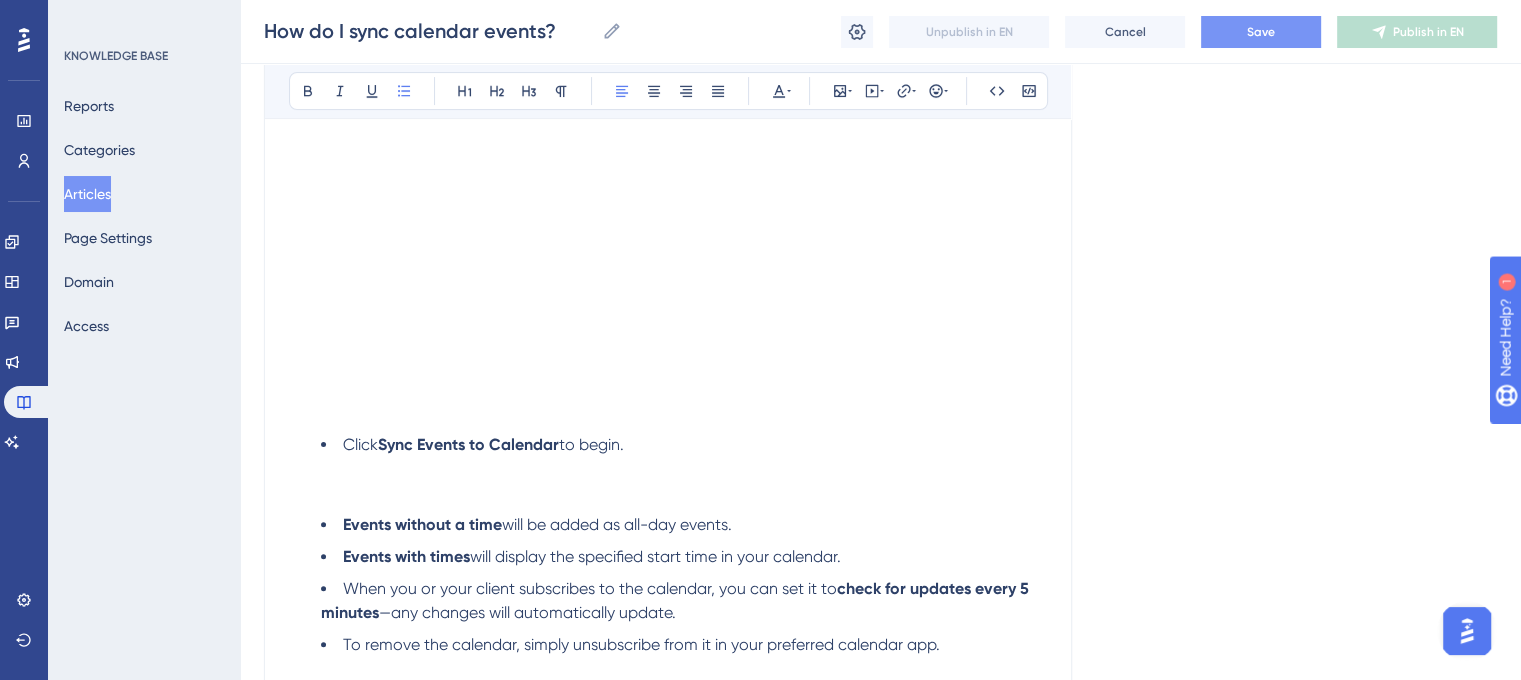 scroll, scrollTop: 392, scrollLeft: 0, axis: vertical 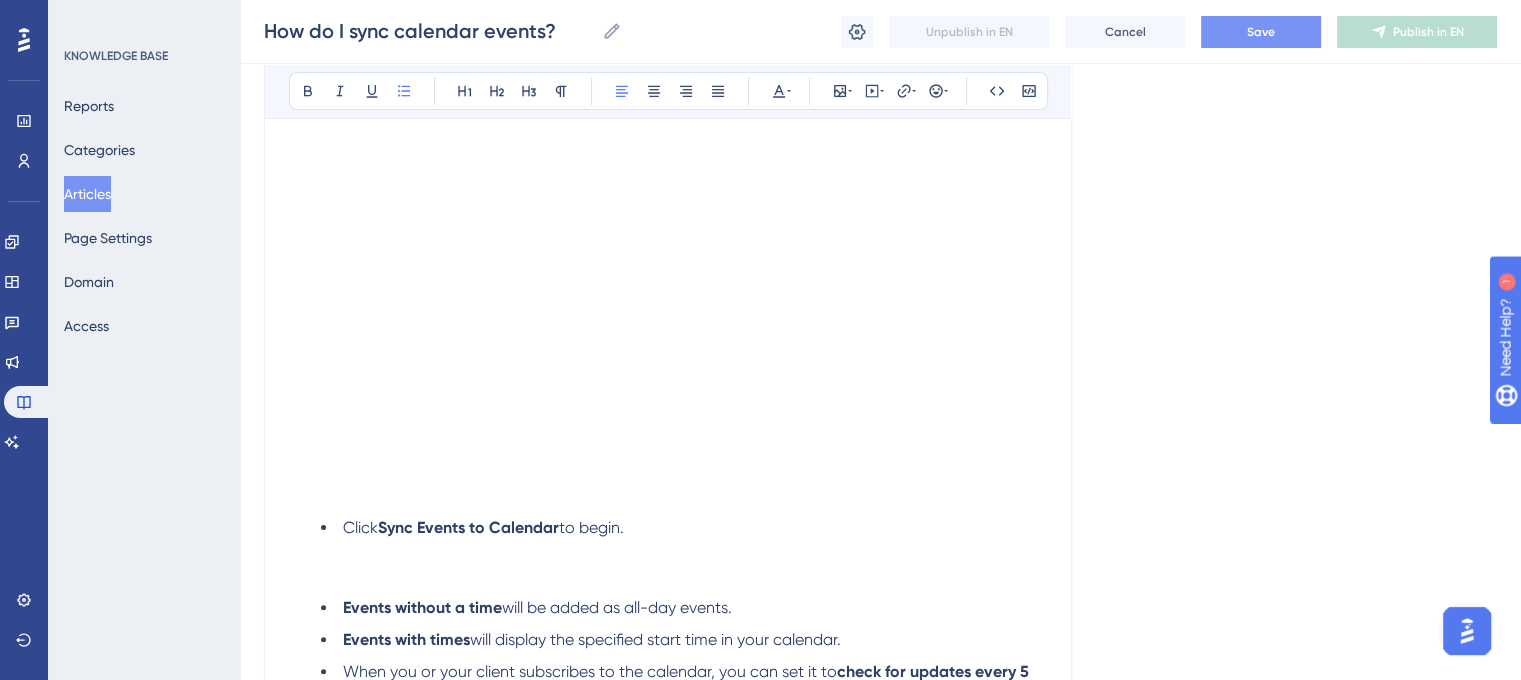 drag, startPoint x: 636, startPoint y: 527, endPoint x: 288, endPoint y: 518, distance: 348.11636 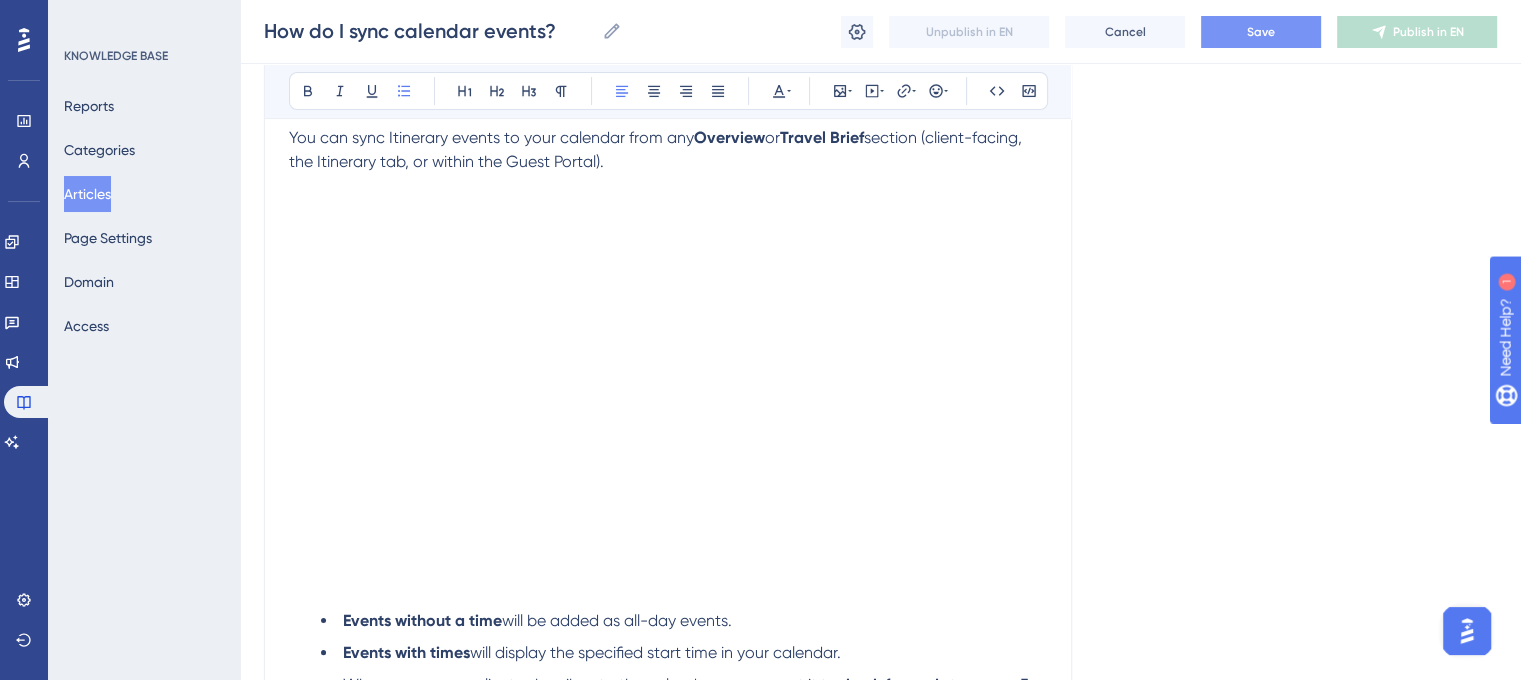 scroll, scrollTop: 192, scrollLeft: 0, axis: vertical 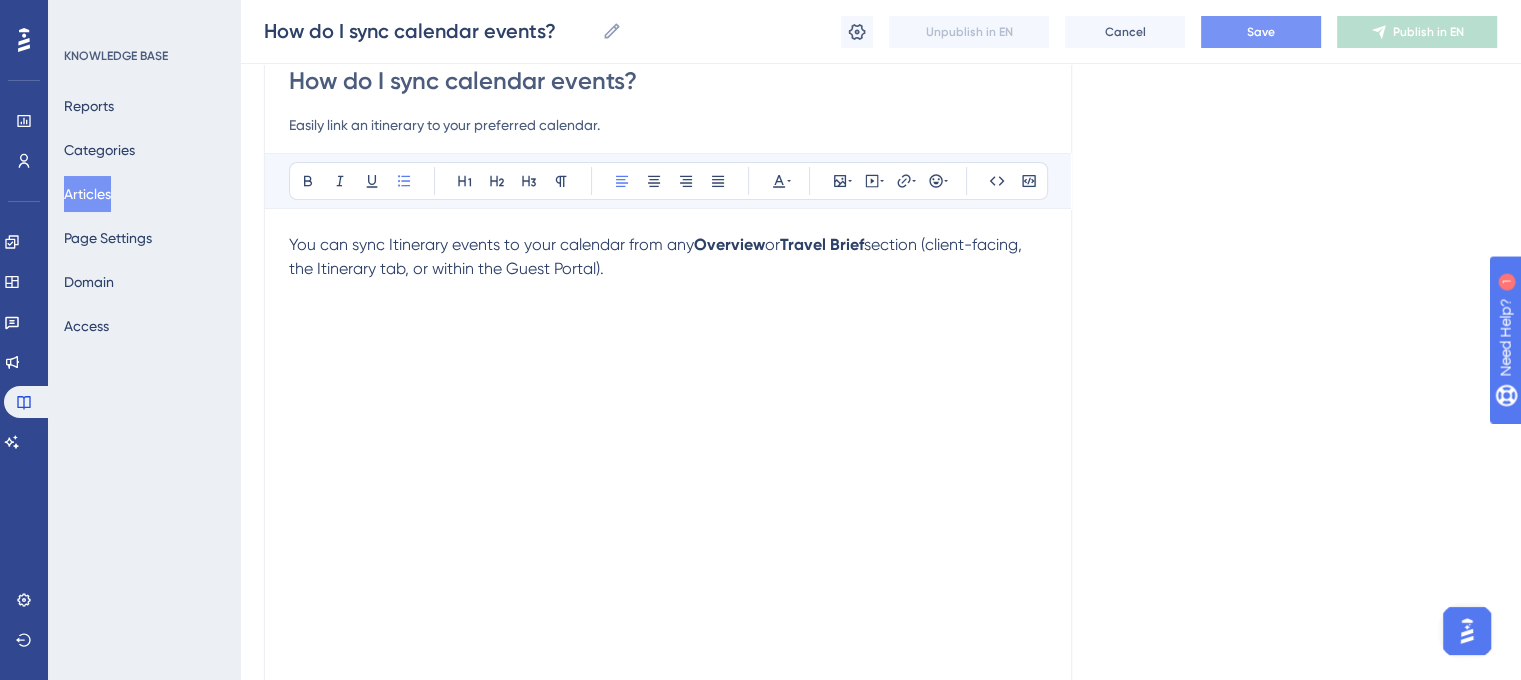 click on "You can sync Itinerary events to your calendar from any  Overview  or  Travel Brief  section (client-facing, the Itinerary tab, or within the Guest Portal)." at bounding box center (668, 257) 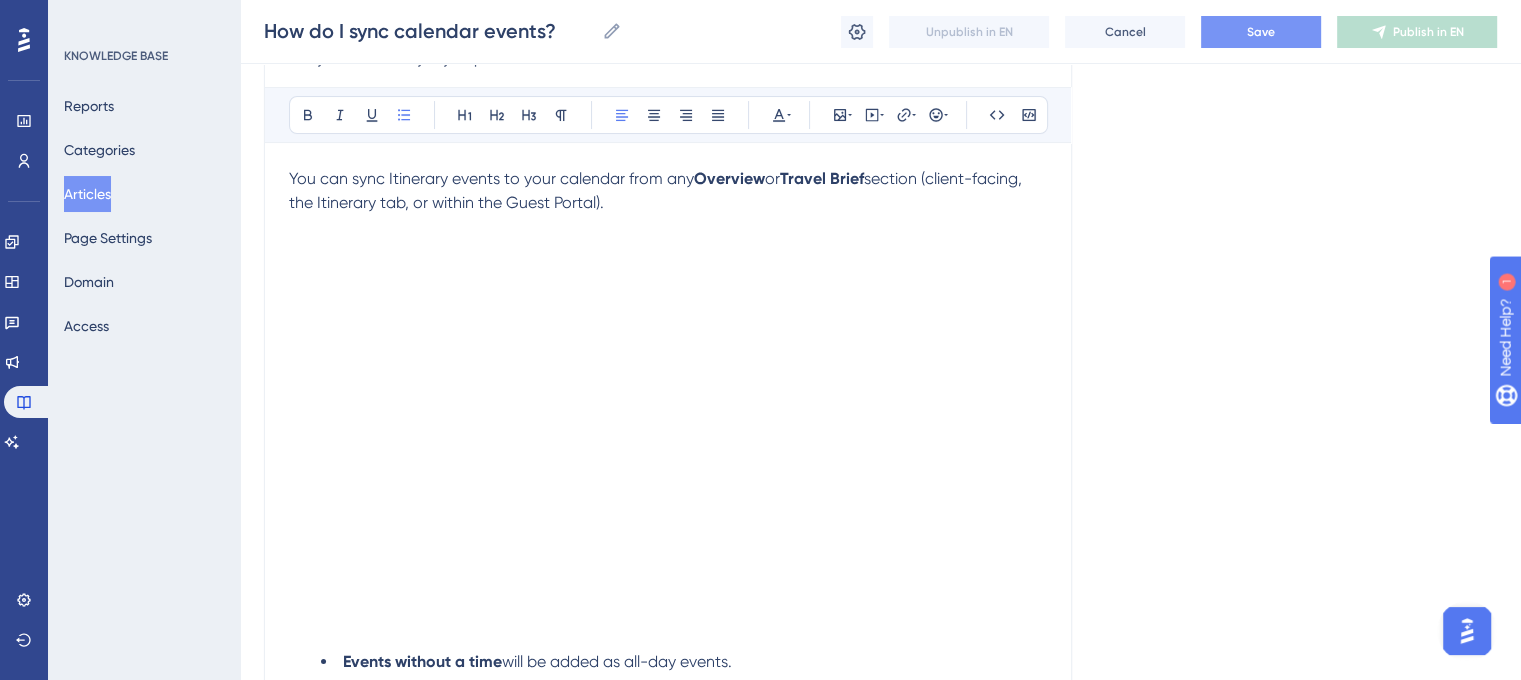 scroll, scrollTop: 266, scrollLeft: 0, axis: vertical 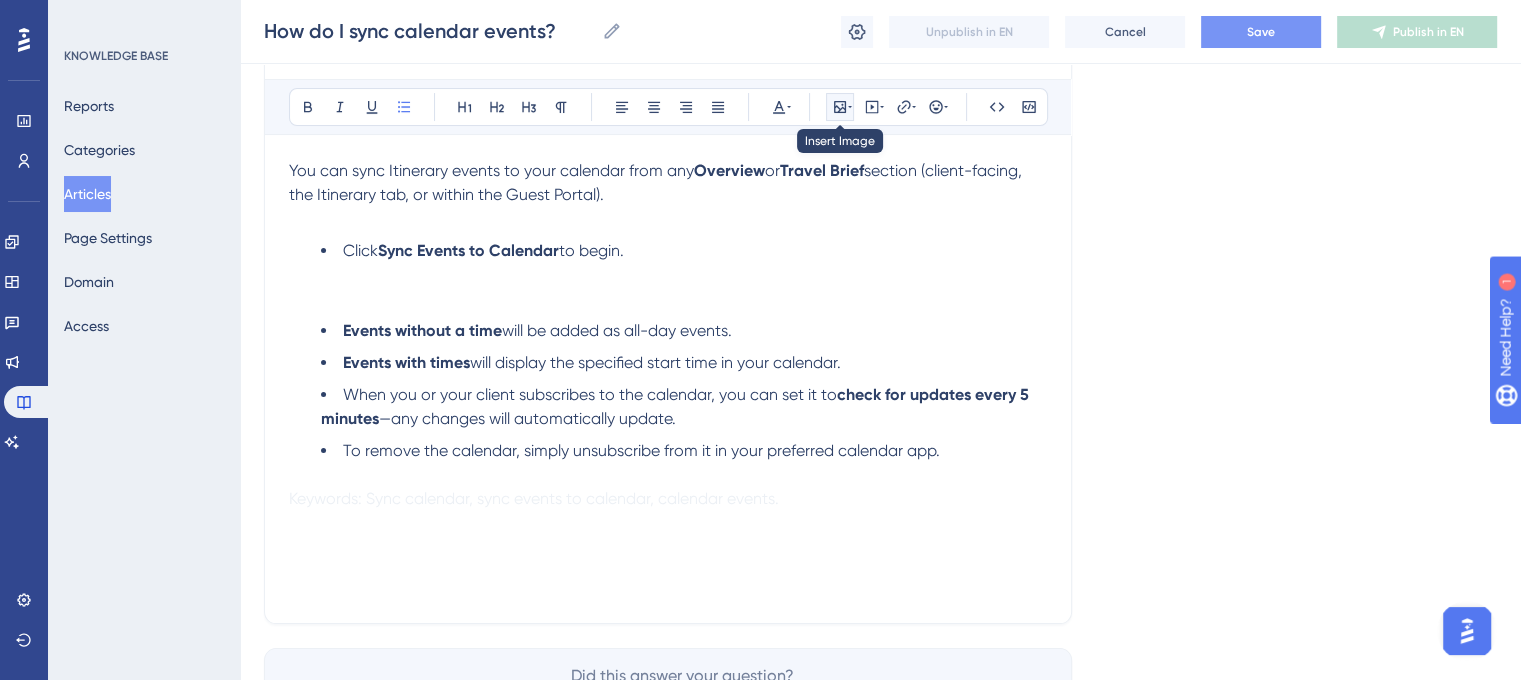 click 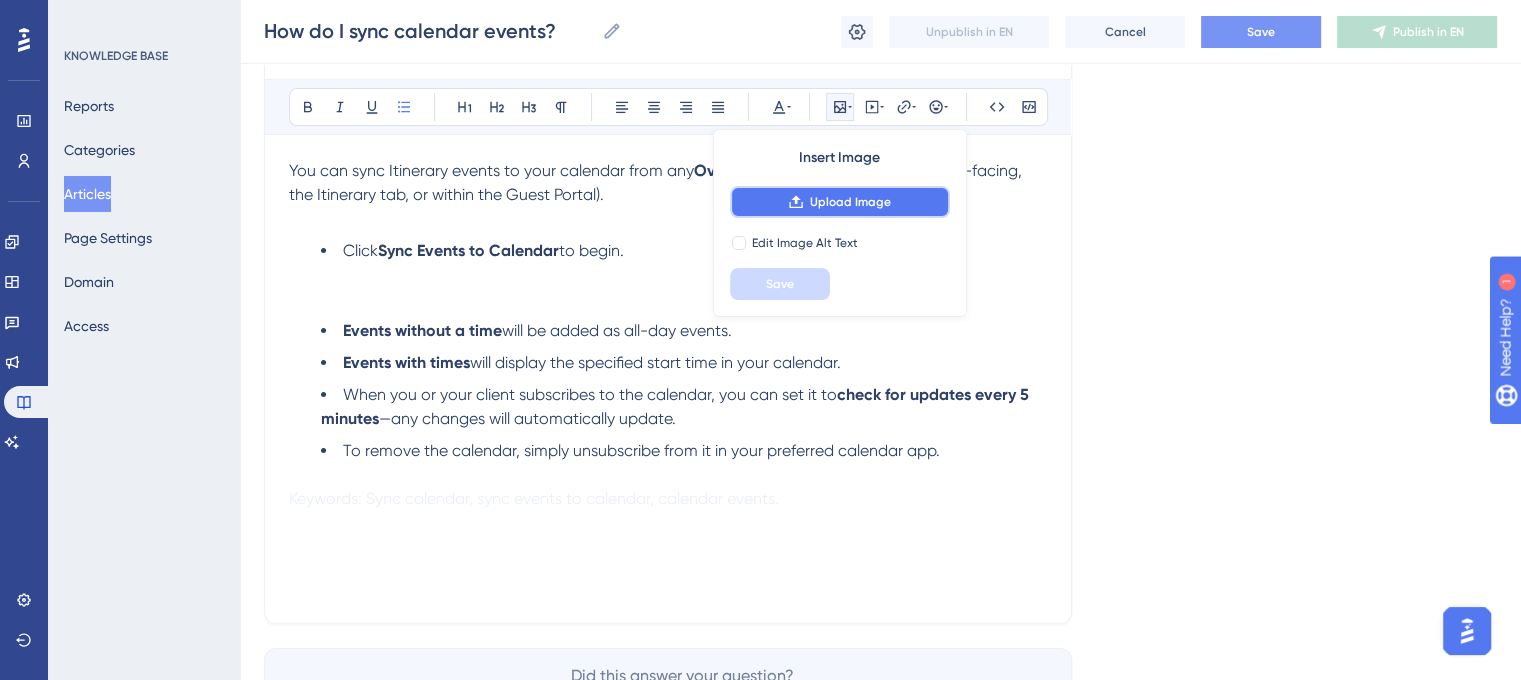 click on "Upload Image" at bounding box center (850, 202) 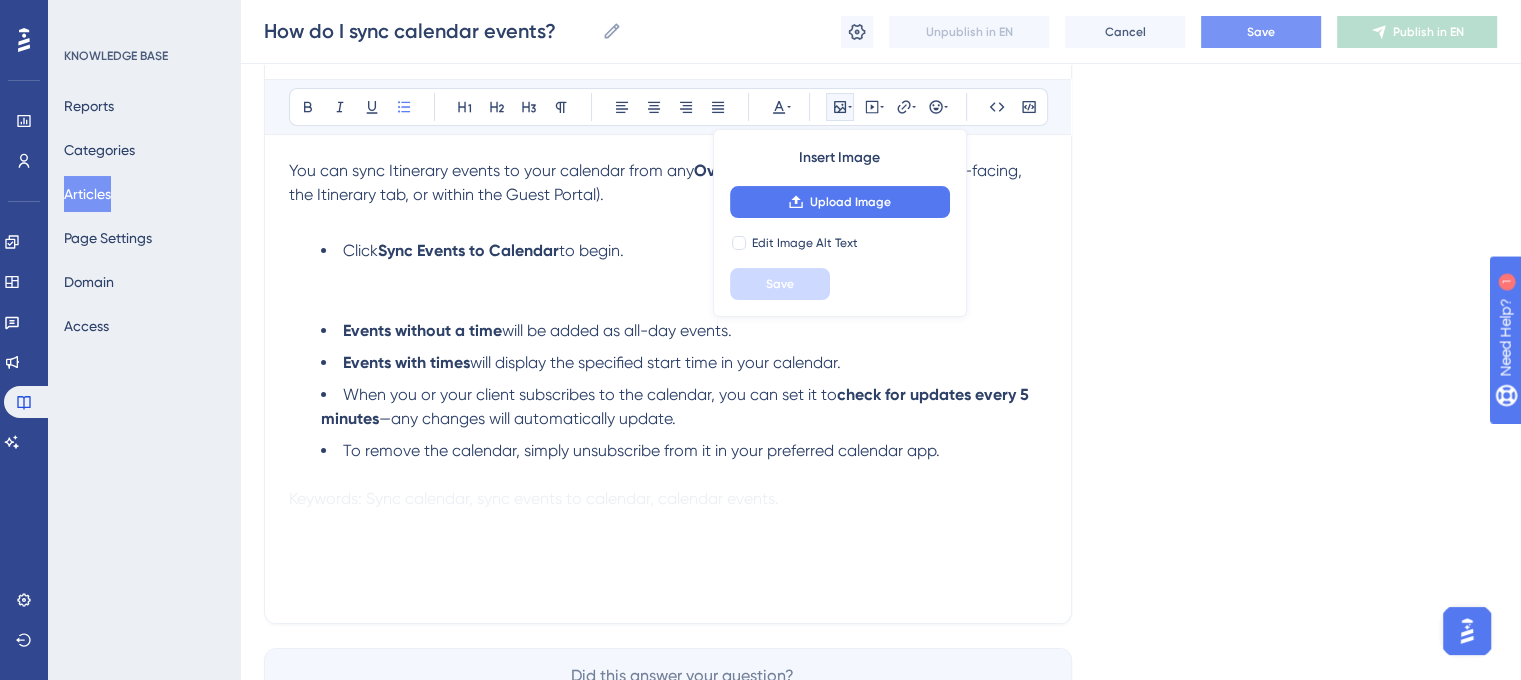 click on "Save" at bounding box center [1261, 32] 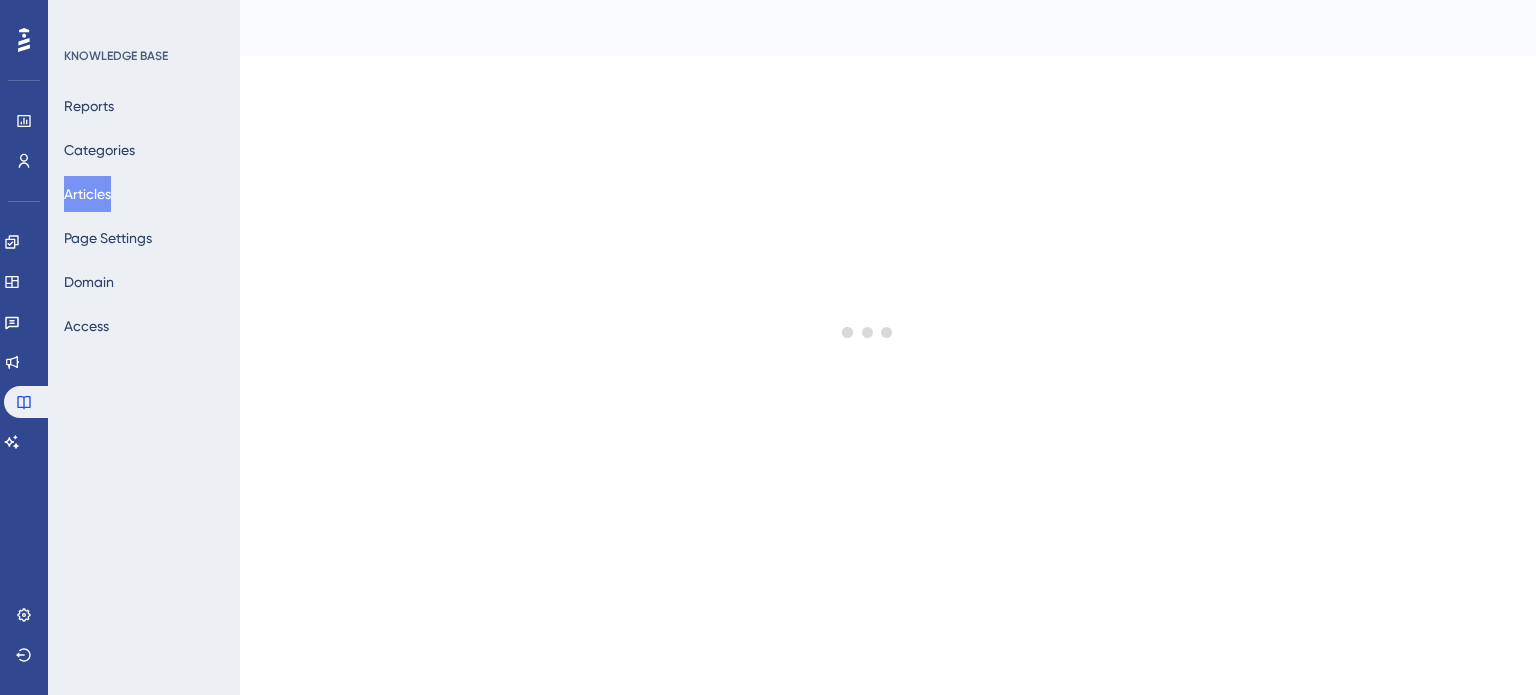 scroll, scrollTop: 0, scrollLeft: 0, axis: both 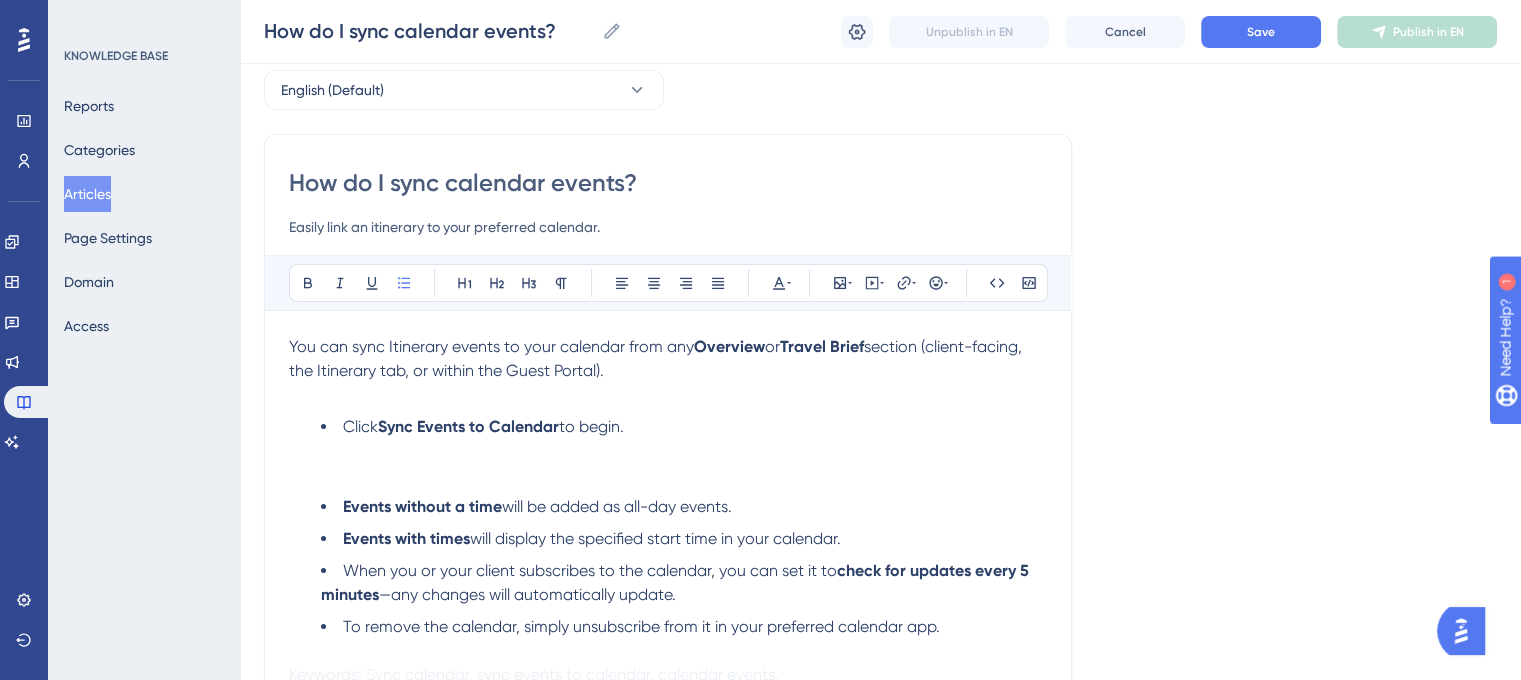 click on "Click  Sync Events to Calendar  to begin." at bounding box center [684, 451] 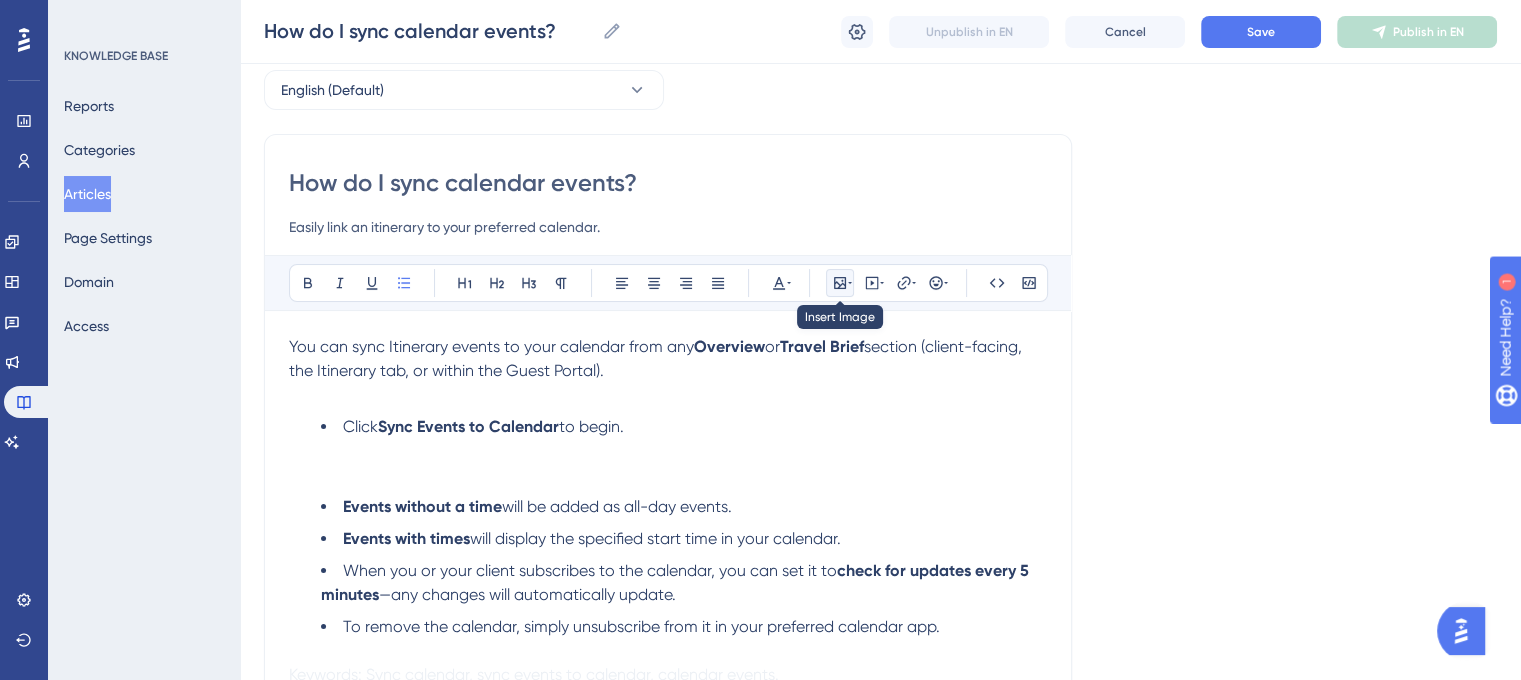 click 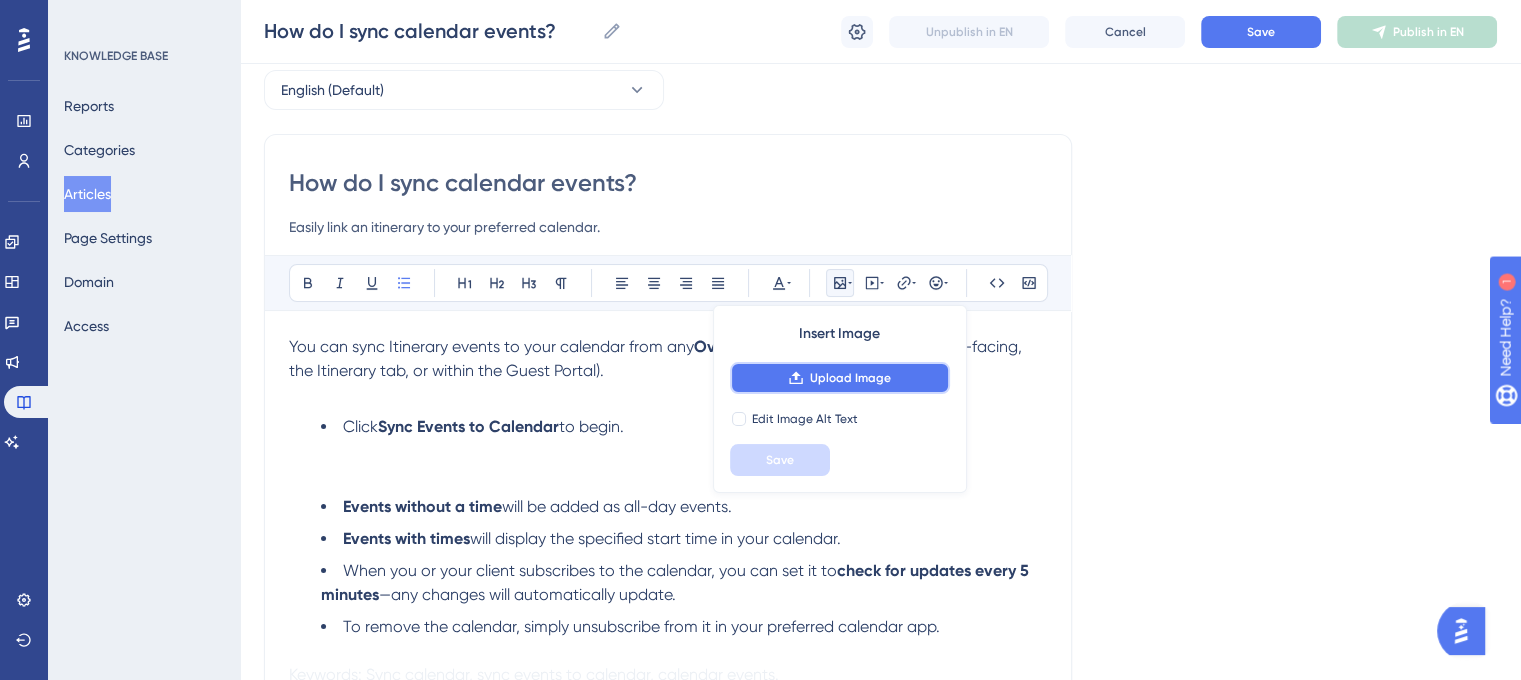 click on "Upload Image" at bounding box center [850, 378] 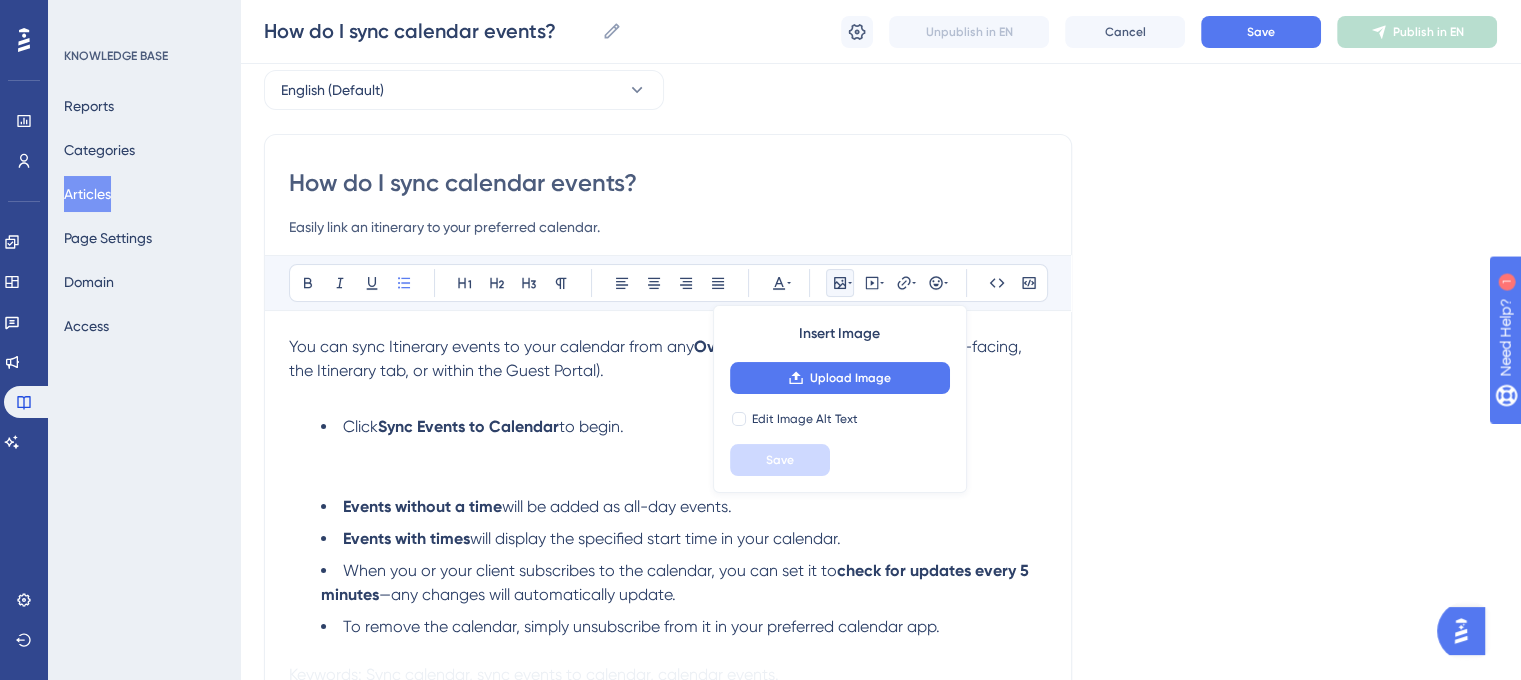 scroll, scrollTop: 190, scrollLeft: 0, axis: vertical 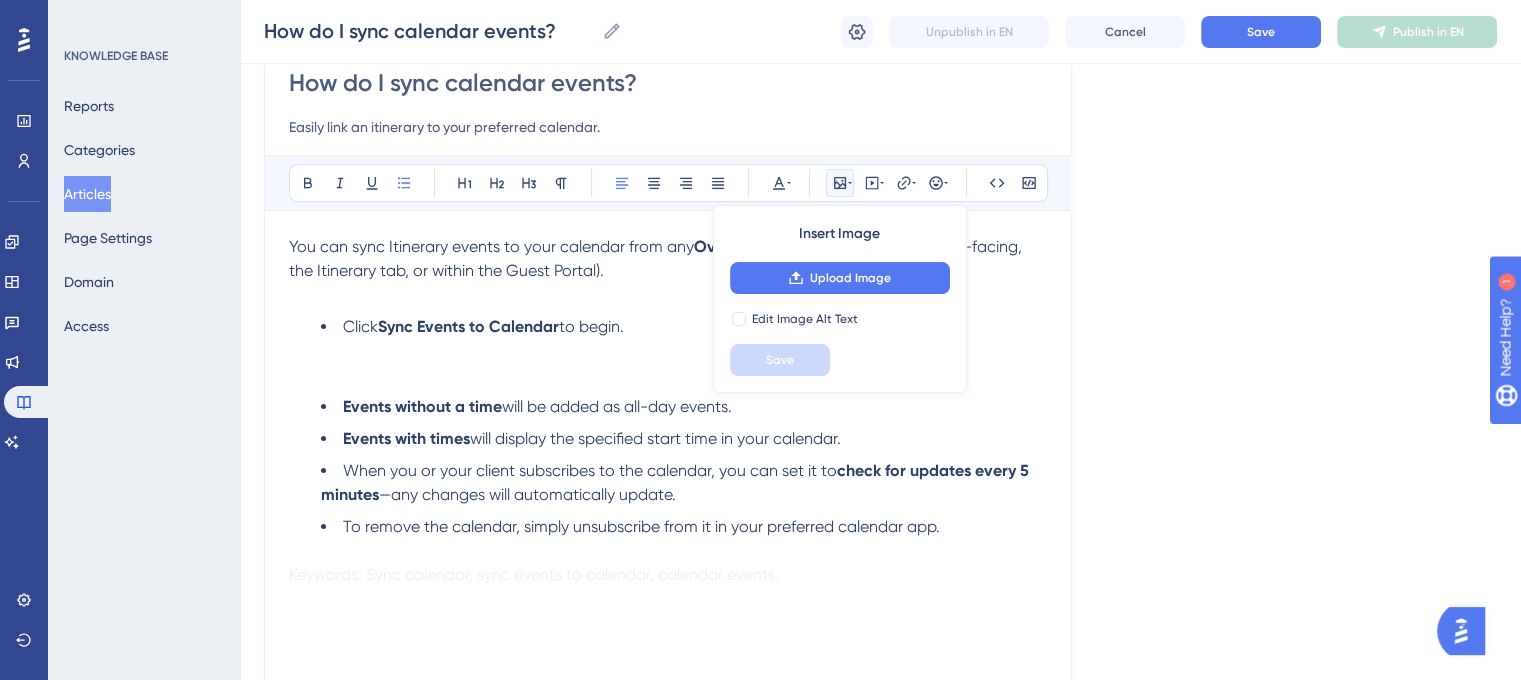 click on "To remove the calendar, simply unsubscribe from it in your preferred calendar app." at bounding box center (641, 526) 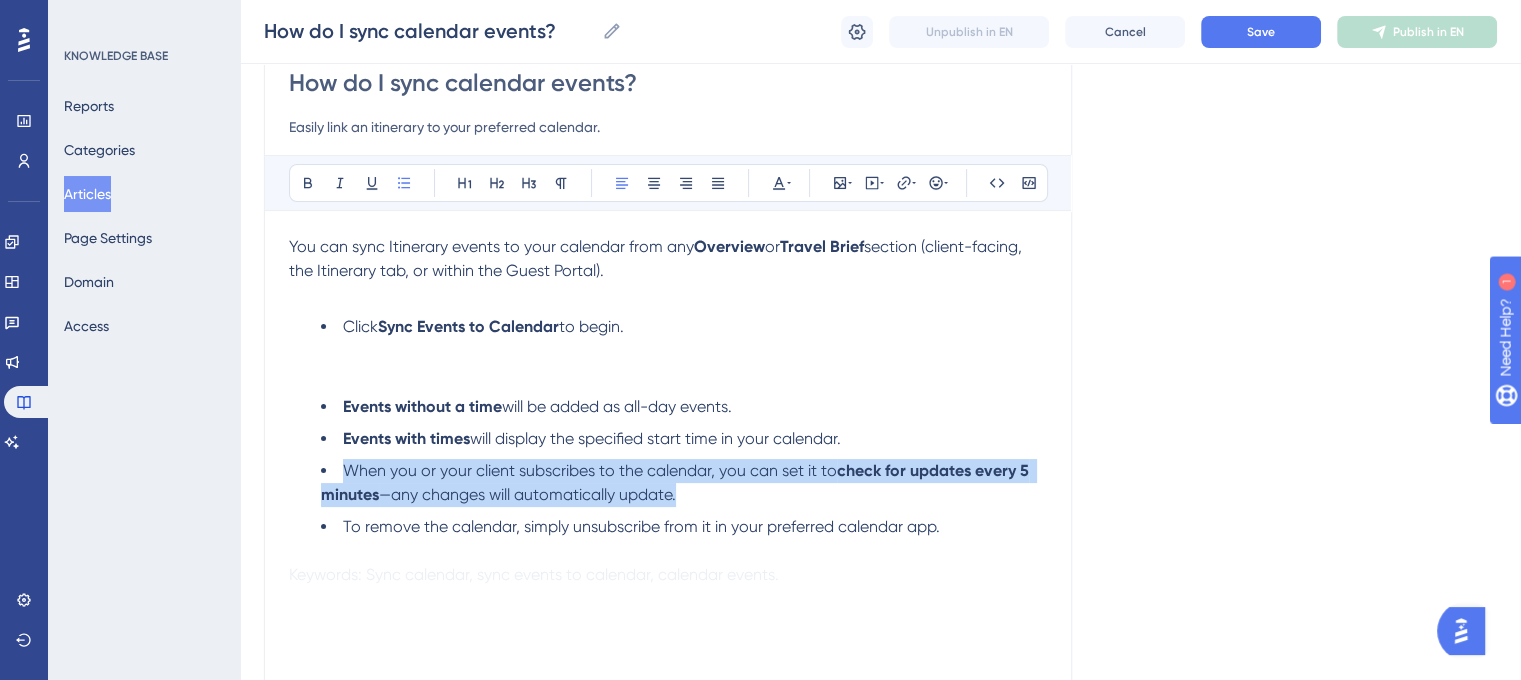 drag, startPoint x: 697, startPoint y: 505, endPoint x: 346, endPoint y: 459, distance: 354.0014 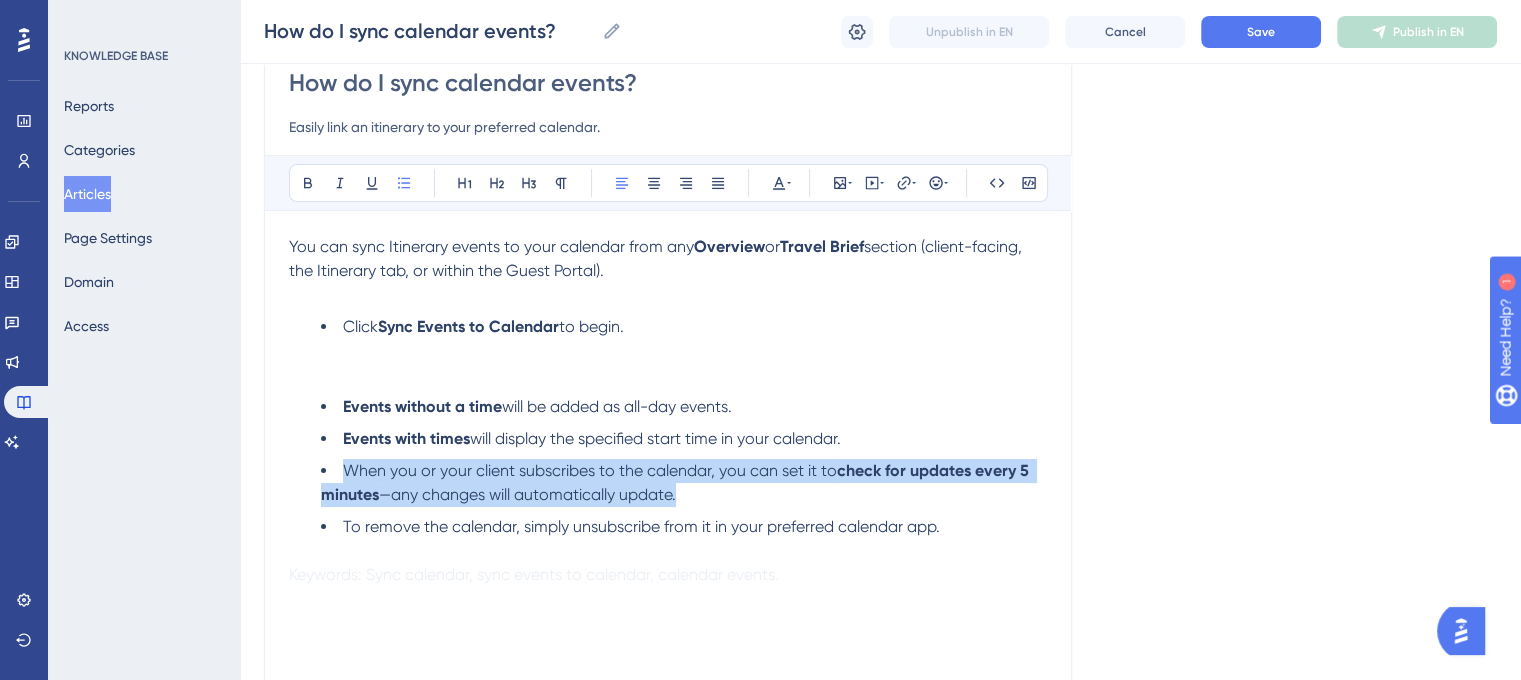 click on "Click  Sync Events to Calendar  to begin. Events without a time  will be added as all-day events. Events with times  will display the specified start time in your calendar. When you or your client subscribes to the calendar, you can set it to  check for updates every 5 minutes —any changes will automatically update. To remove the calendar, simply unsubscribe from it in your preferred calendar app." at bounding box center (668, 427) 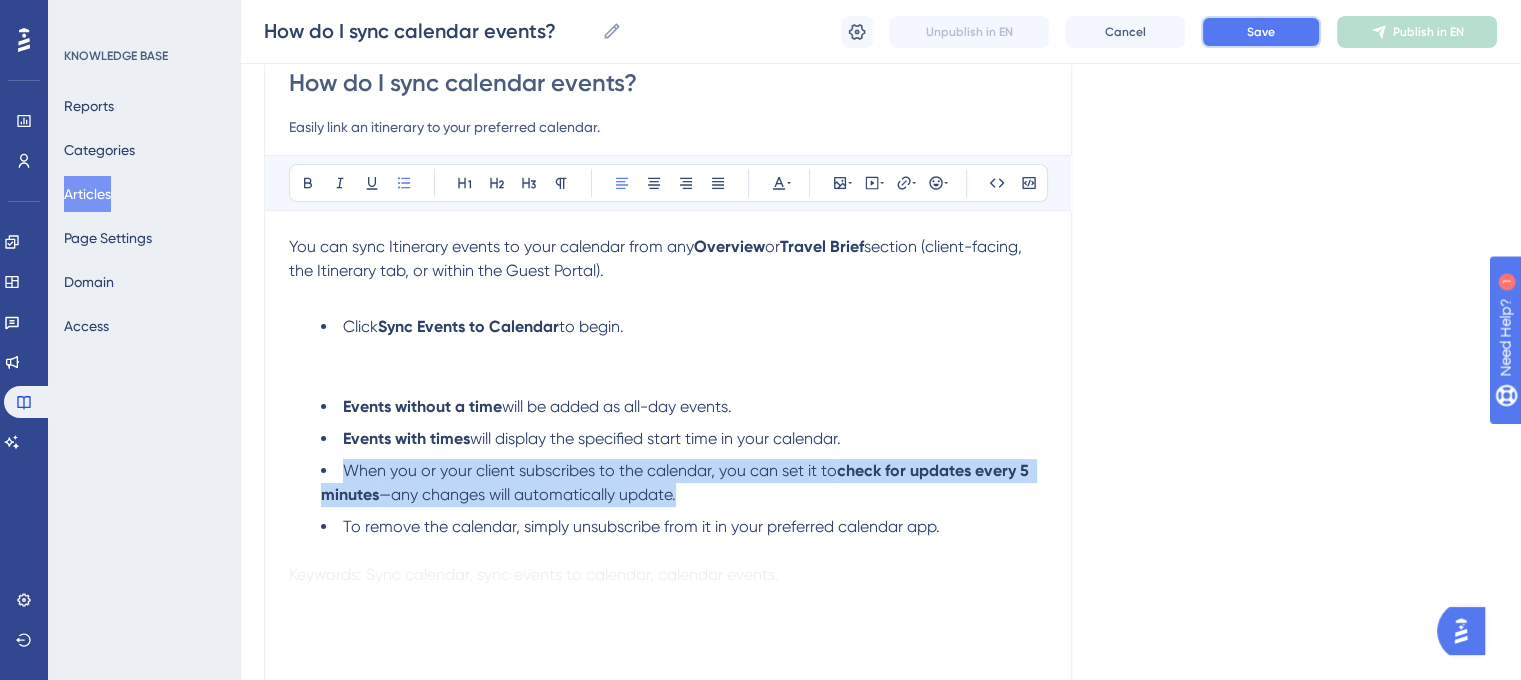 click on "Save" at bounding box center [1261, 32] 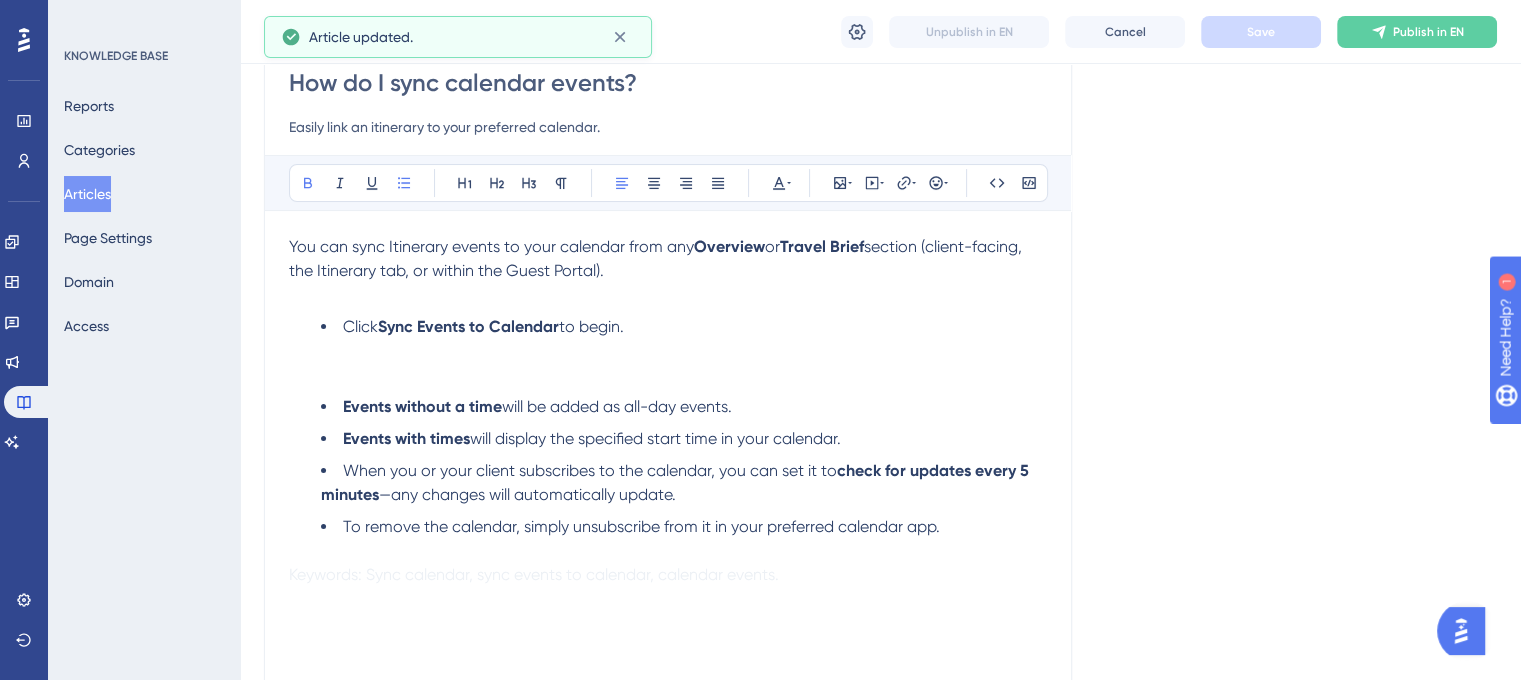 click on "Sync Events to Calendar" at bounding box center [468, 326] 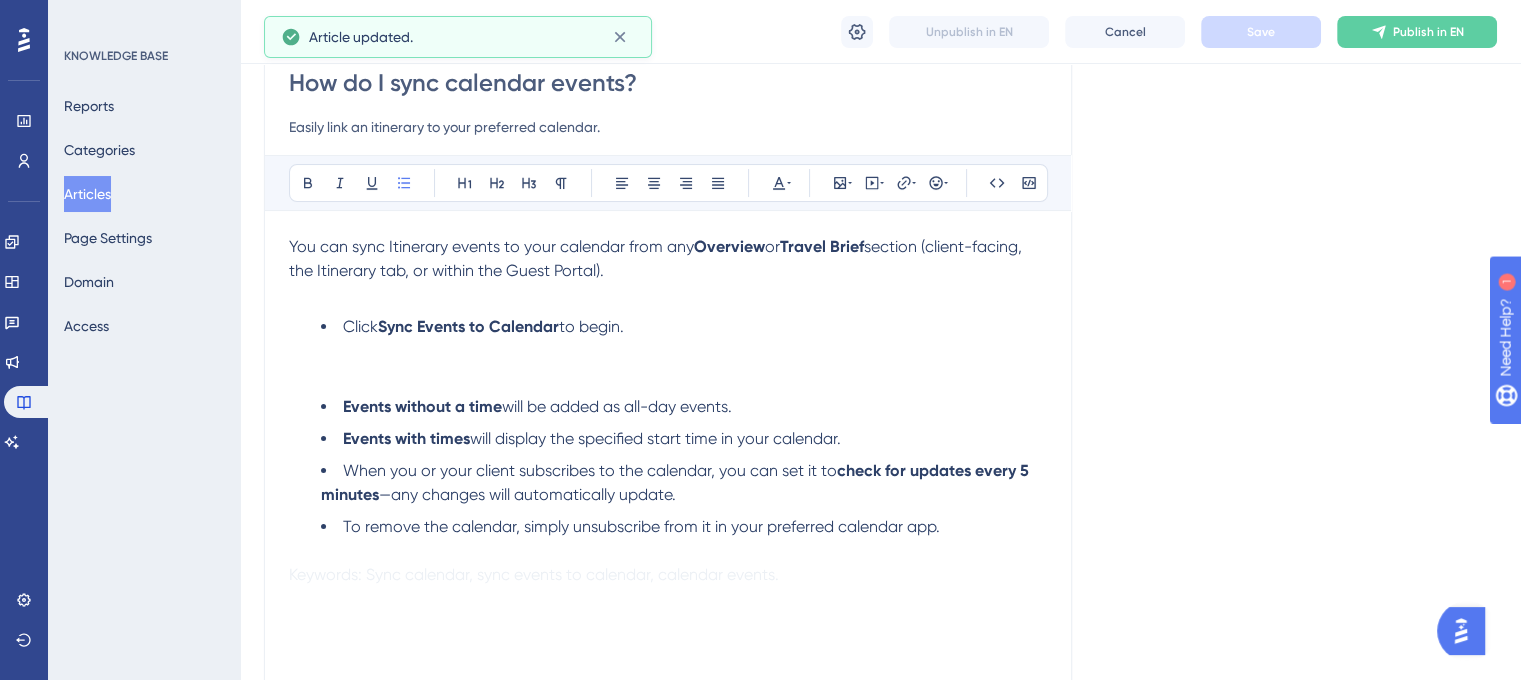 click on "Click  Sync Events to Calendar  to begin." at bounding box center [684, 351] 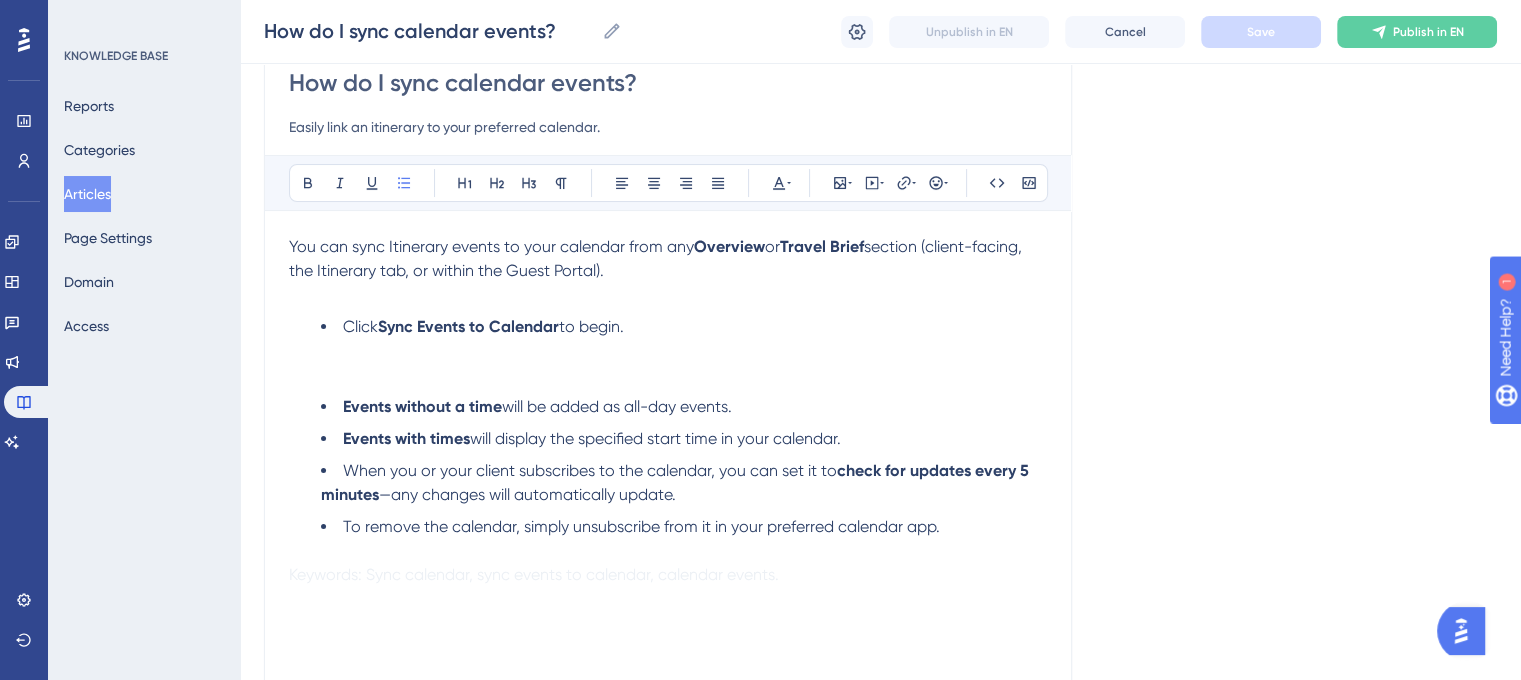 click on "Click  Sync Events to Calendar  to begin." at bounding box center [684, 351] 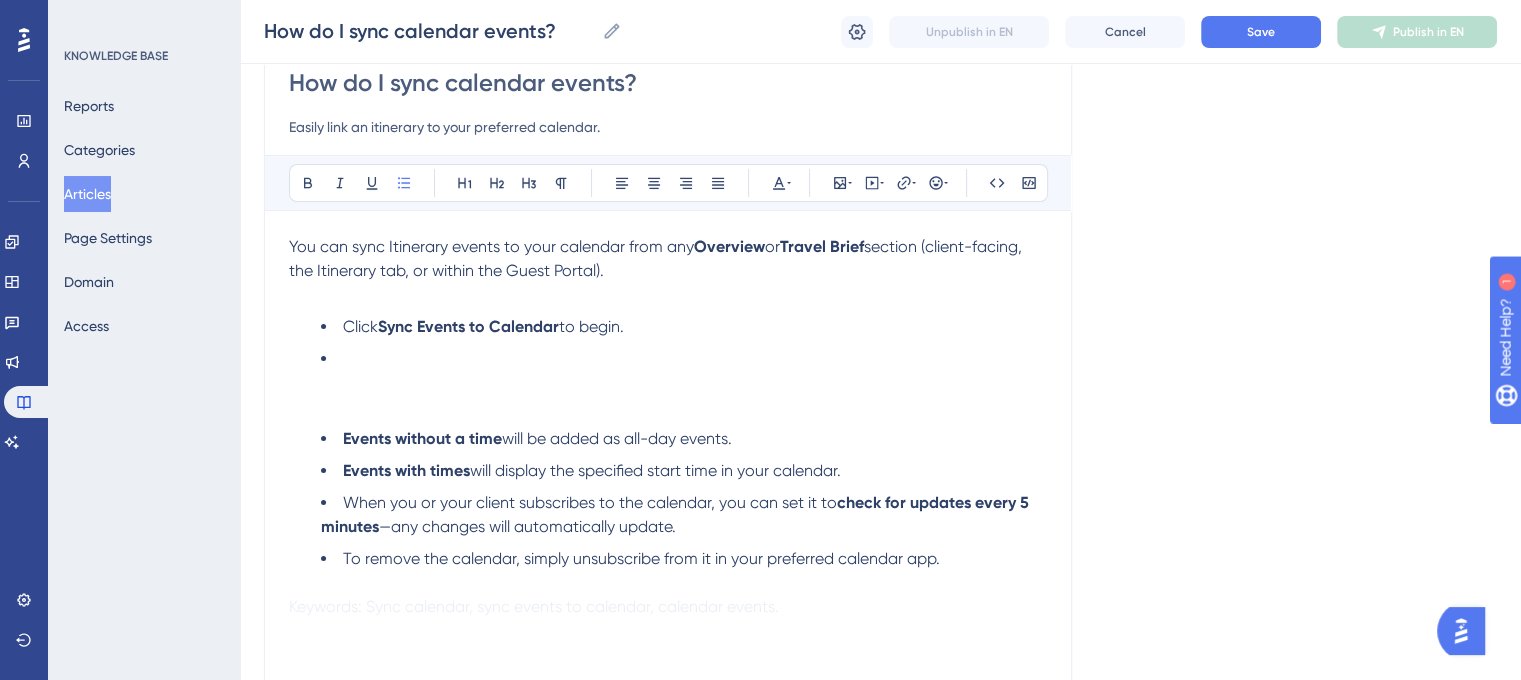 click at bounding box center [684, 383] 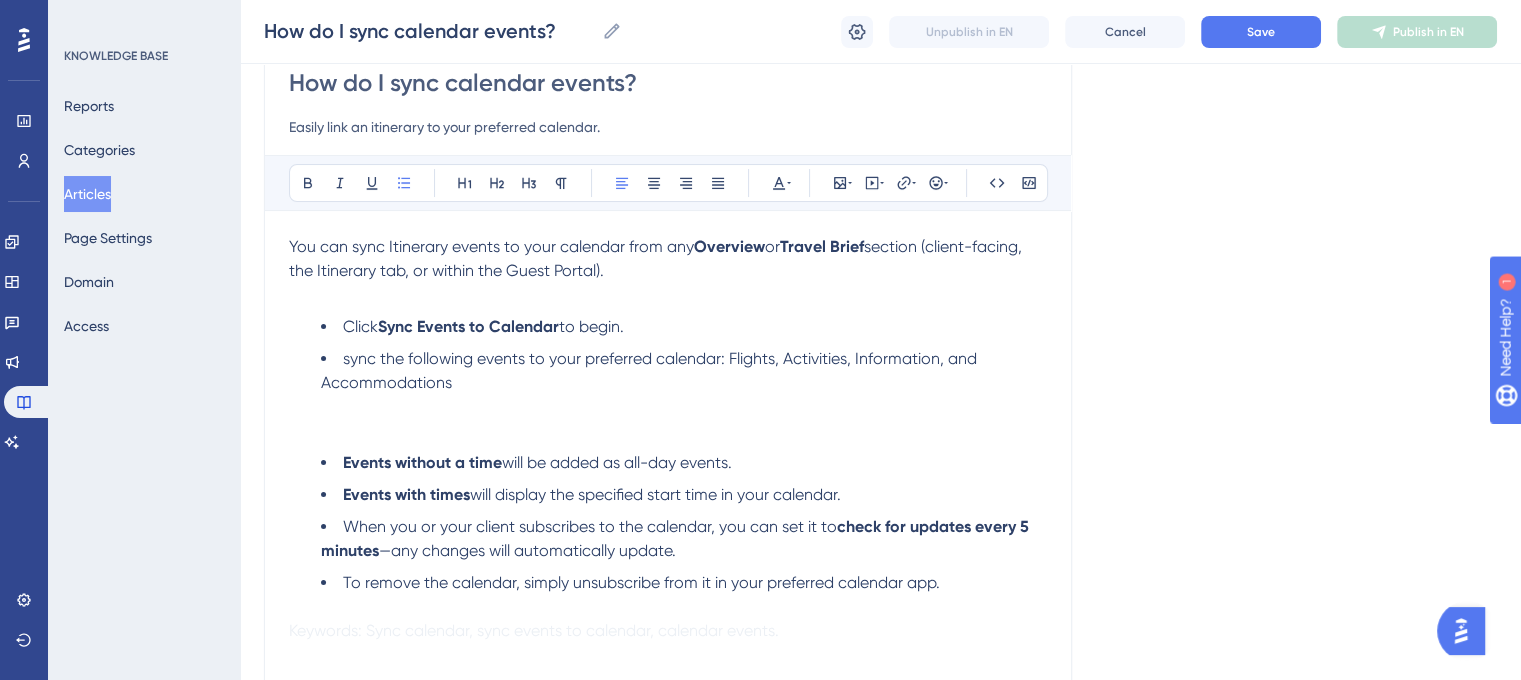 click on "sync the following events to your preferred calendar: Flights, Activities, Information, and Accommodations" at bounding box center (651, 370) 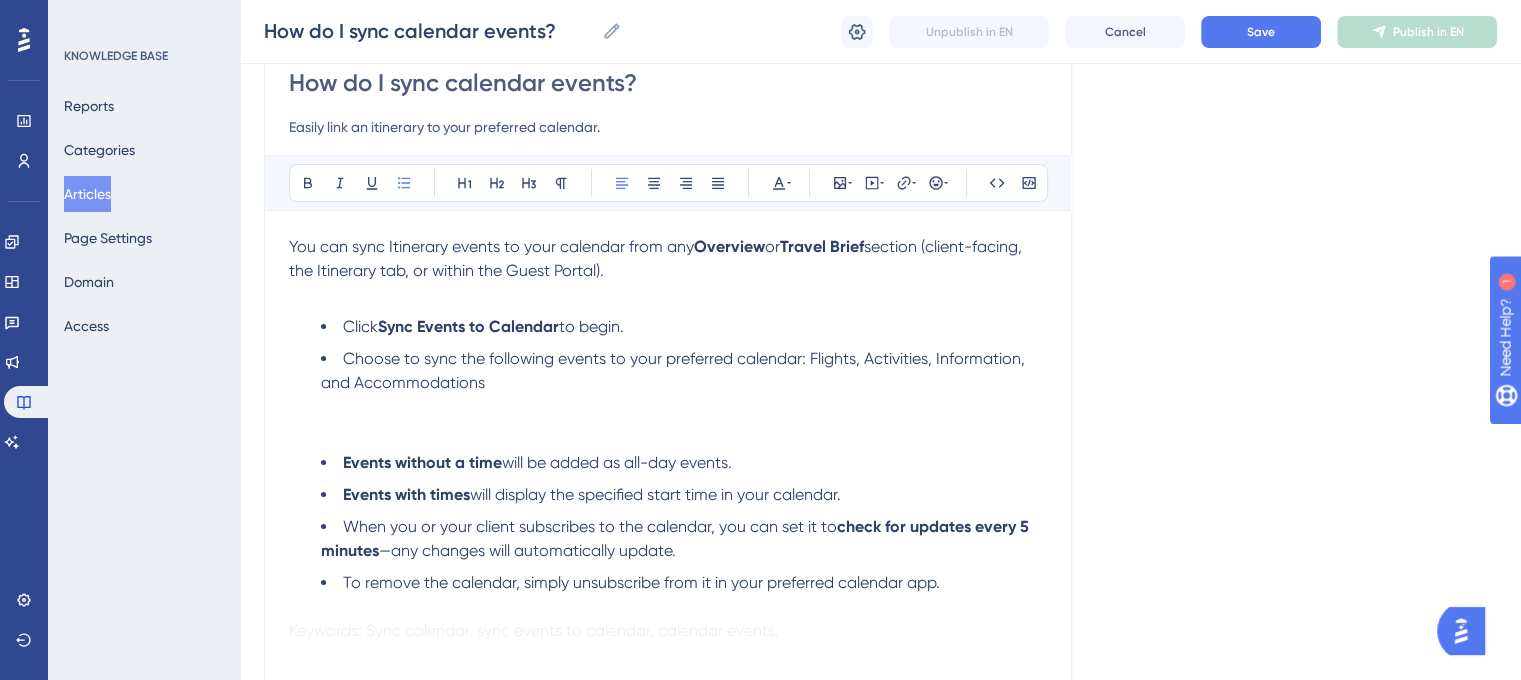 click on "Choose to sync the following events to your preferred calendar: Flights, Activities, Information, and Accommodations" at bounding box center [675, 370] 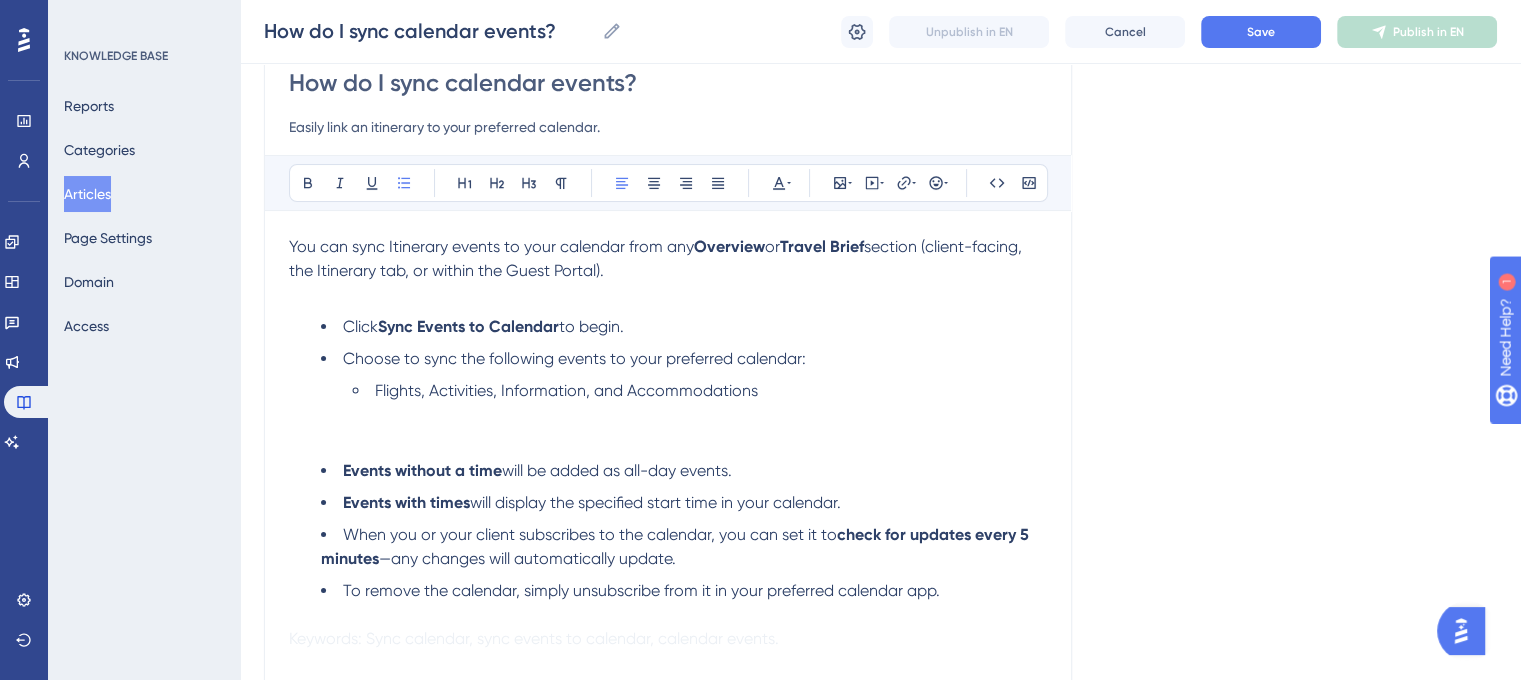 click on "Flights, Activities, Information, and Accommodations" at bounding box center [566, 390] 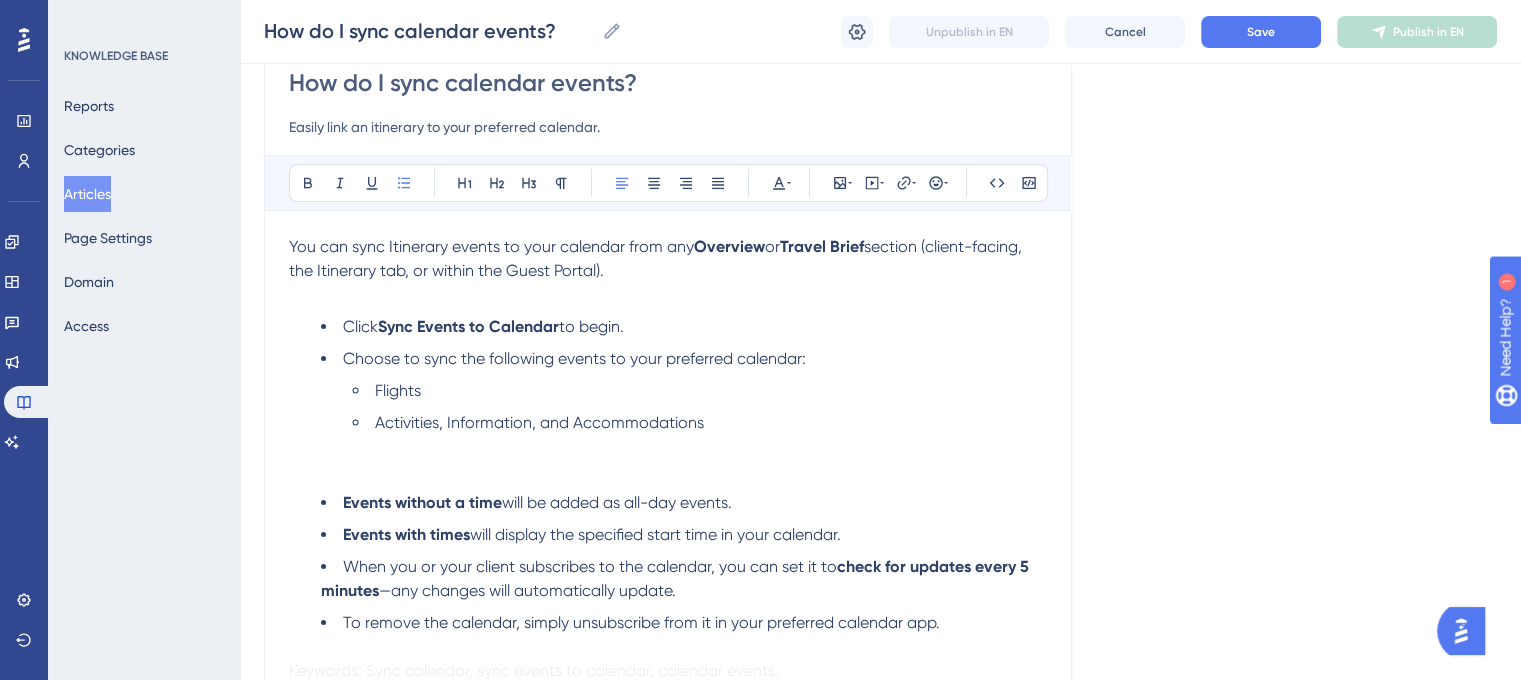 click on "Activities, Information, and Accommodations" at bounding box center (539, 422) 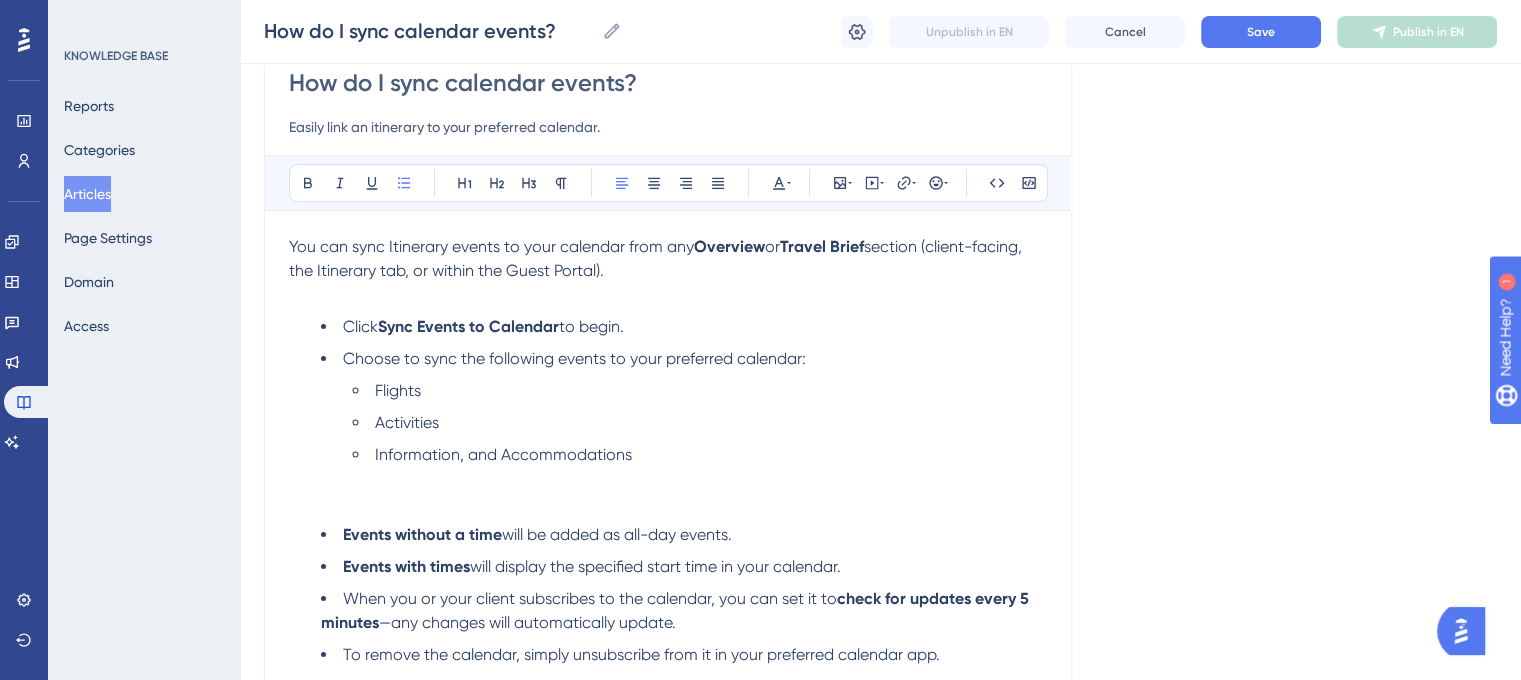 click on "Information, and Accommodations" at bounding box center [503, 454] 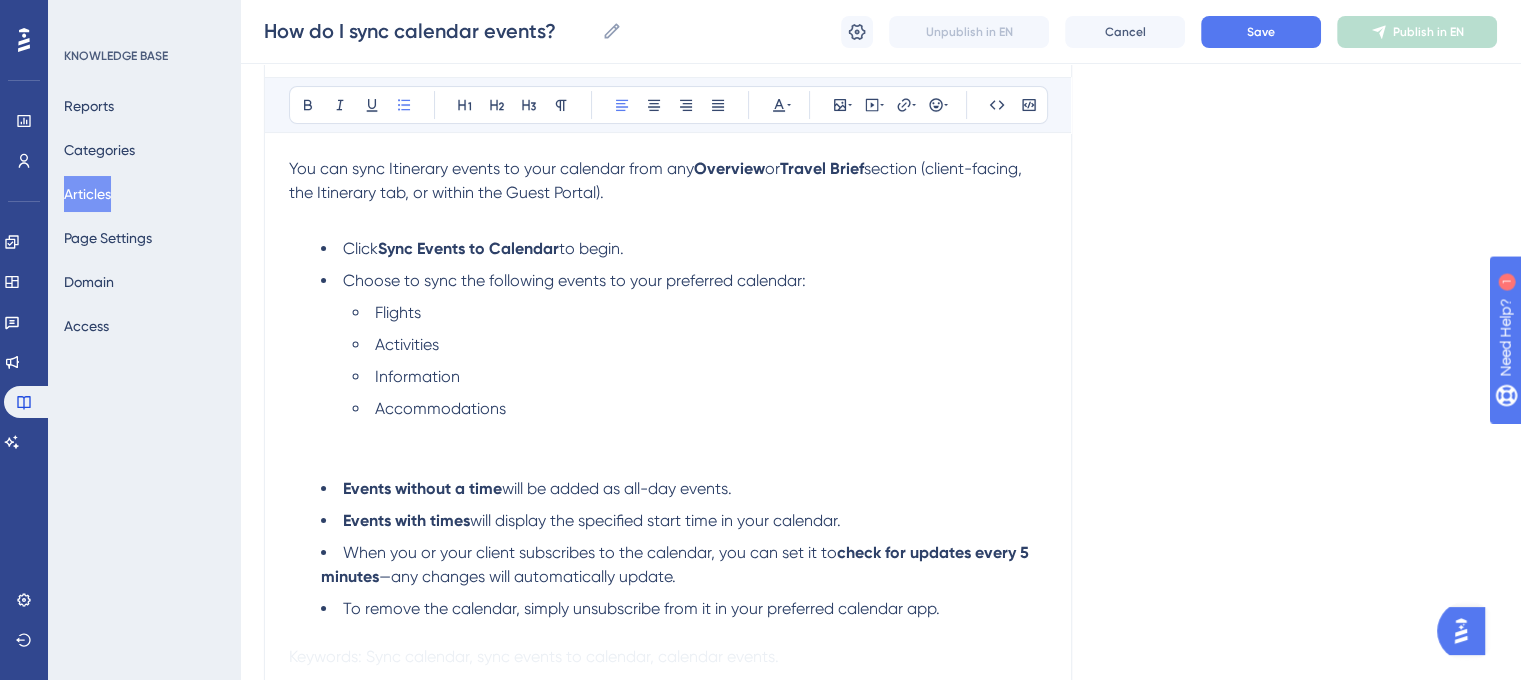 scroll, scrollTop: 290, scrollLeft: 0, axis: vertical 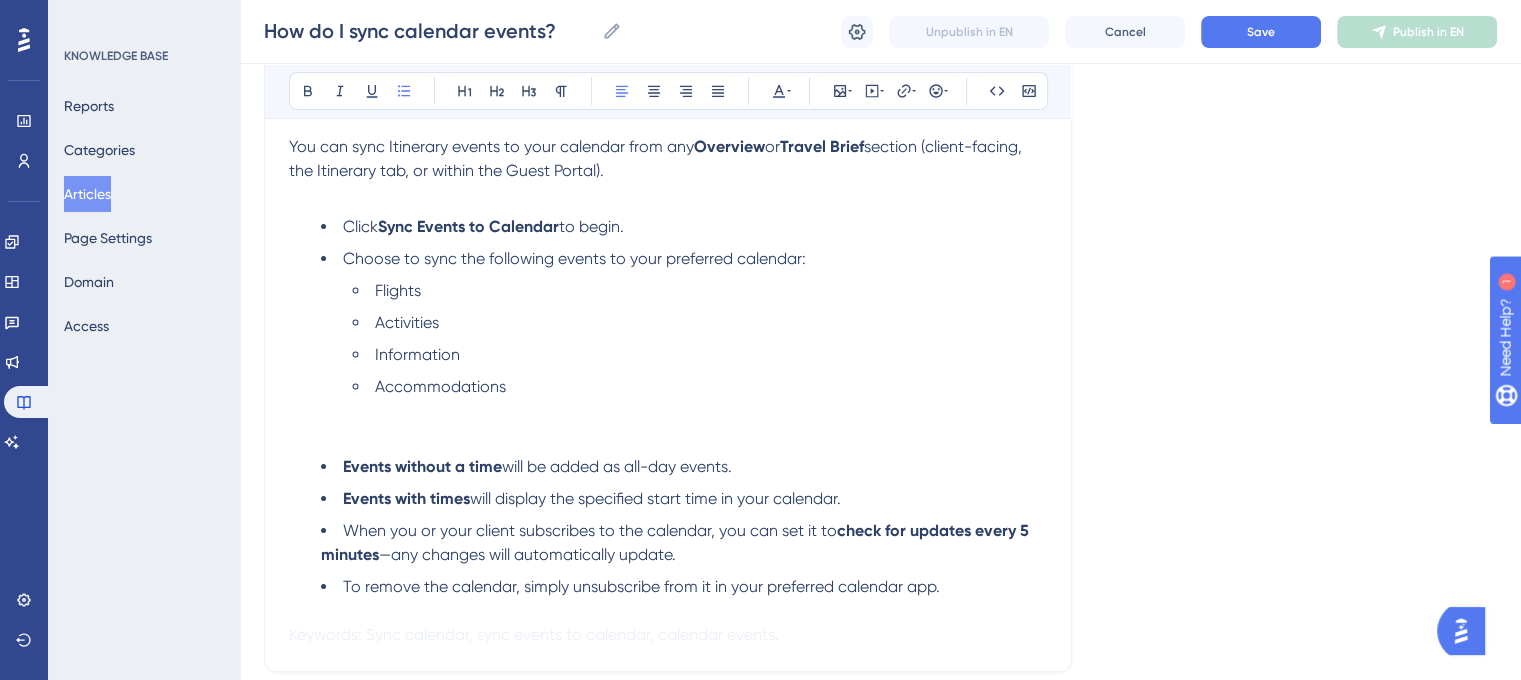 click on "Accommodations" at bounding box center (700, 411) 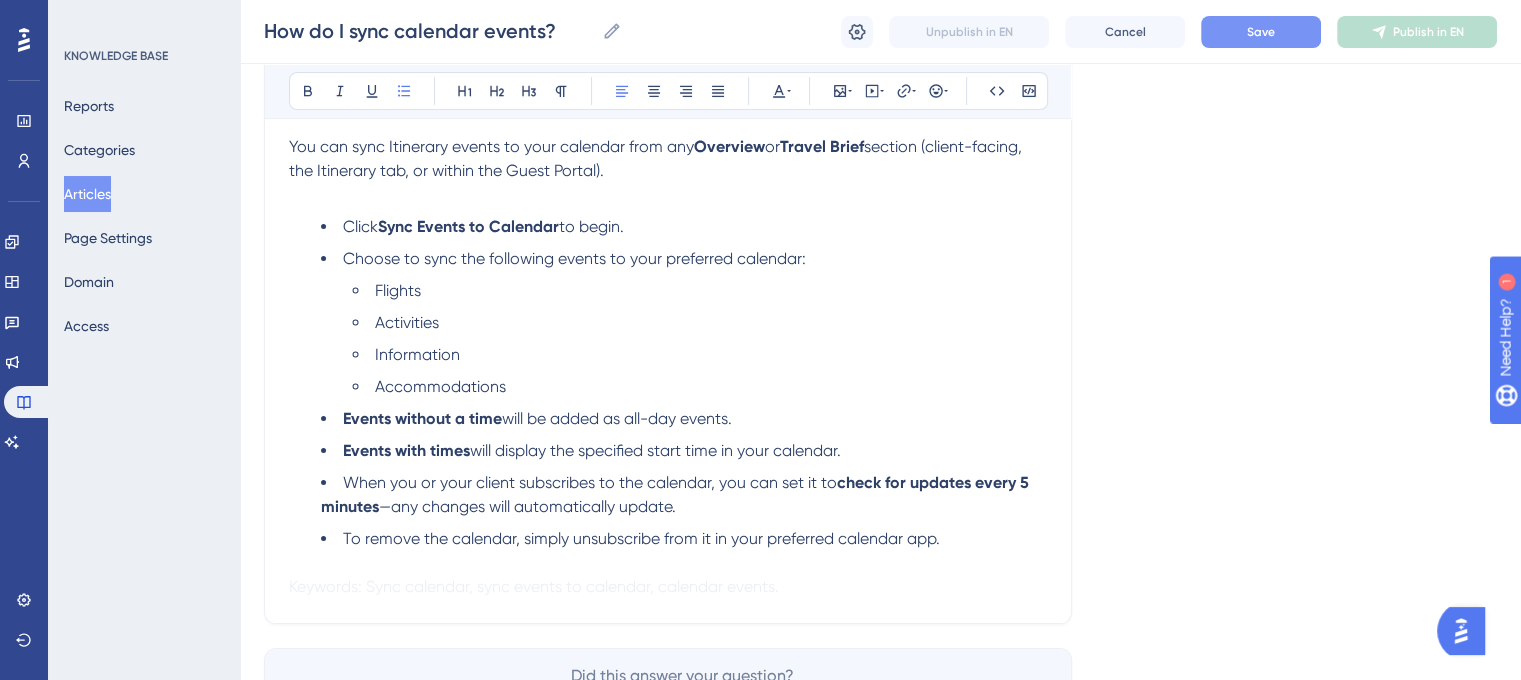 click on "Save" at bounding box center (1261, 32) 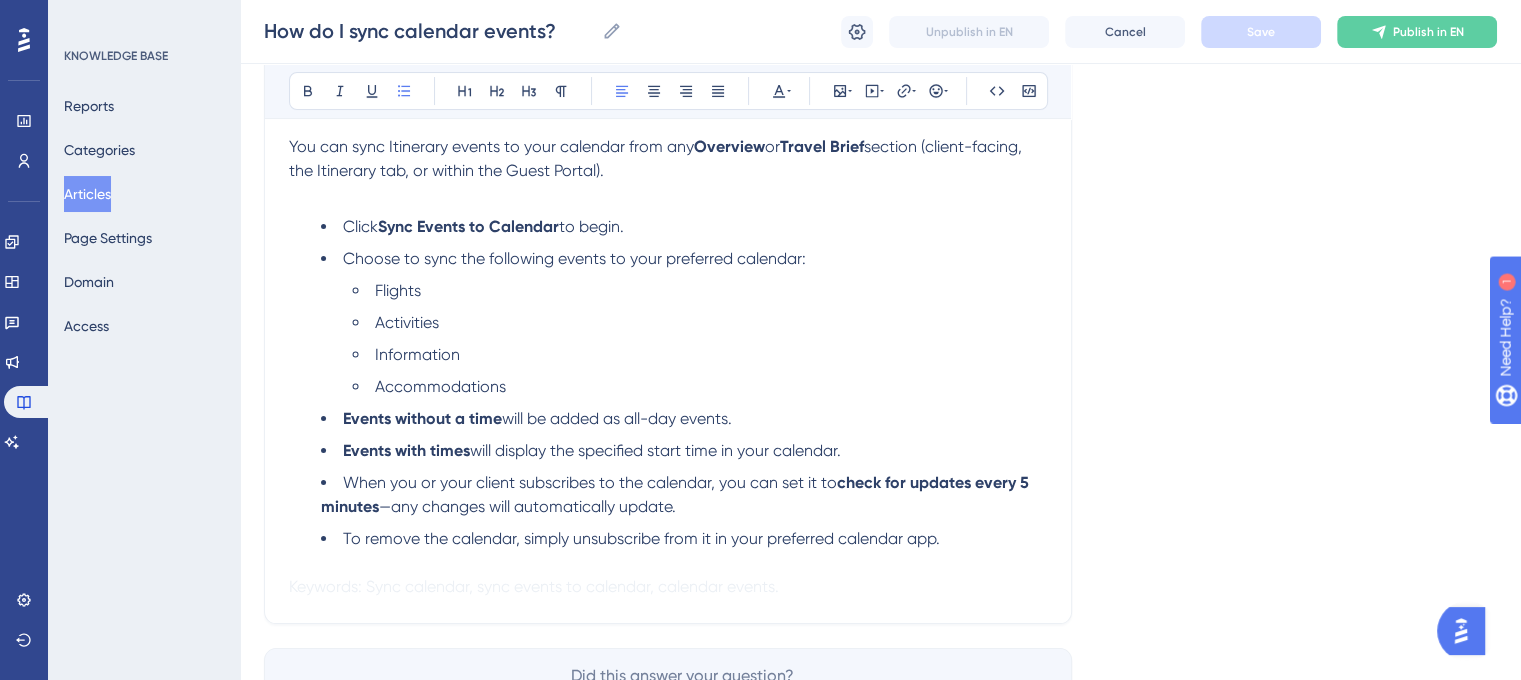 click on "Flights Activities Information Accommodations" at bounding box center [684, 339] 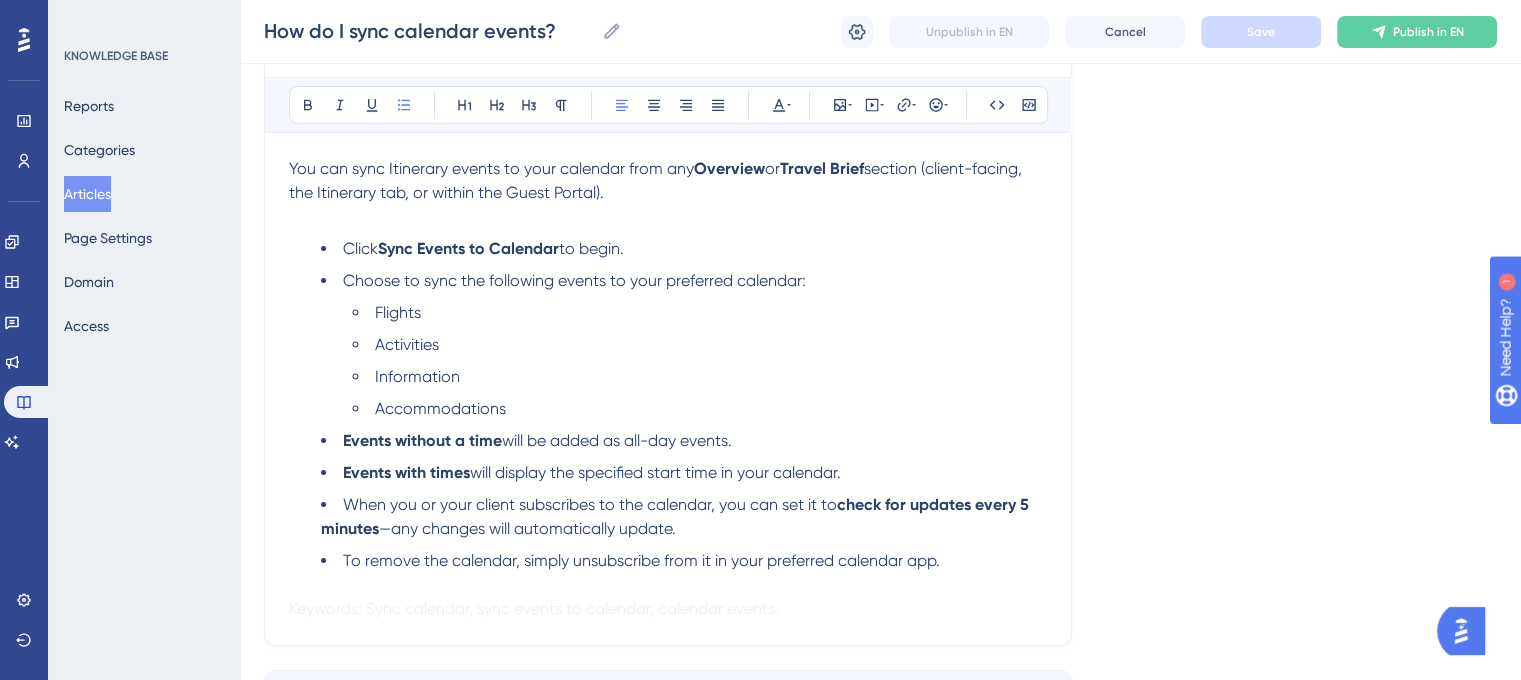 scroll, scrollTop: 290, scrollLeft: 0, axis: vertical 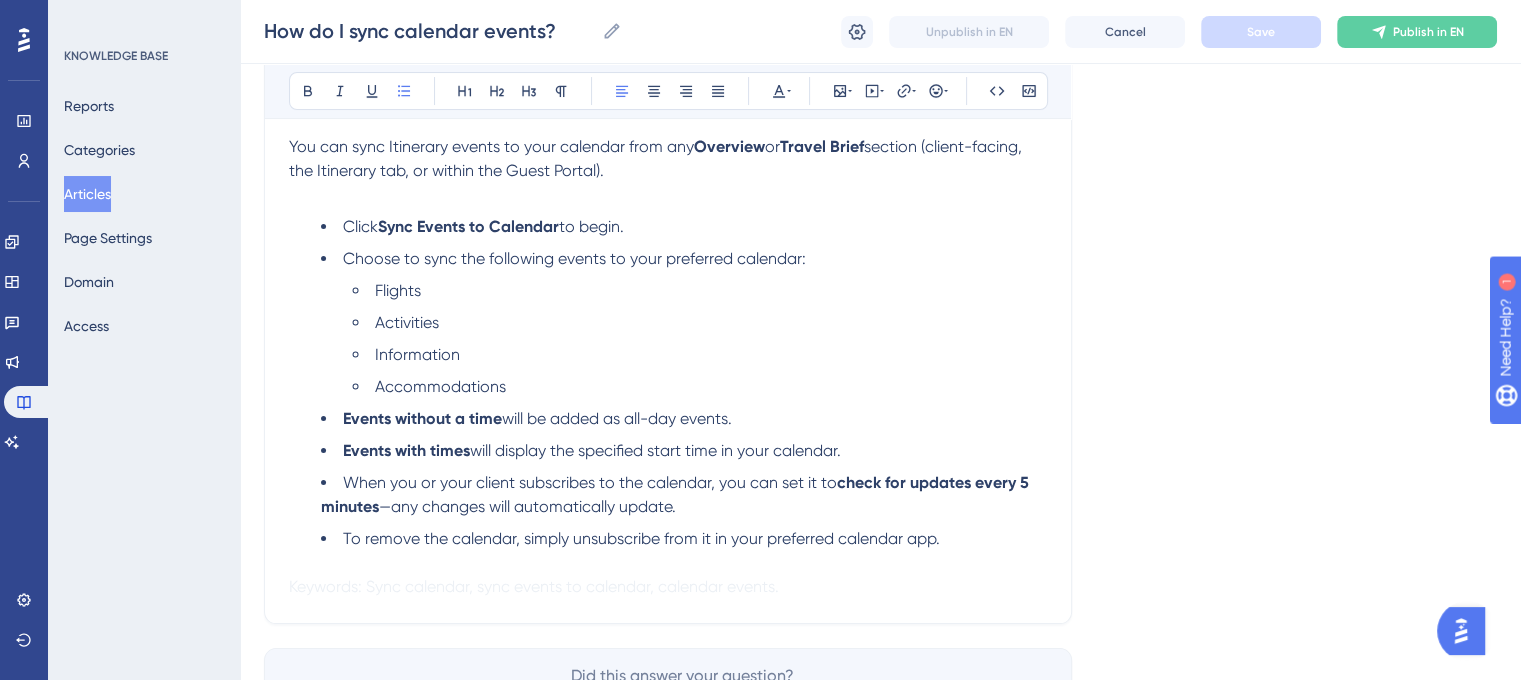 click on "Click  Sync Events to Calendar  to begin." at bounding box center [684, 227] 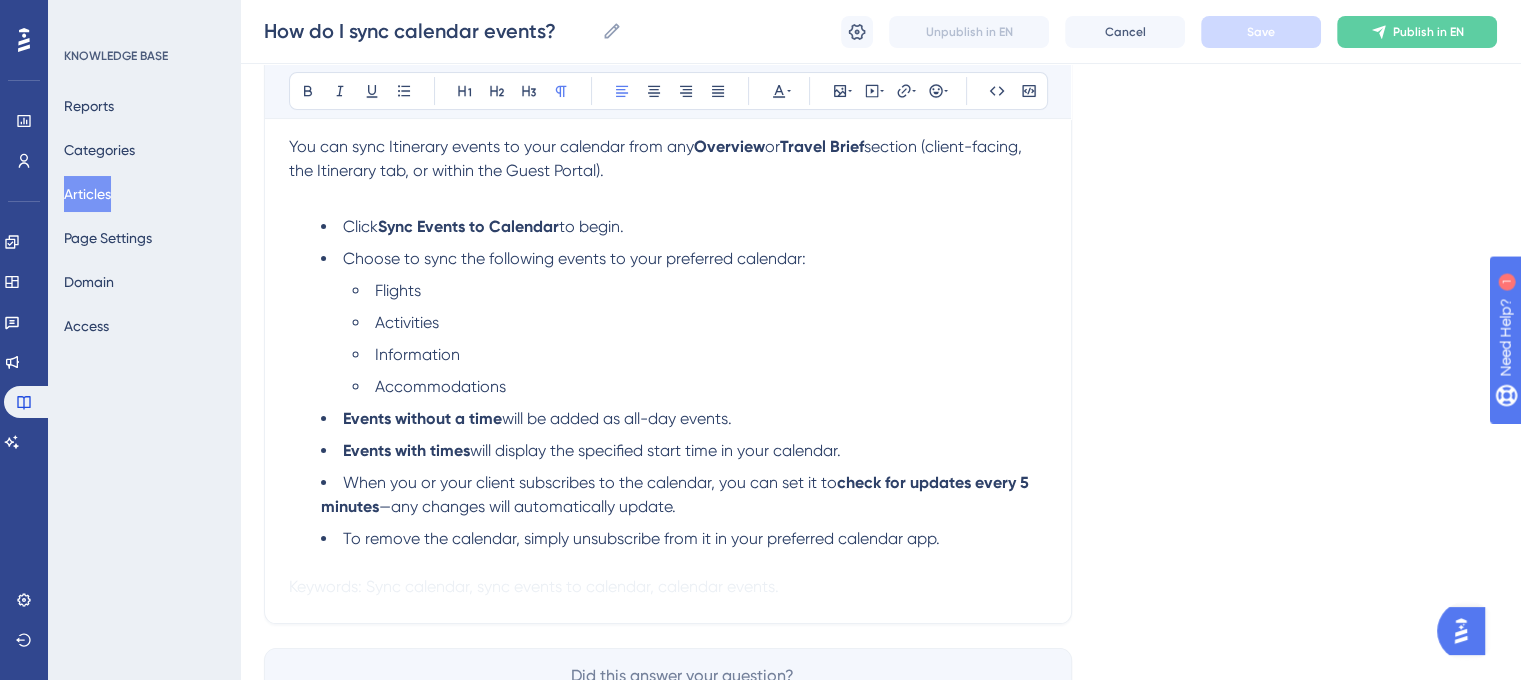click on "You can sync Itinerary events to your calendar from any  Overview  or  Travel Brief  section (client-facing, the Itinerary tab, or within the Guest Portal)." at bounding box center [668, 159] 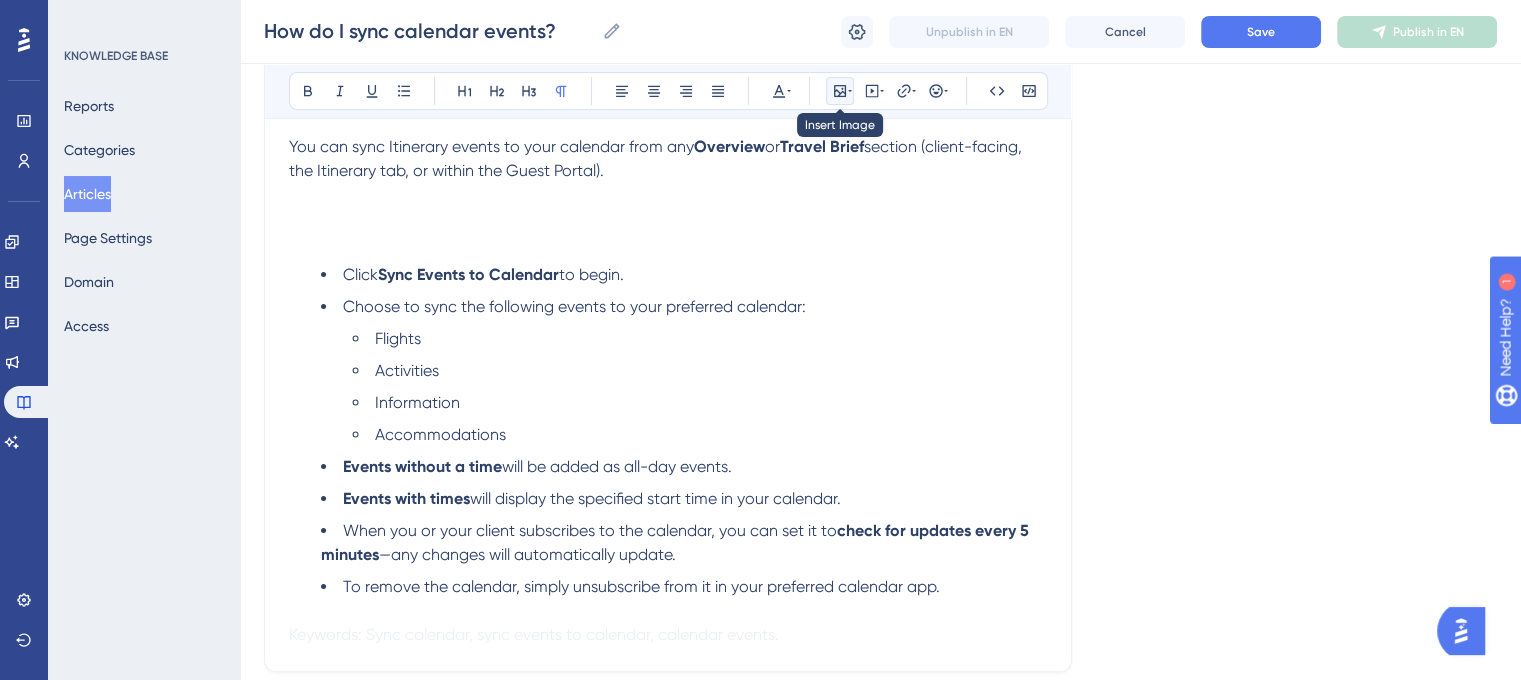 click 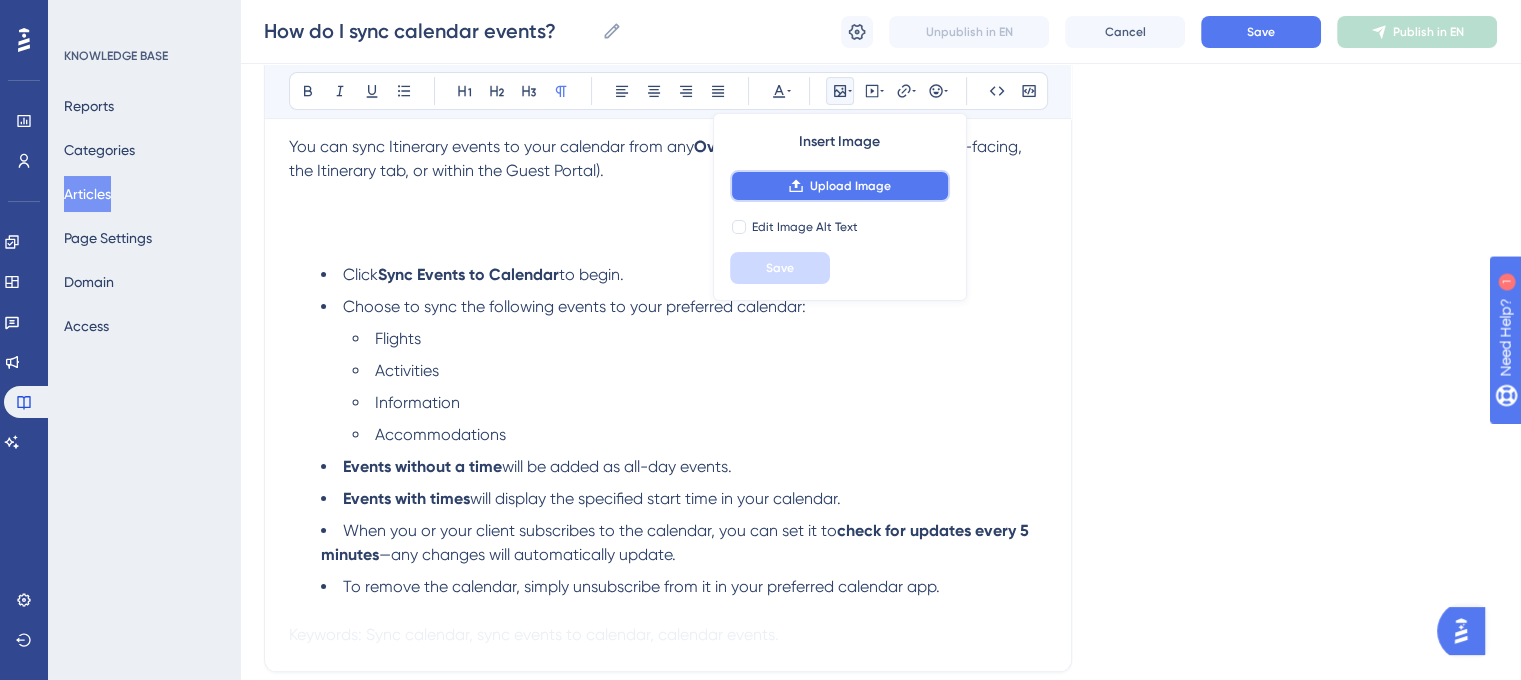 click on "Upload Image" at bounding box center [850, 186] 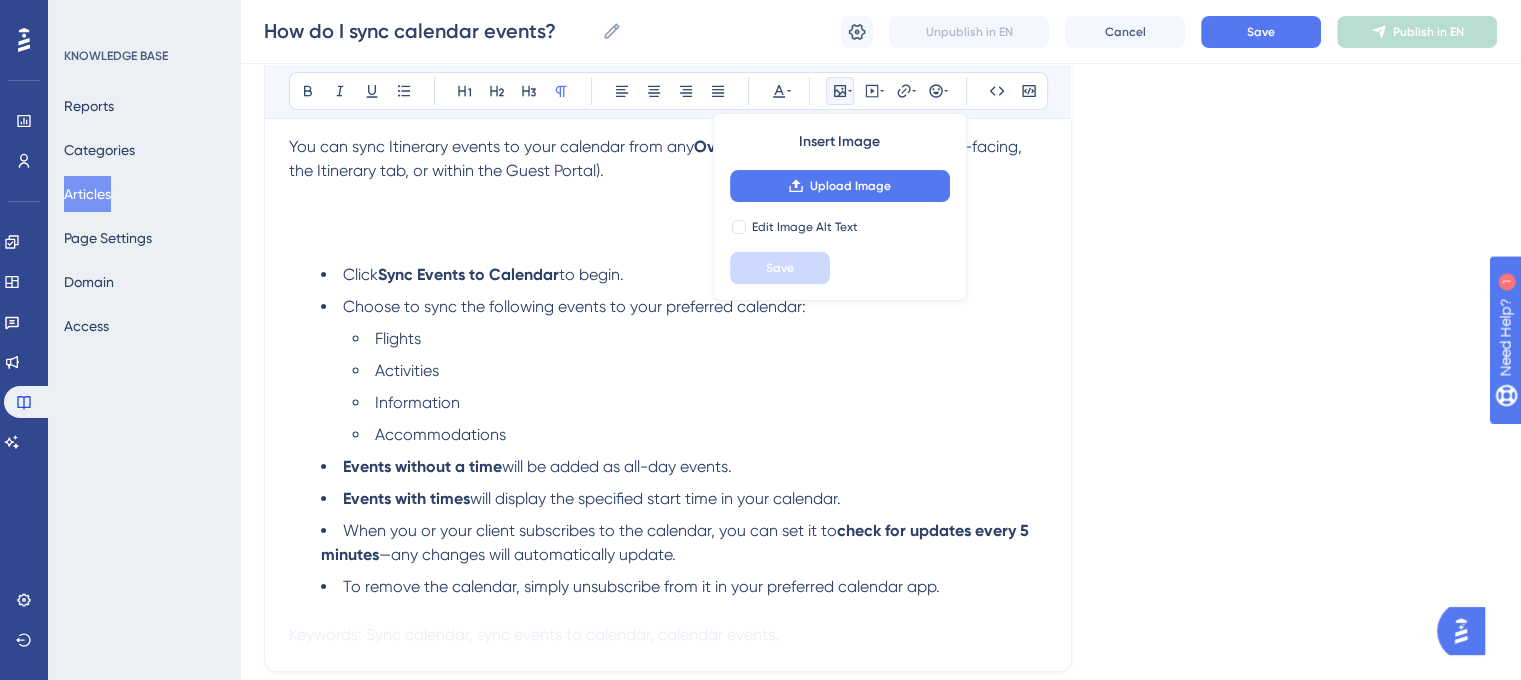 click on "Language English (Default) How do I sync calendar events? Easily link an itinerary to your preferred calendar. Bold Italic Underline Bullet Point Heading 1 Heading 2 Heading 3 Normal Align Left Align Center Align Right Align Justify Text Color Insert Image Upload Image Edit Image Alt Text Save Embed Video Hyperlink Emojis Code Code Block You can sync Itinerary events to your calendar from any  Overview  or  Travel Brief  section (client-facing, the Itinerary tab, or within the Guest Portal). Click  Sync Events to Calendar  to begin. Choose to sync the following events to your preferred calendar:  Flights Activities Information Accommodations Events without a time  will be added as all-day events. Events with times  will display the specified start time in your calendar. When you or your client subscribes to the calendar, you can set it to  check for updates every 5 minutes —any changes will automatically update. To remove the calendar, simply unsubscribe from it in your preferred calendar app. 😀 😐" at bounding box center [880, 315] 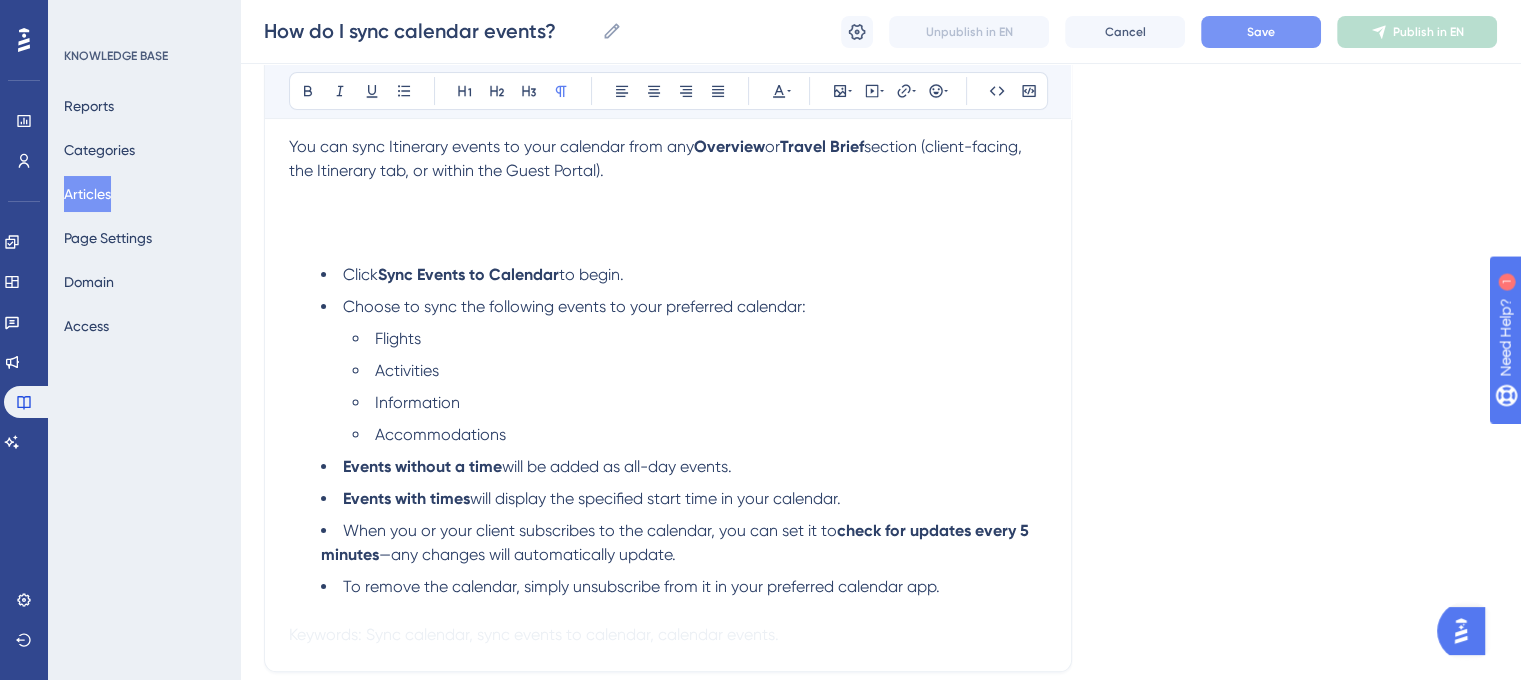 click on "Save" at bounding box center [1261, 32] 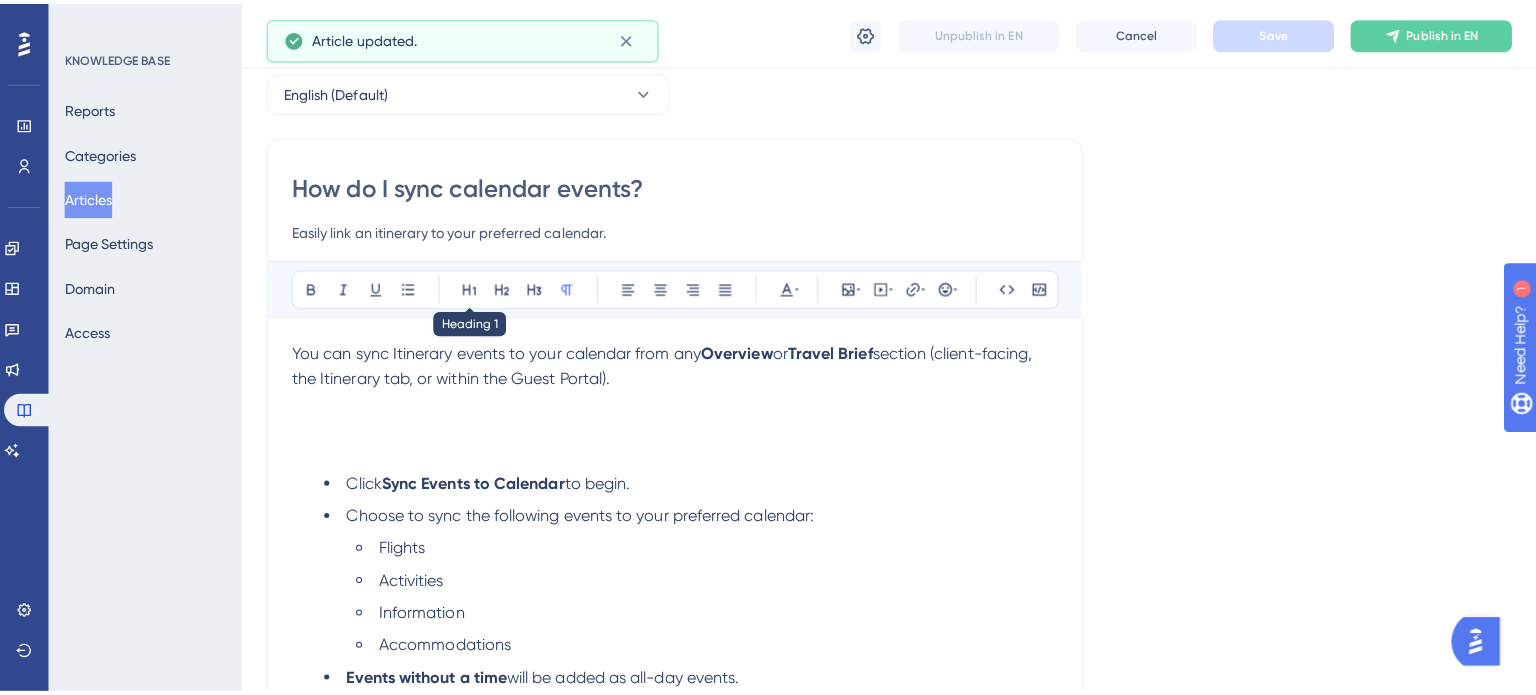 scroll, scrollTop: 0, scrollLeft: 0, axis: both 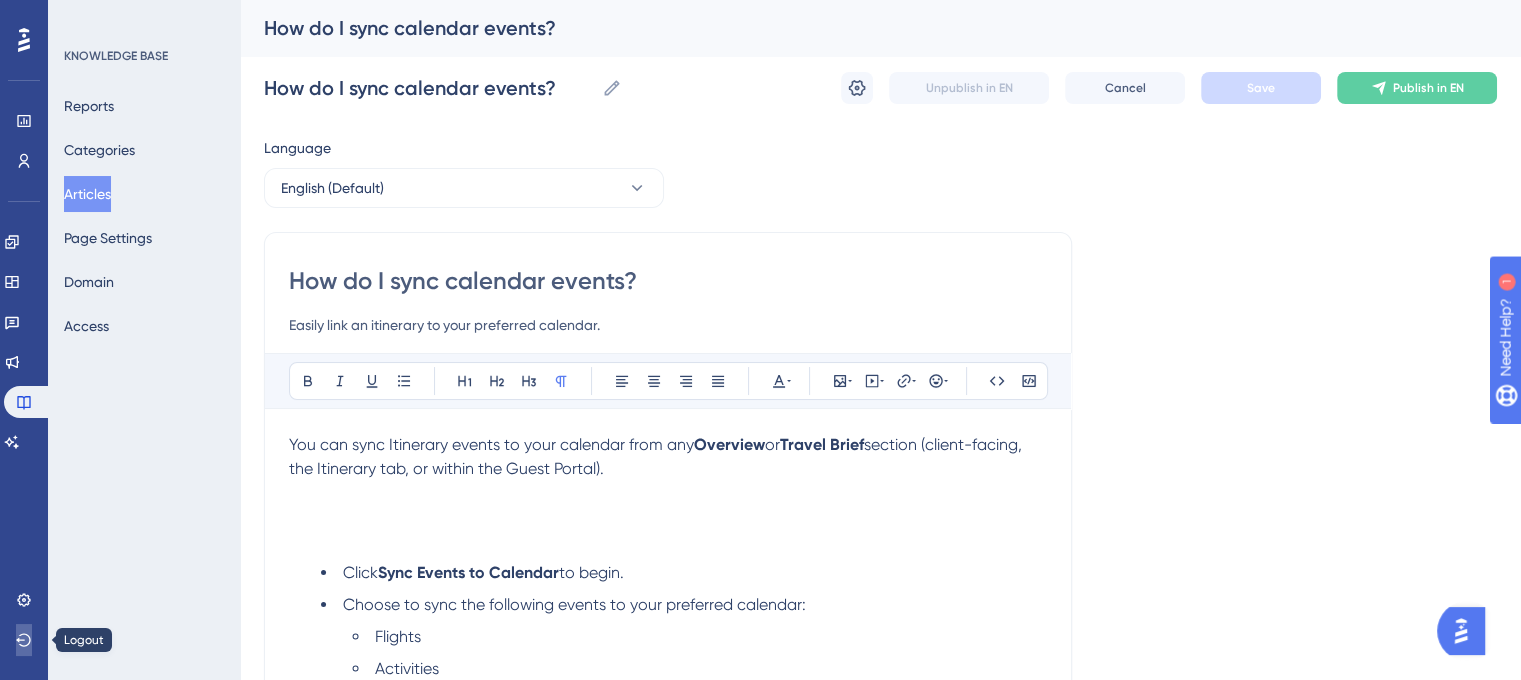 click 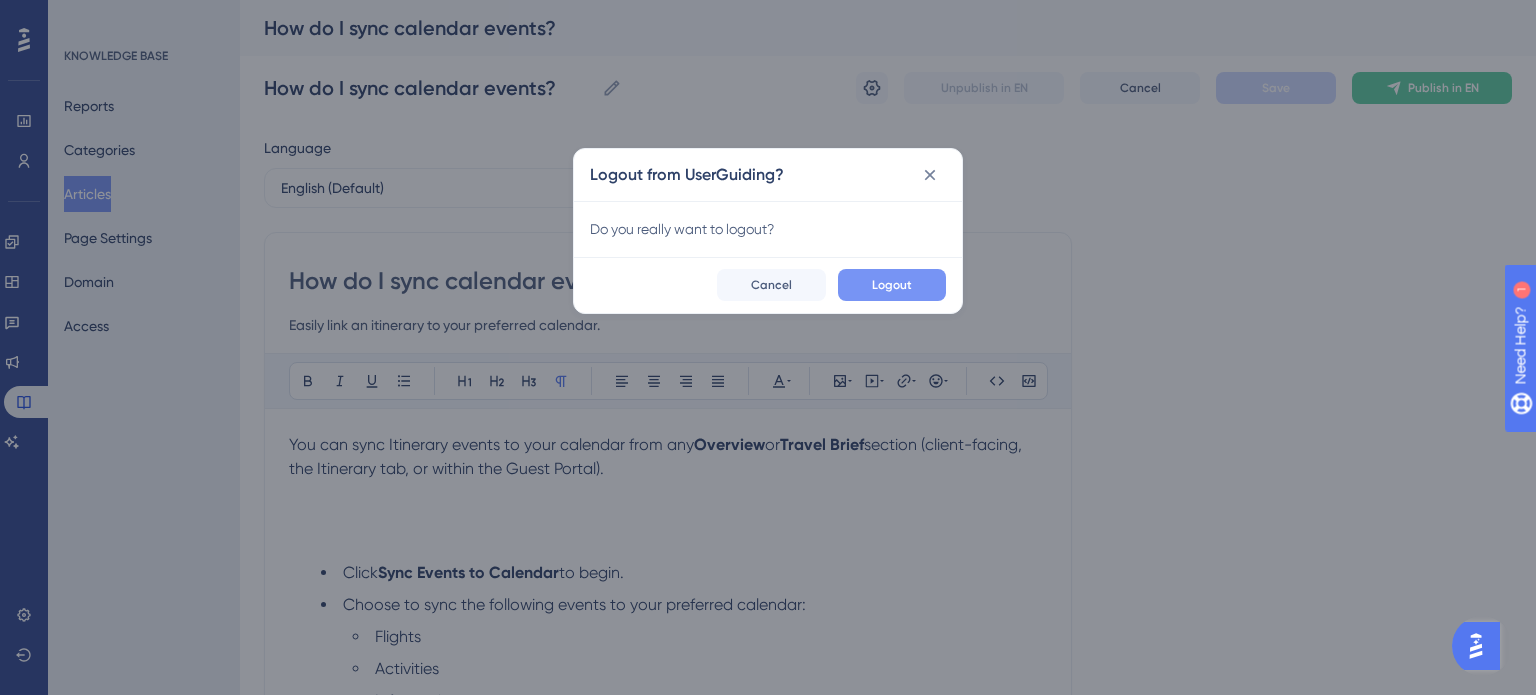 click on "Logout" at bounding box center (892, 285) 